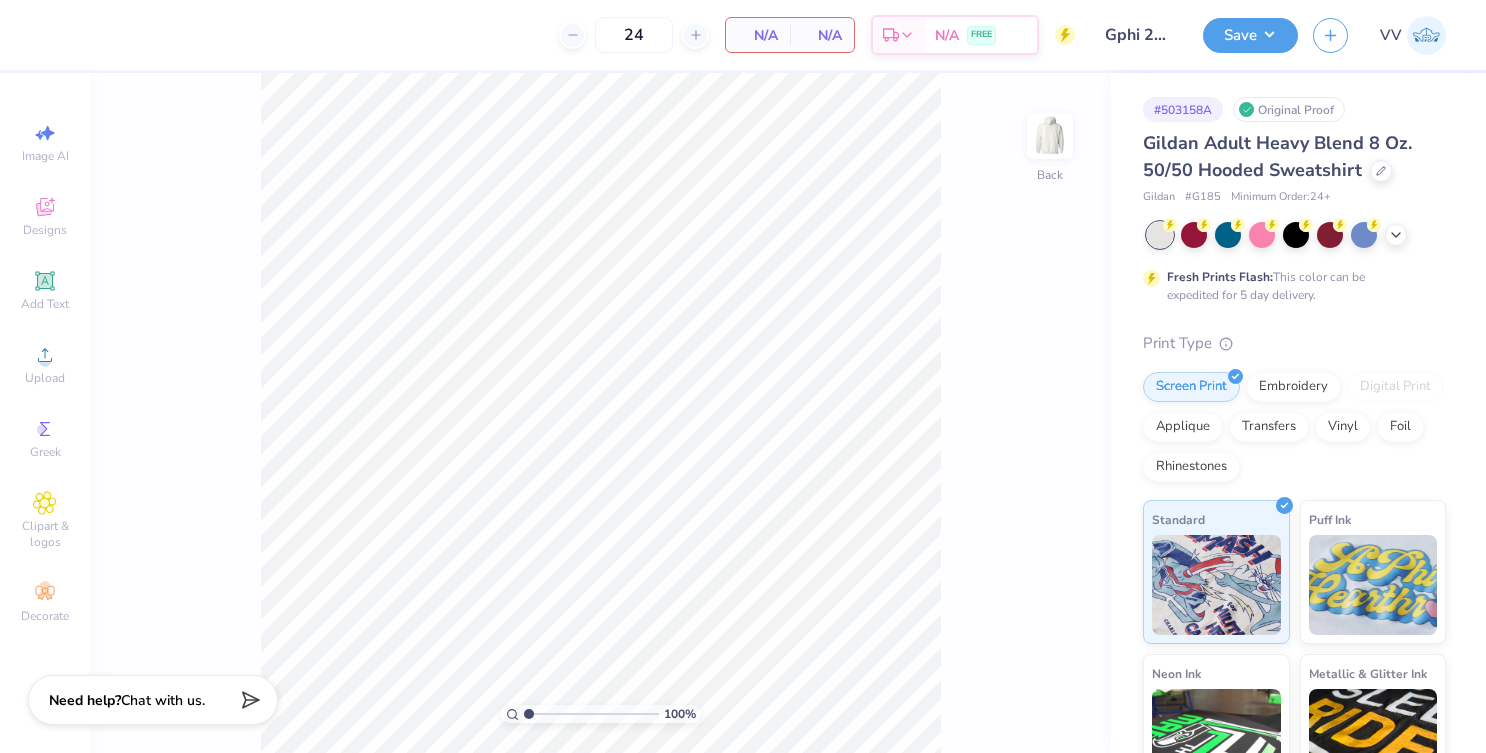 scroll, scrollTop: 0, scrollLeft: 0, axis: both 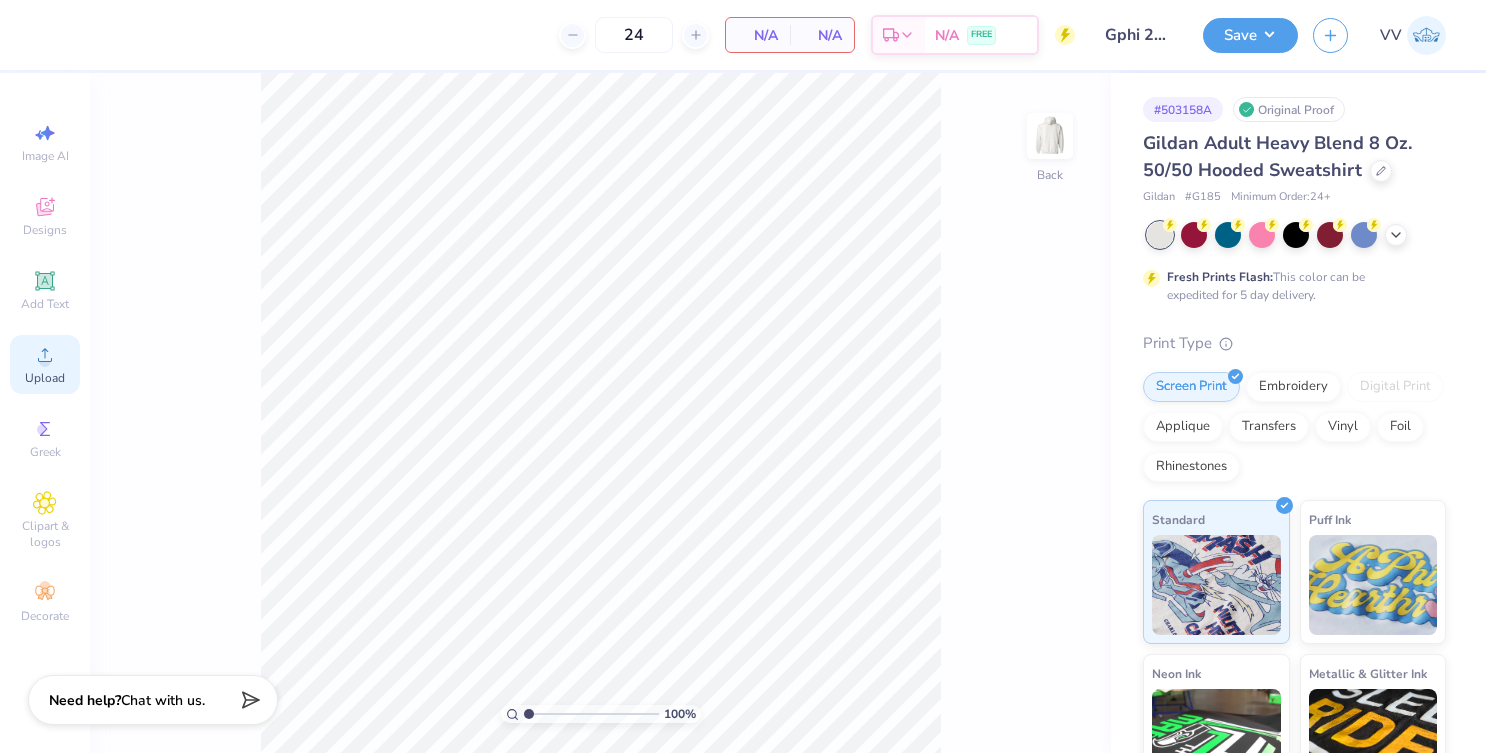 click on "Upload" at bounding box center (45, 378) 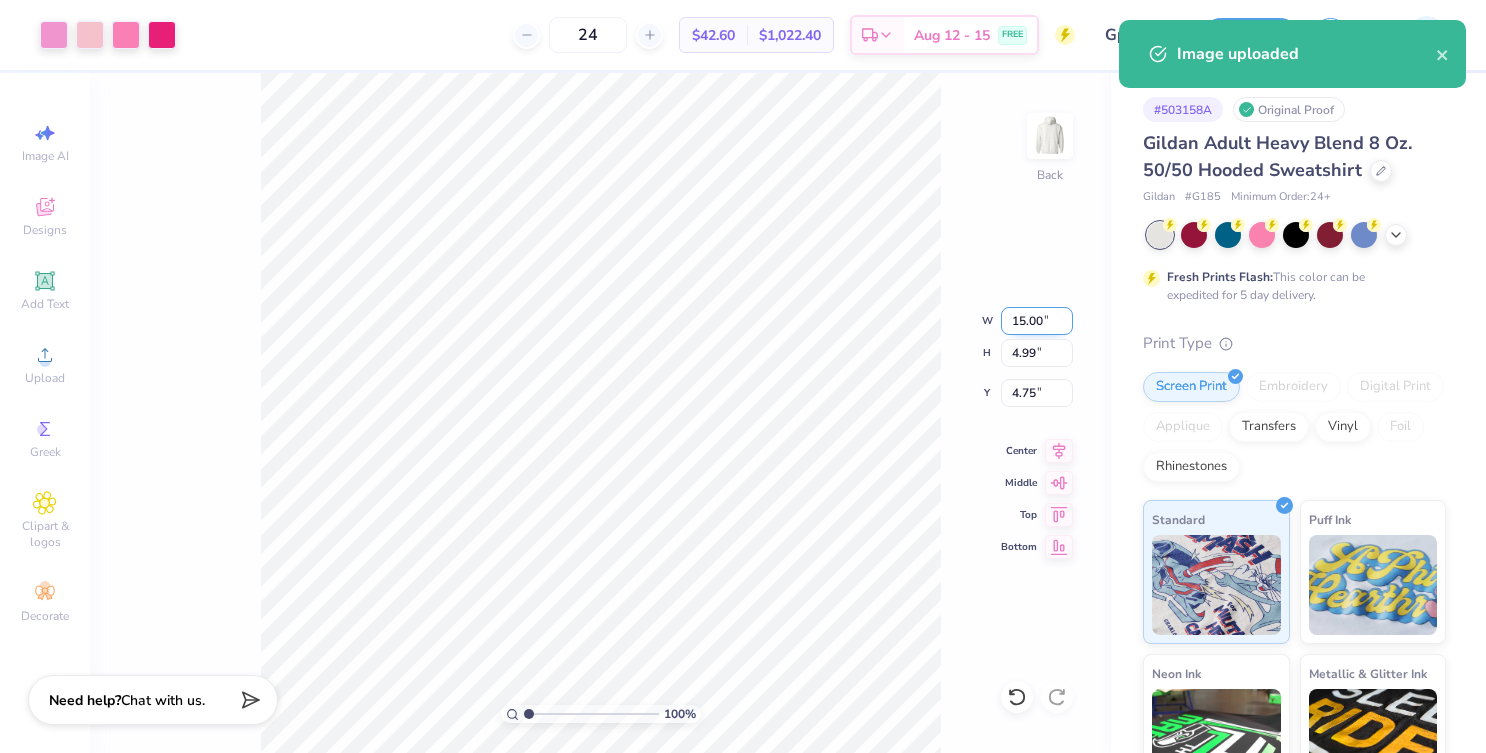 click on "15.00" at bounding box center (1037, 321) 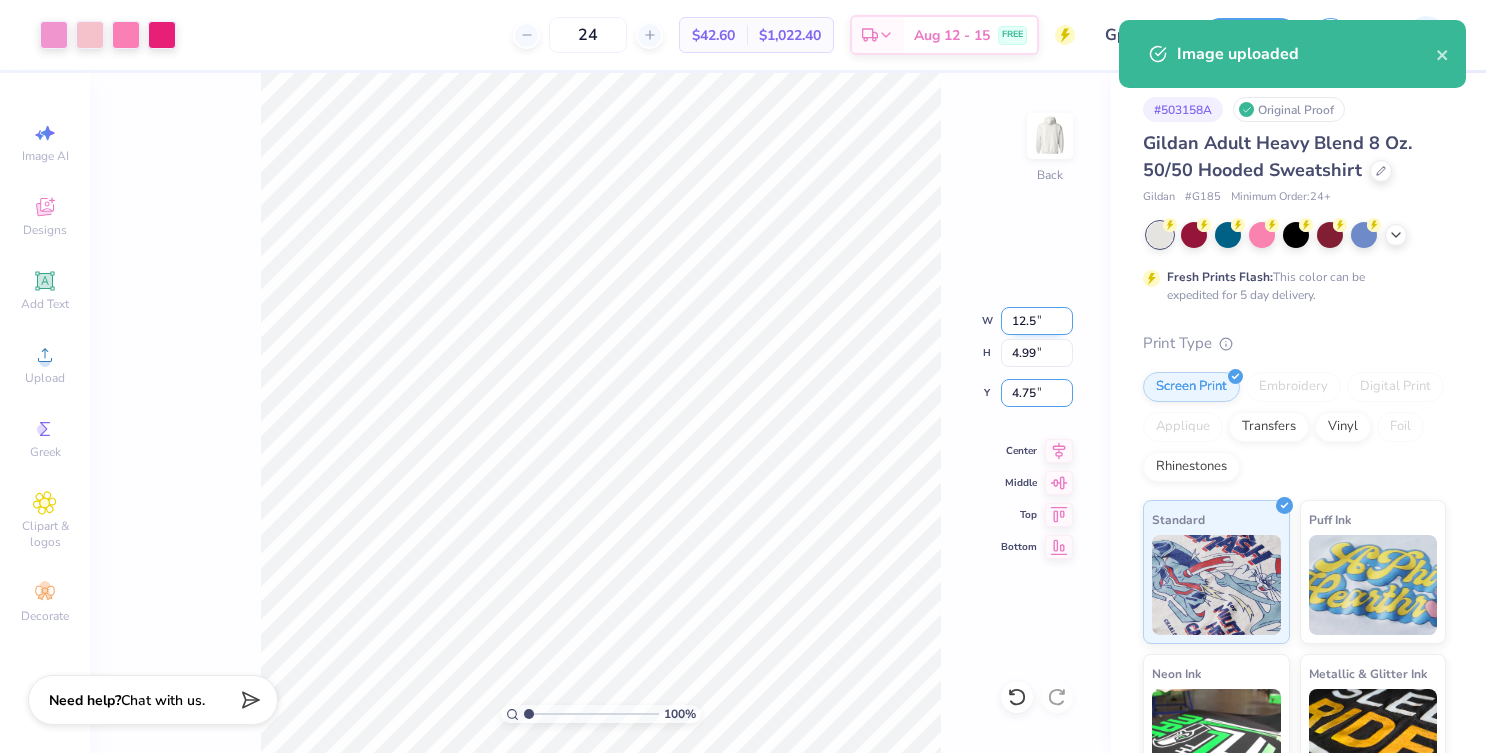 type on "12.50" 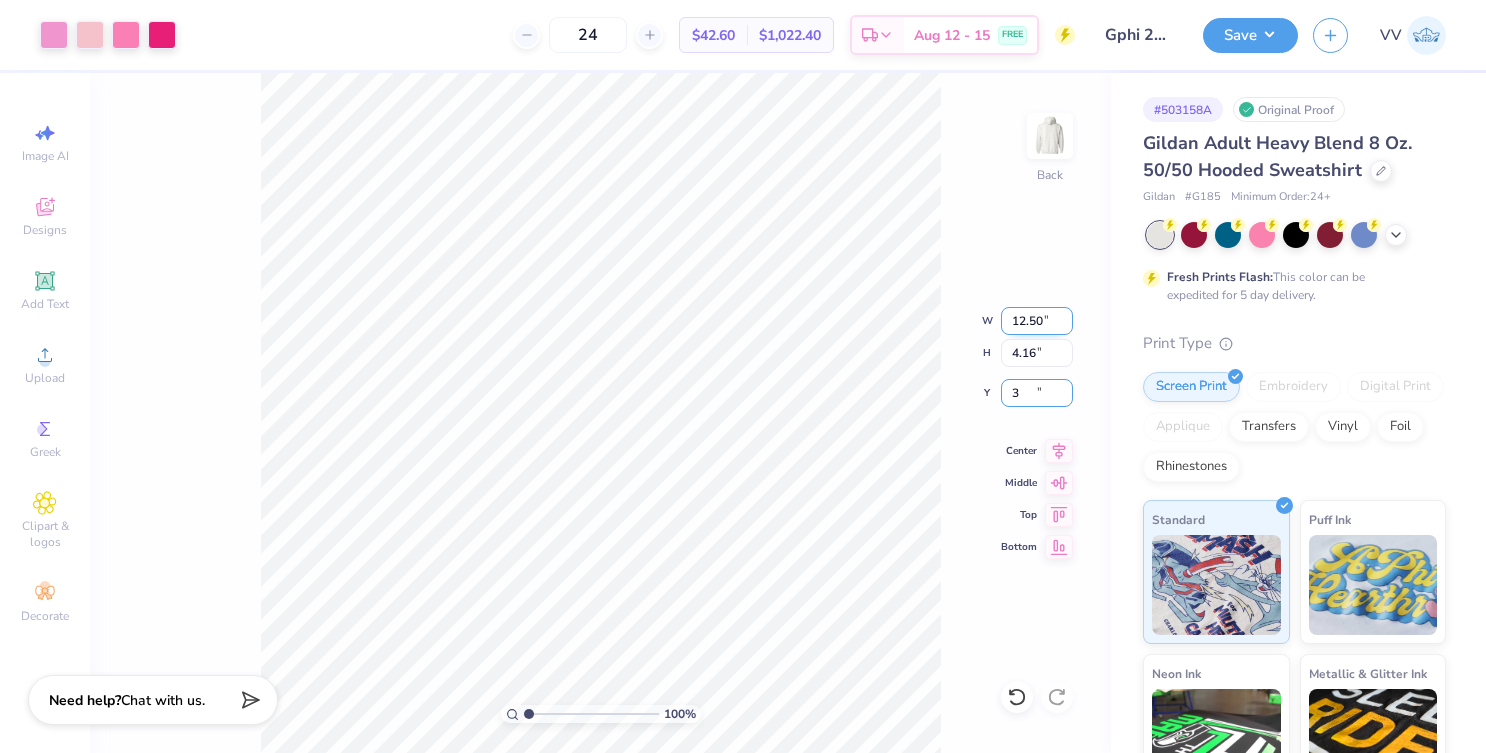 type on "3.00" 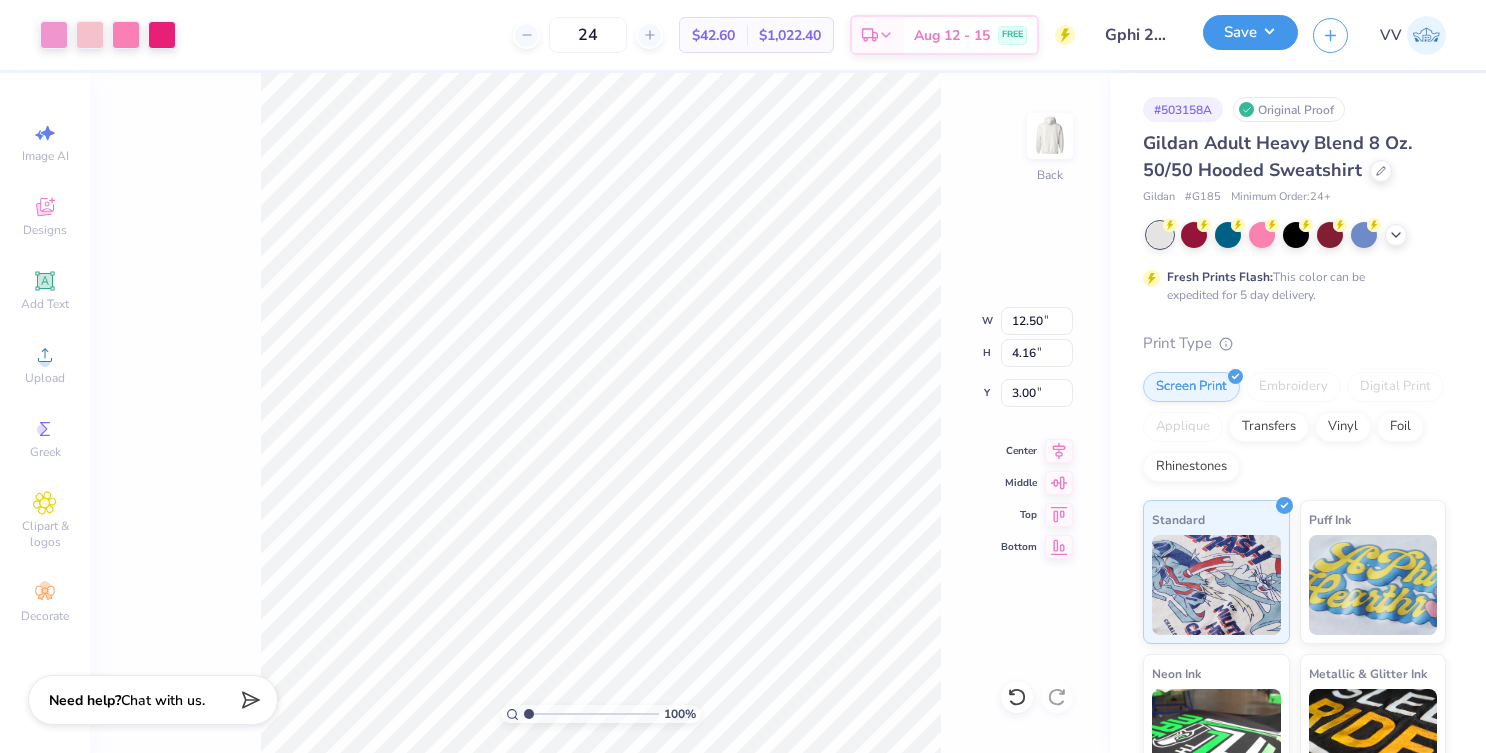 click on "Save" at bounding box center (1250, 32) 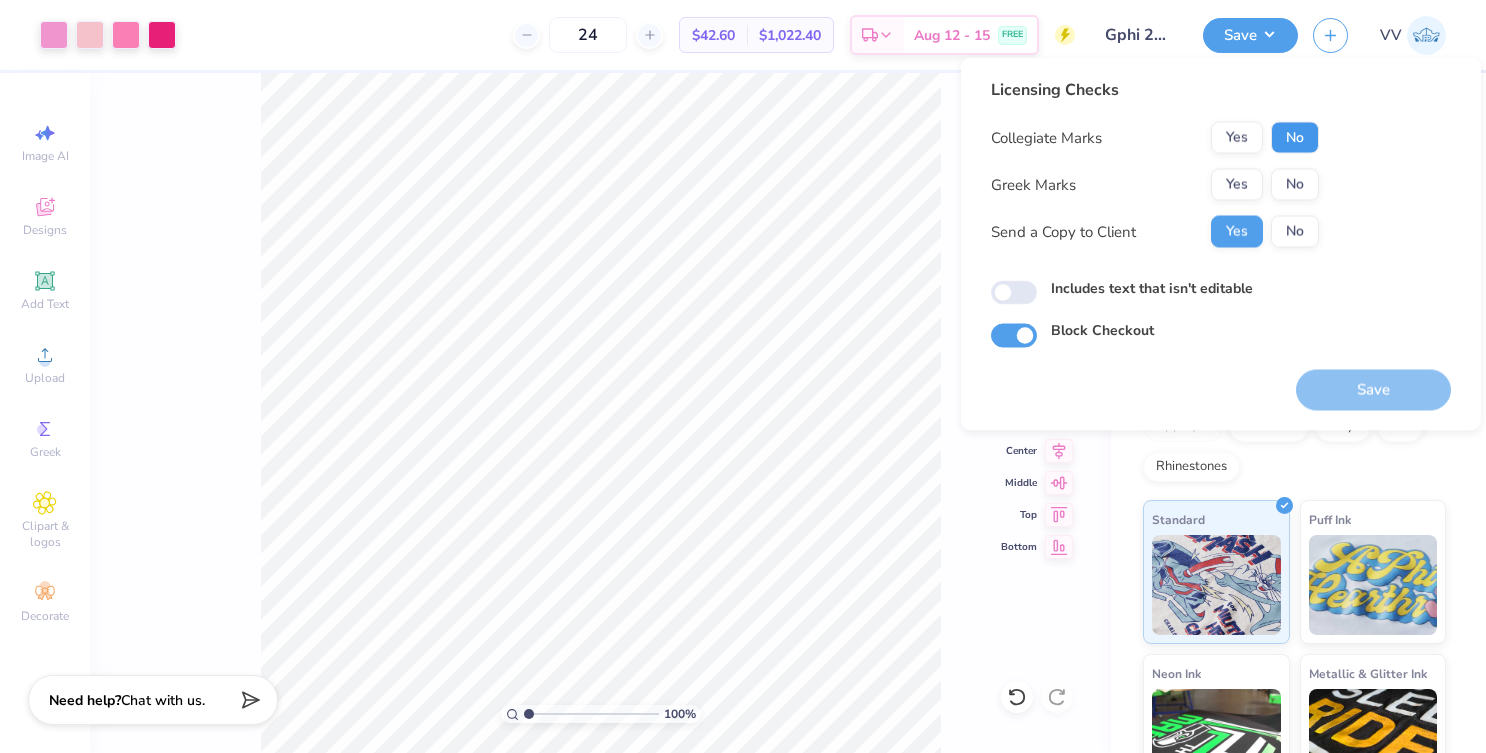 click on "No" at bounding box center (1295, 138) 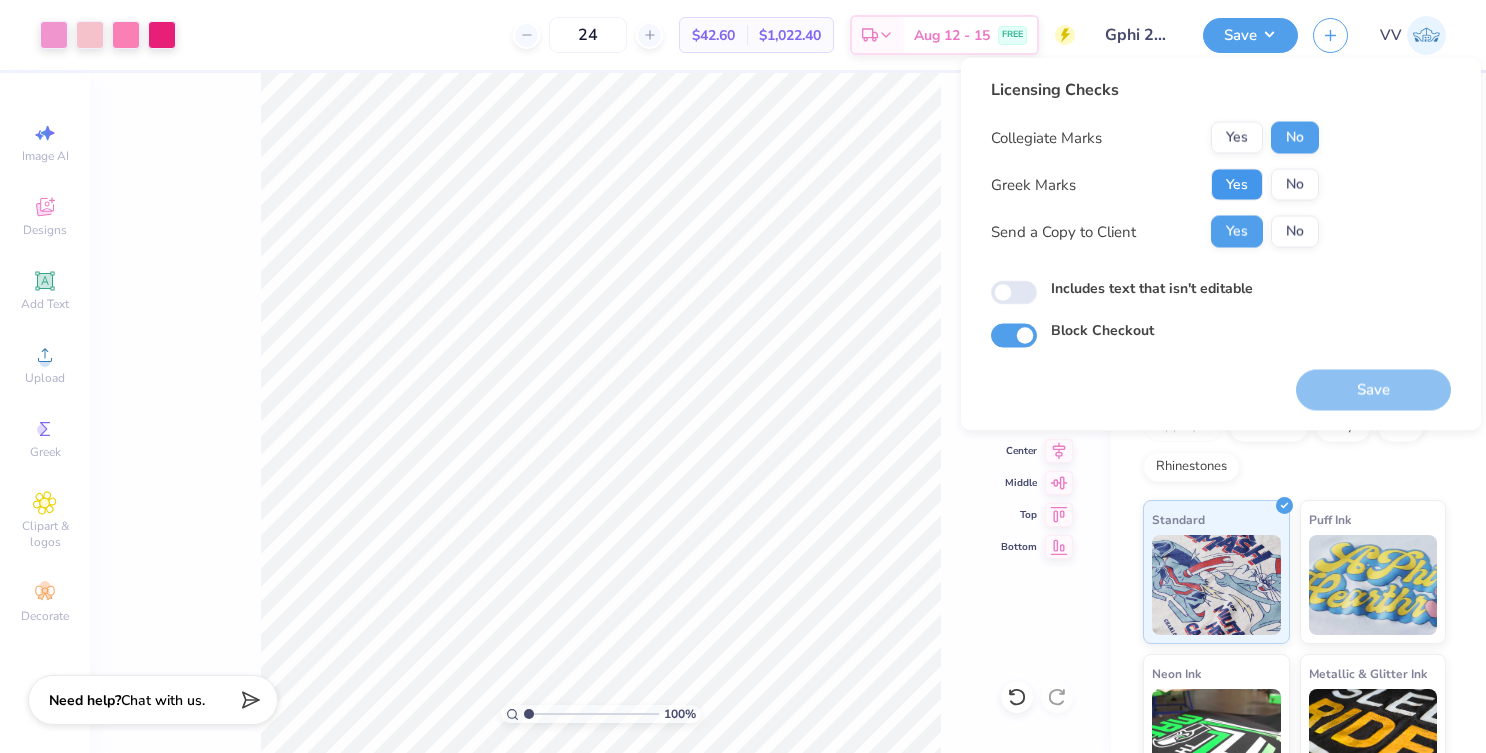 click on "Yes" at bounding box center [1237, 185] 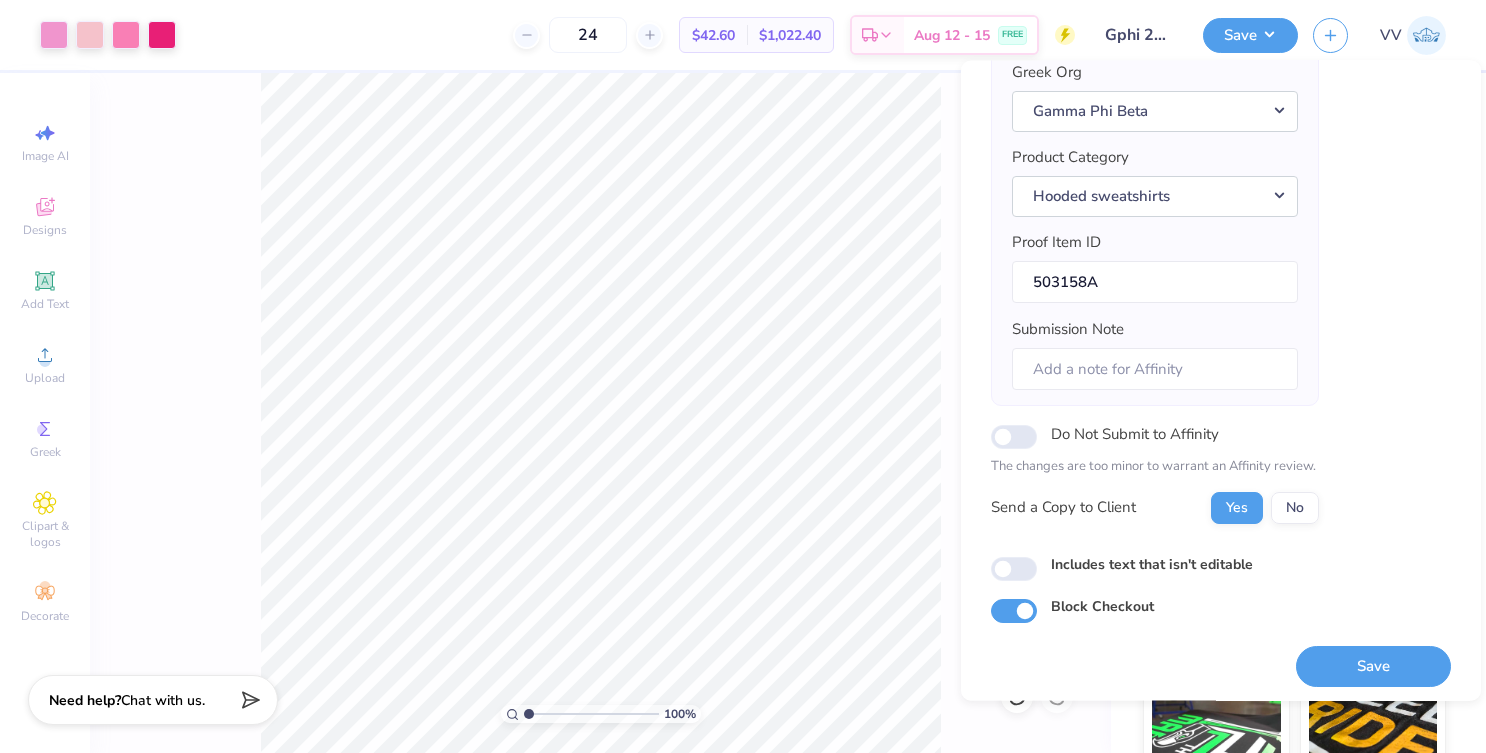 scroll, scrollTop: 179, scrollLeft: 0, axis: vertical 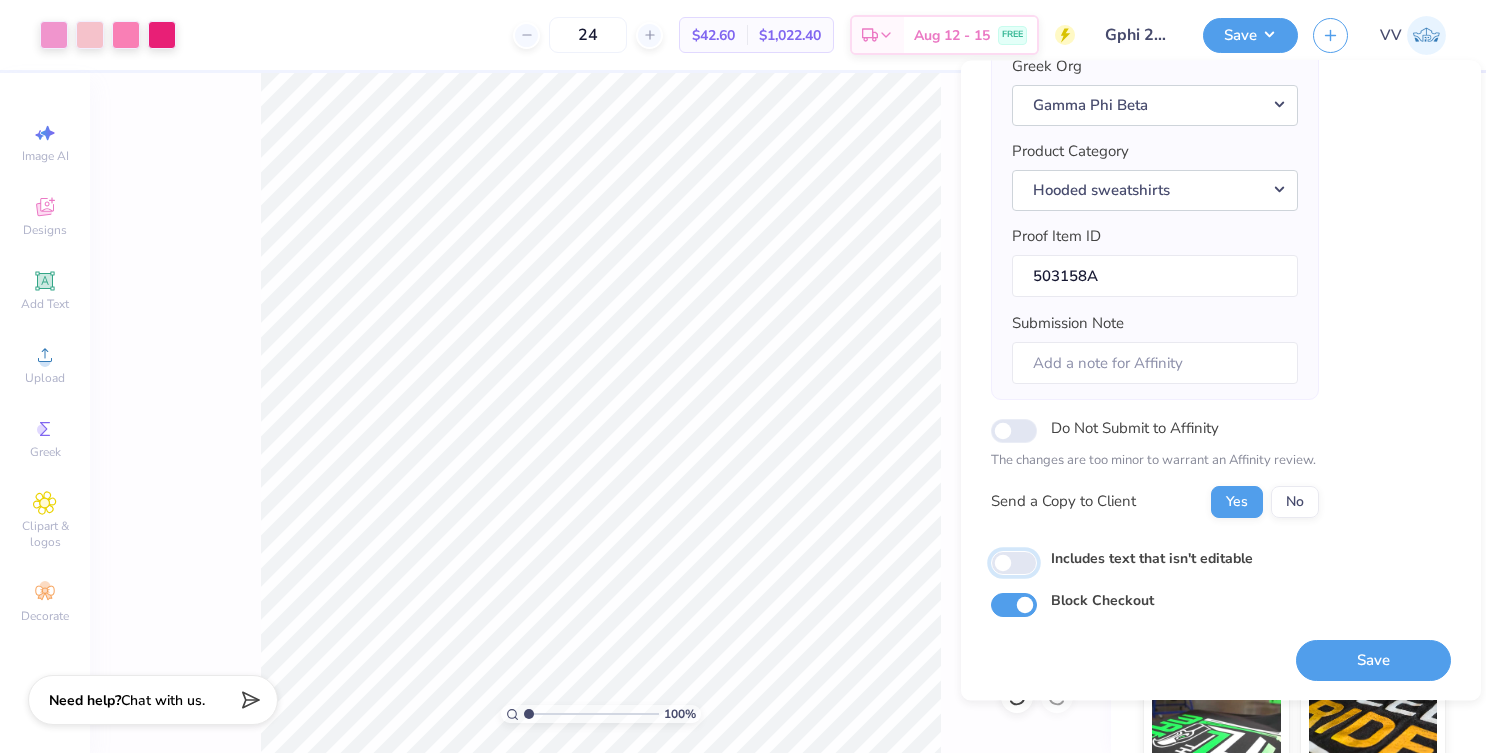 click on "Includes text that isn't editable" at bounding box center [1014, 563] 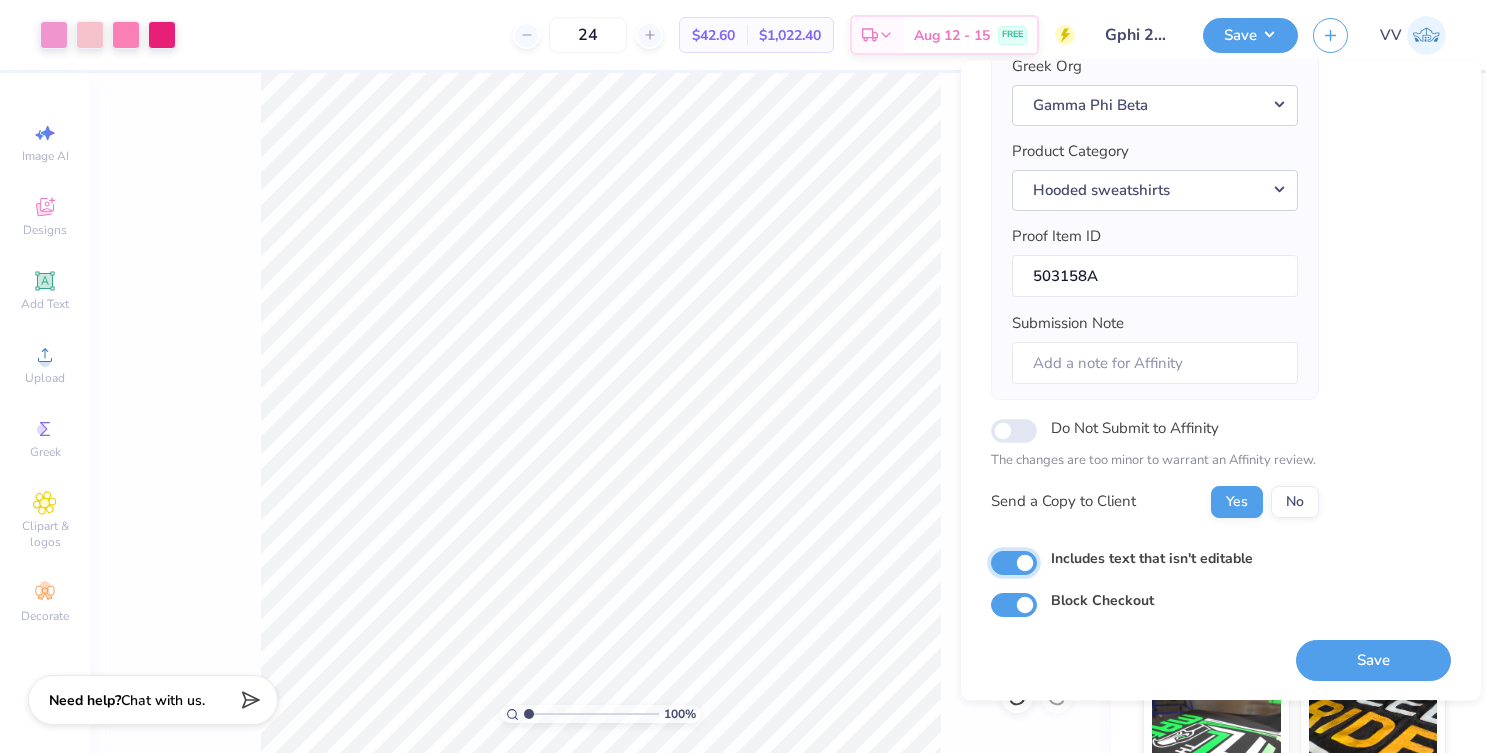 checkbox on "true" 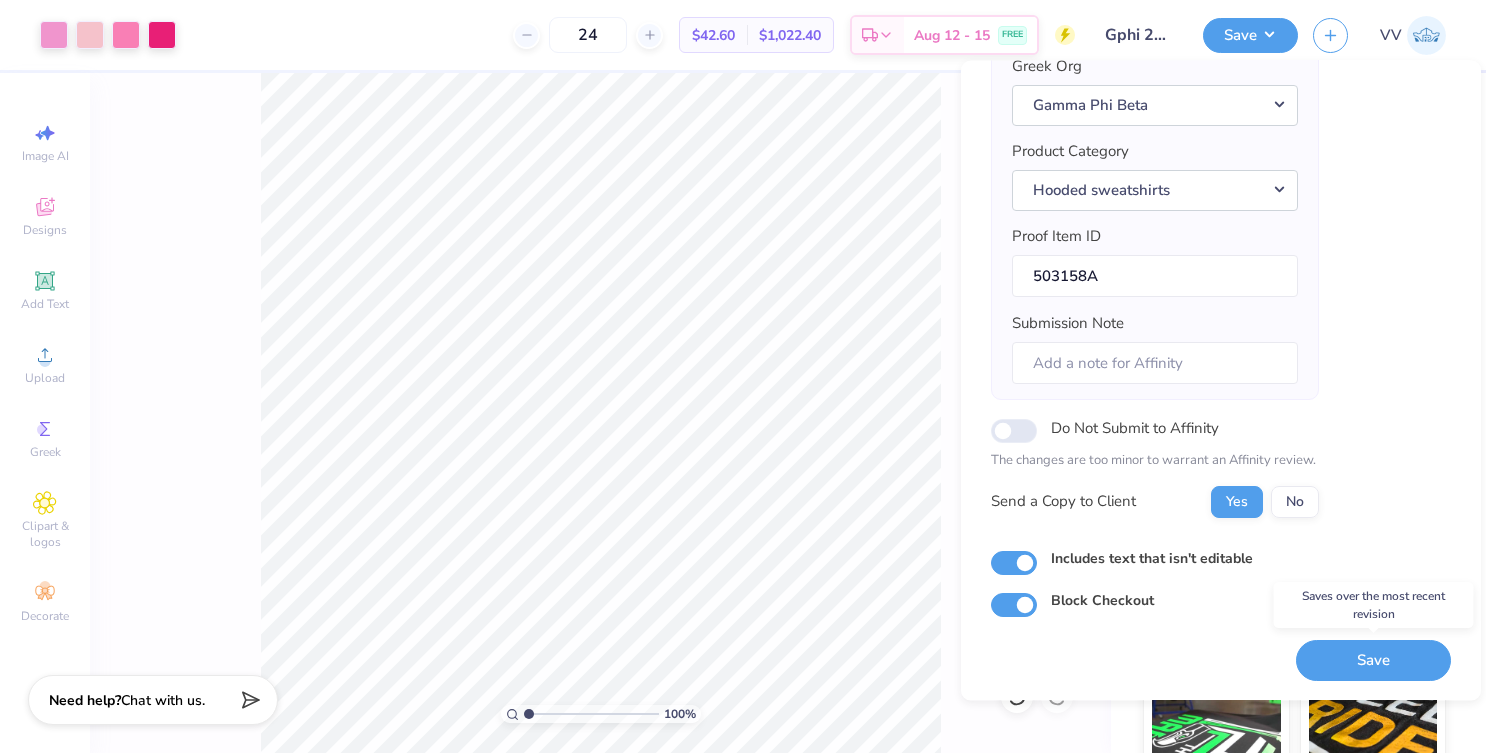 drag, startPoint x: 1353, startPoint y: 654, endPoint x: 1342, endPoint y: 640, distance: 17.804493 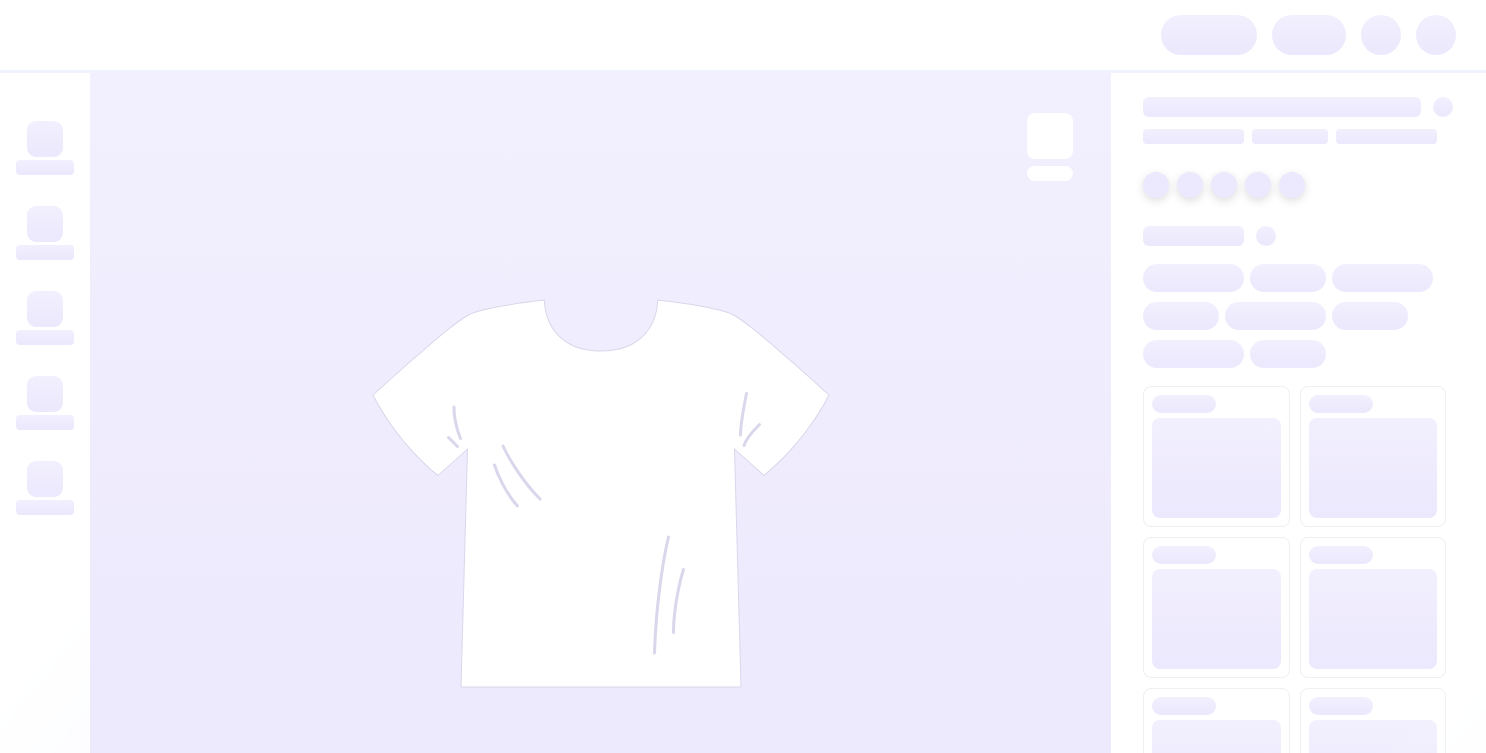 scroll, scrollTop: 0, scrollLeft: 0, axis: both 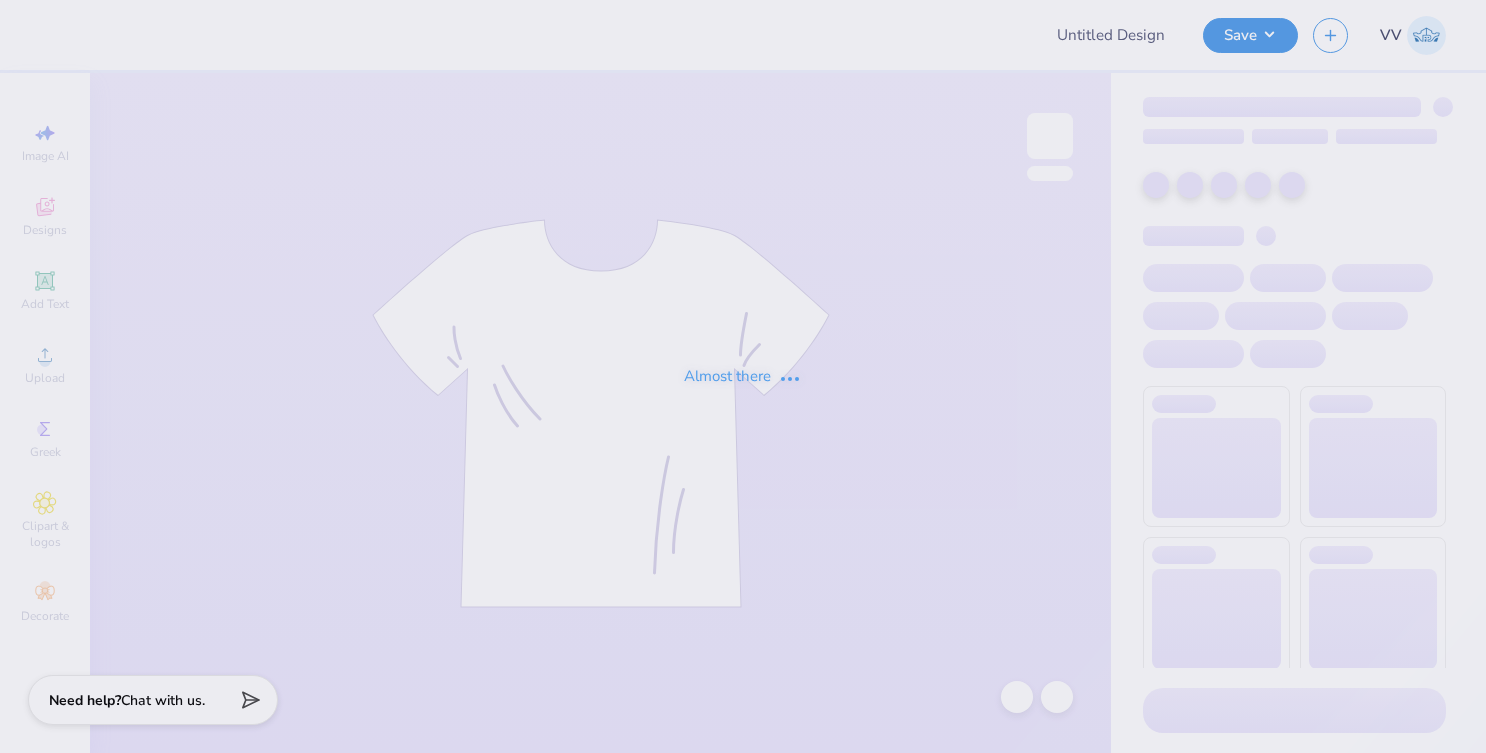 type on "Wellness Society Navy Hoodie" 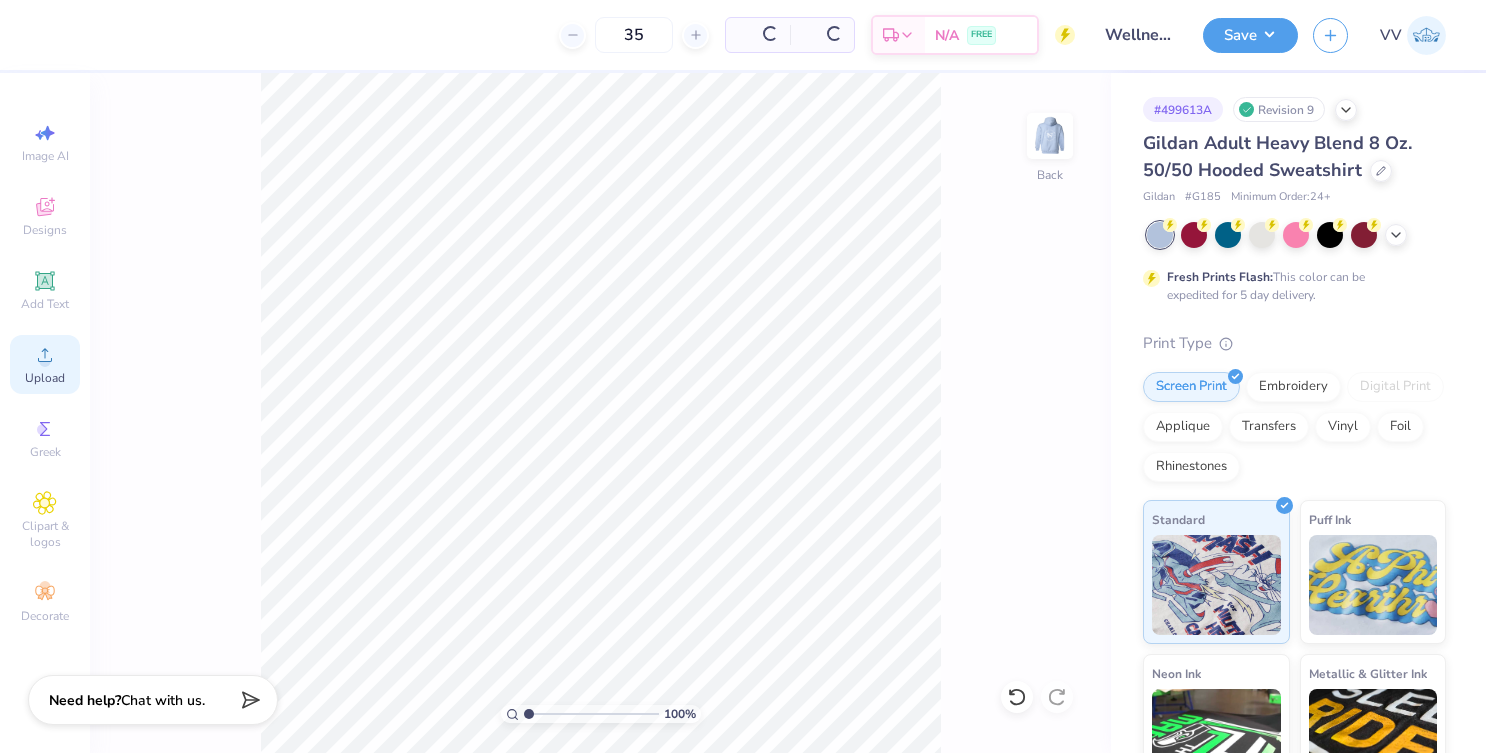 click 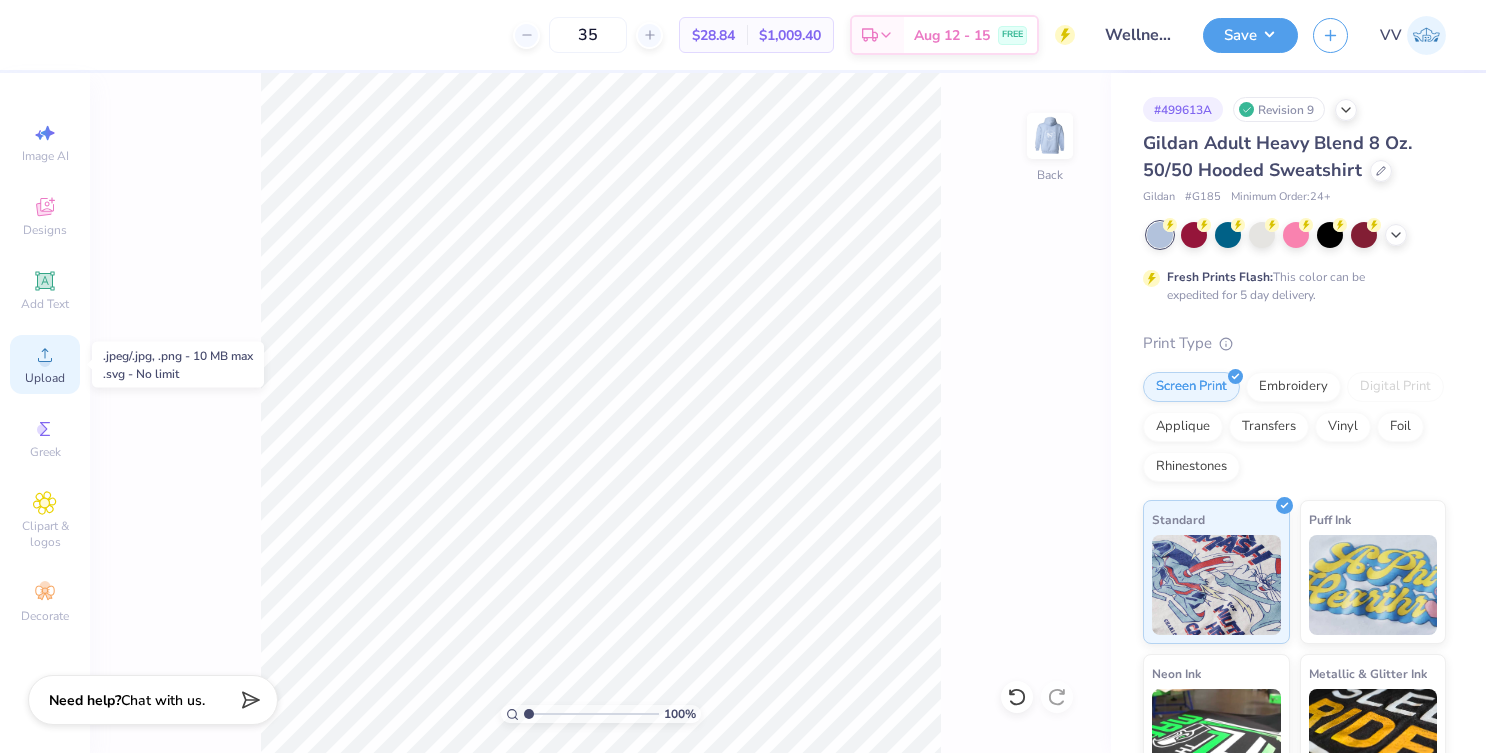 click on "Upload" at bounding box center (45, 364) 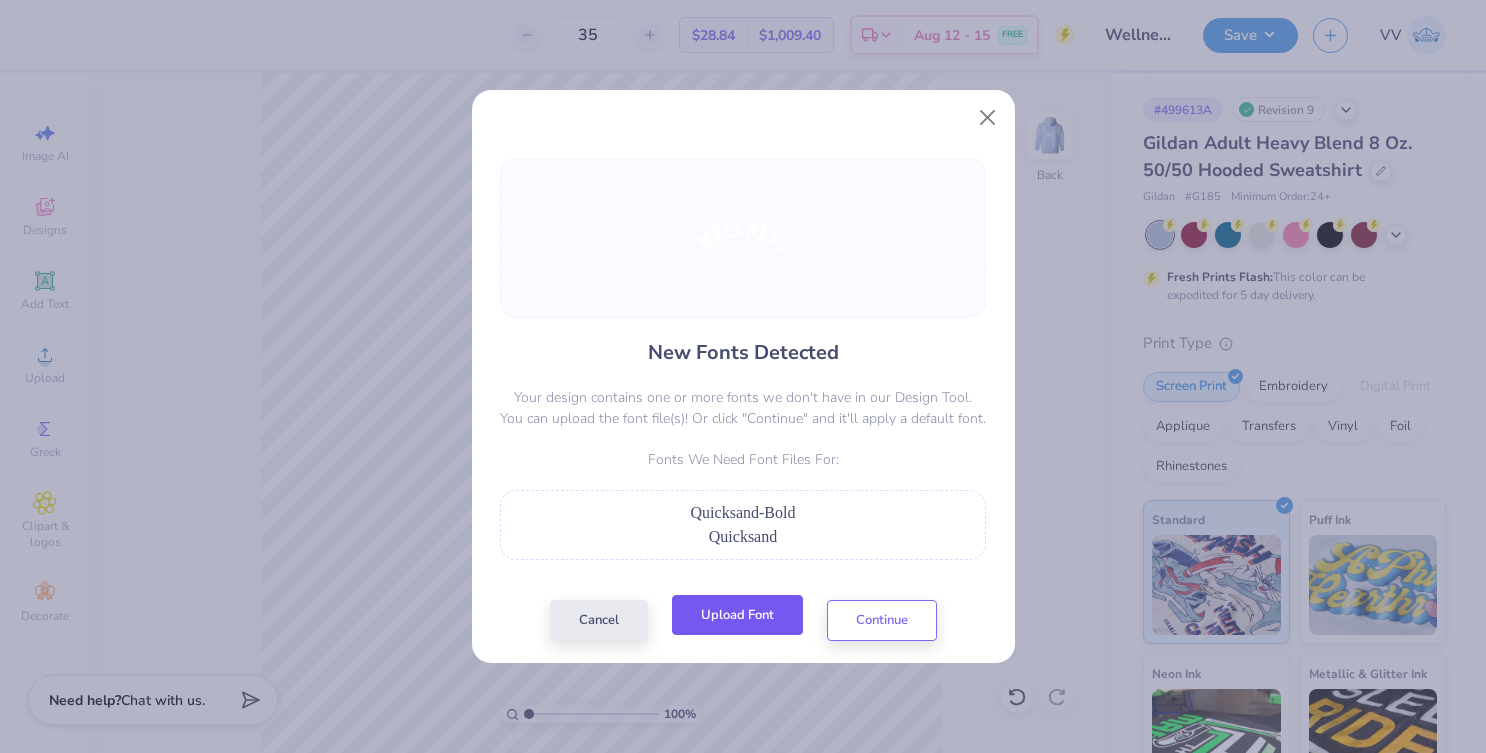 click on "Upload Font" at bounding box center [737, 615] 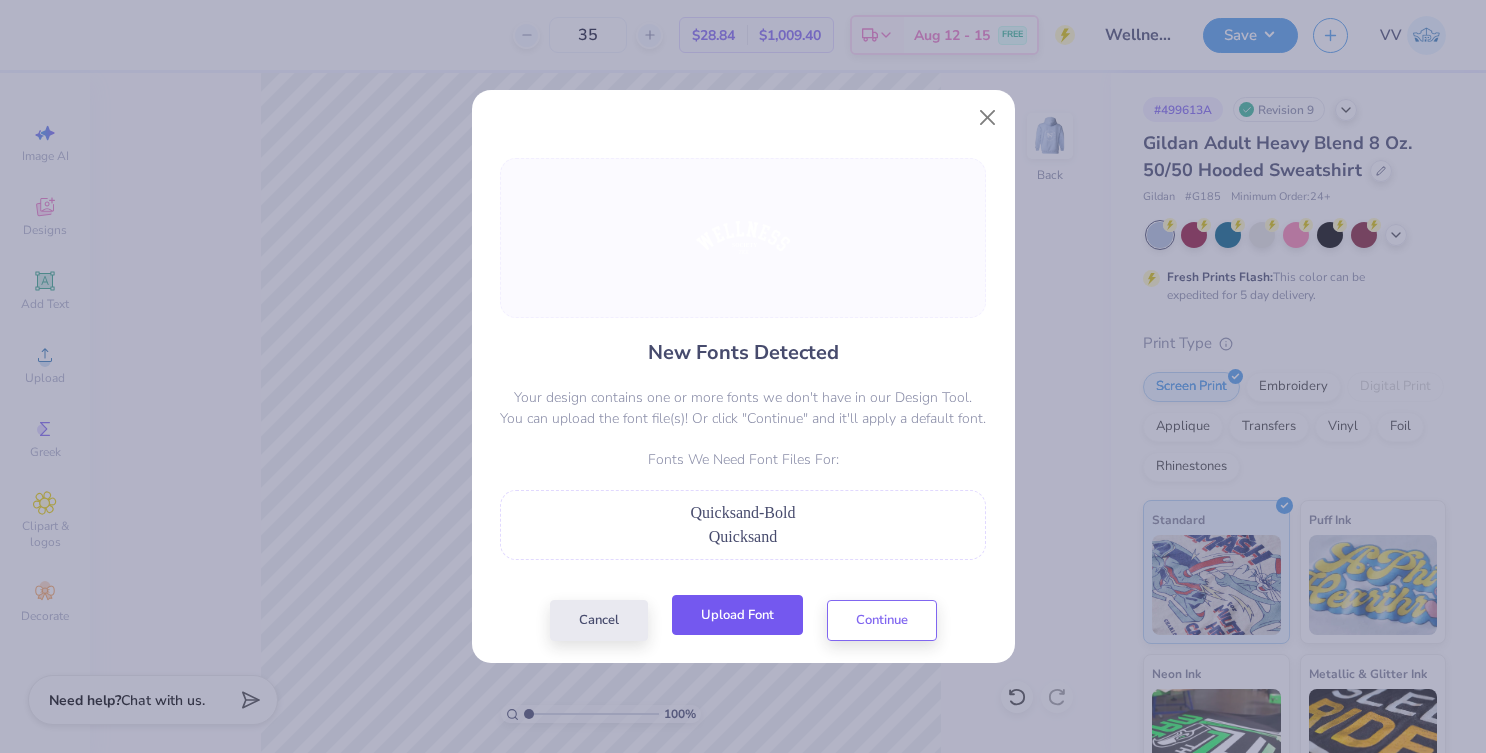 click on "Upload Font" at bounding box center (737, 615) 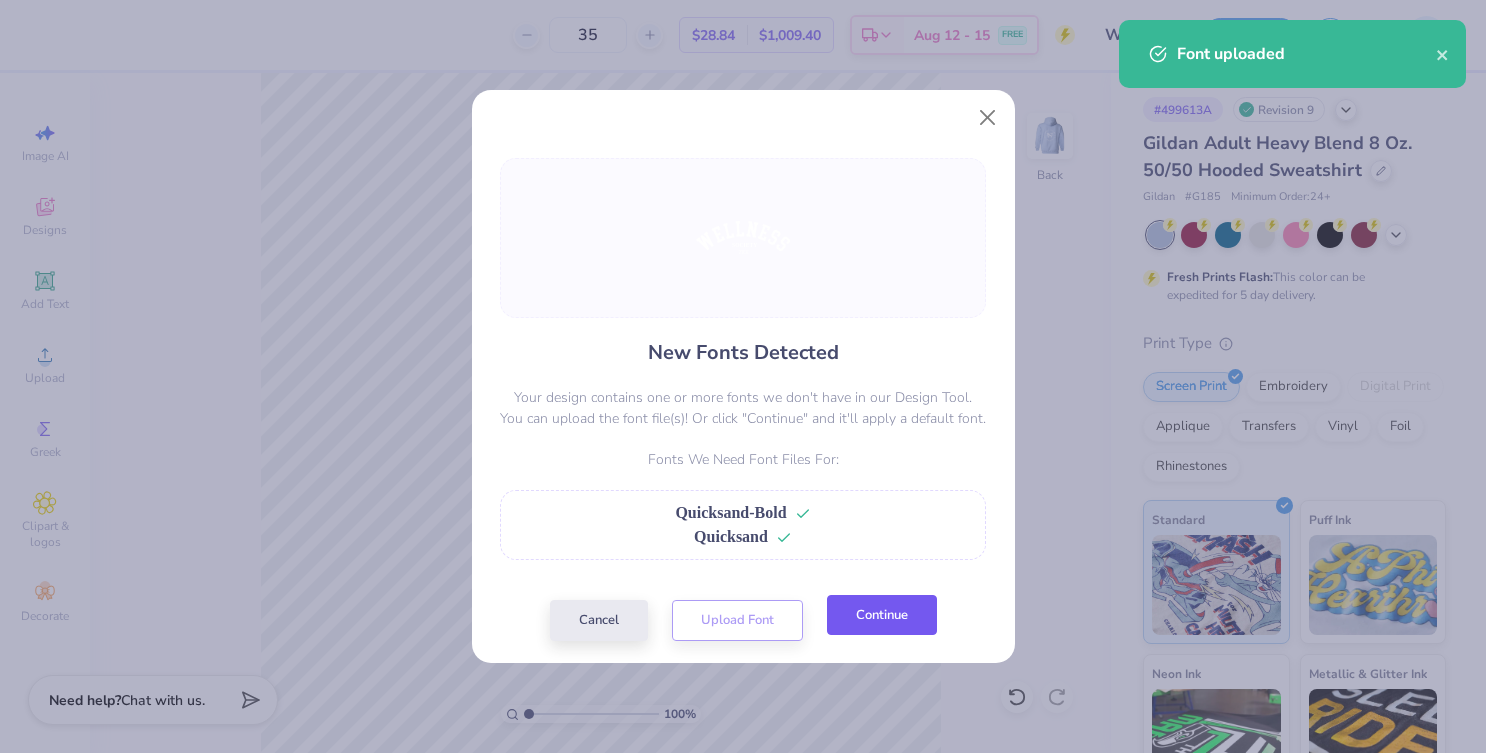 click on "Continue" at bounding box center (882, 615) 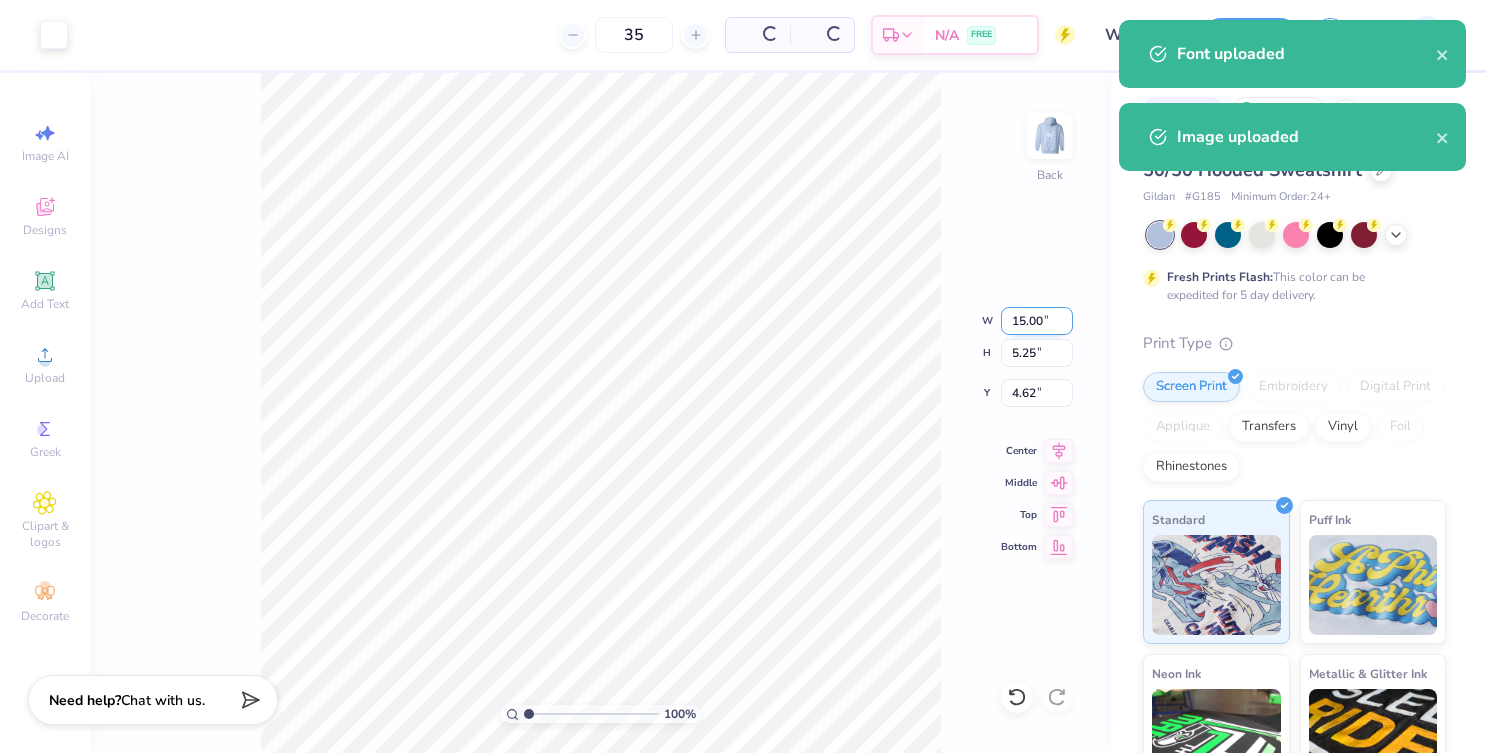 click on "15.00" at bounding box center (1037, 321) 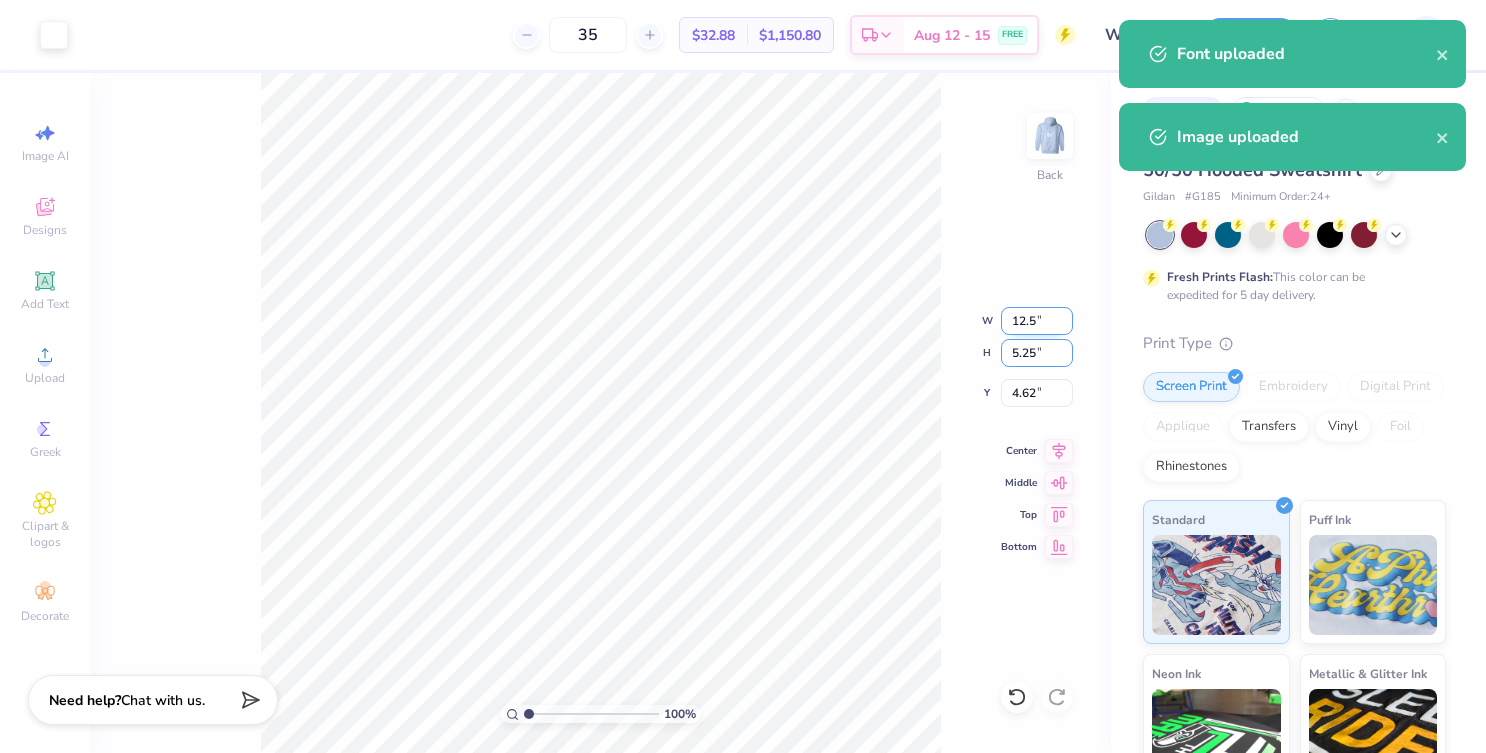 type on "12.50" 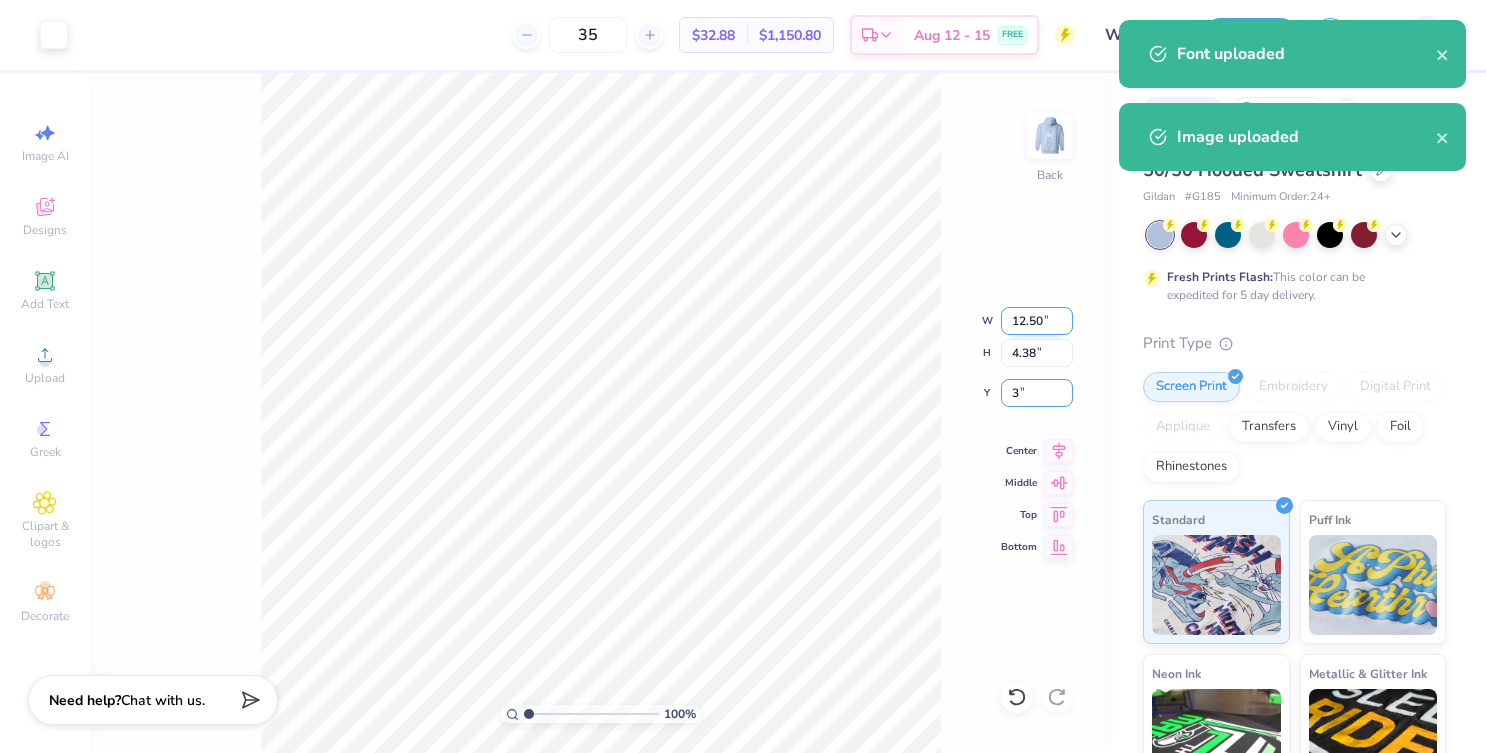 type on "3.00" 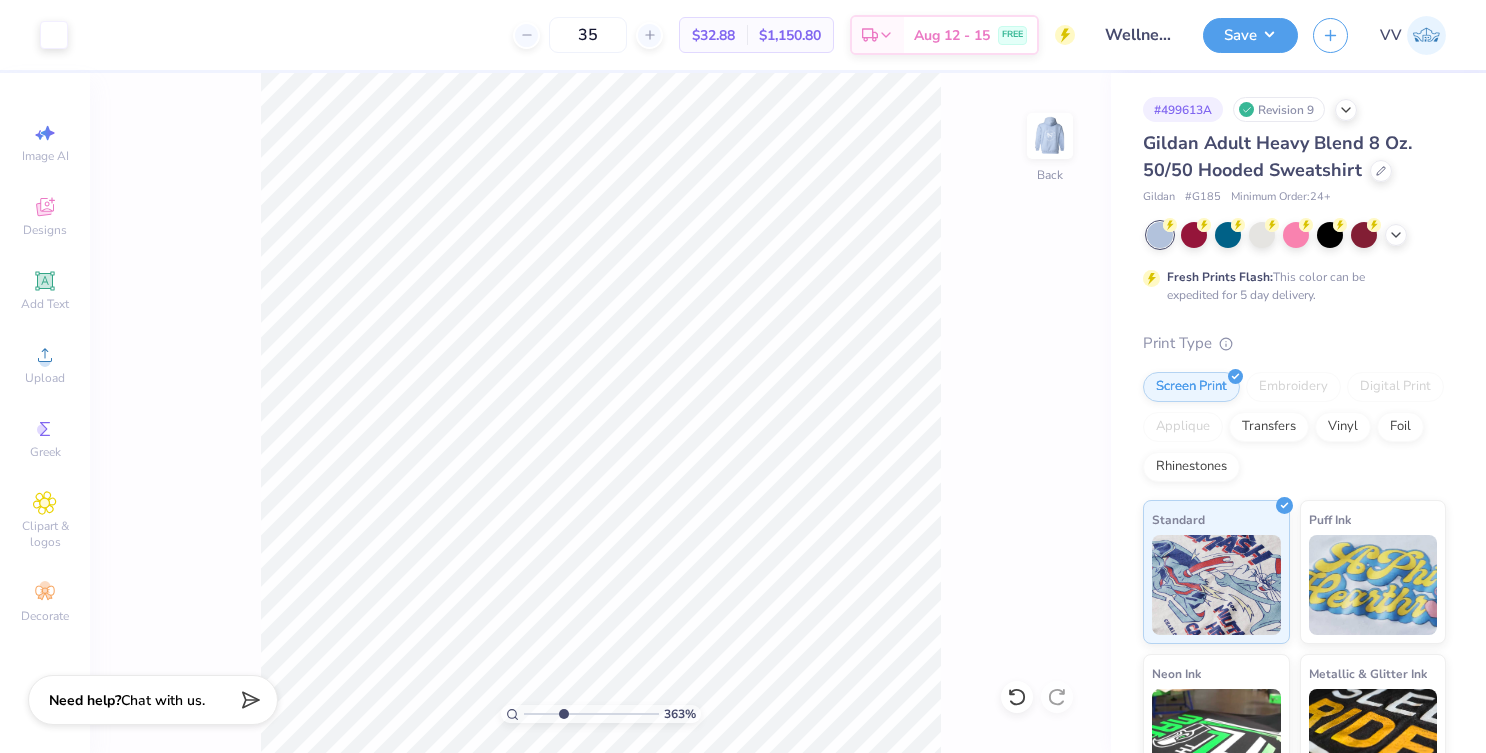 type on "3.59" 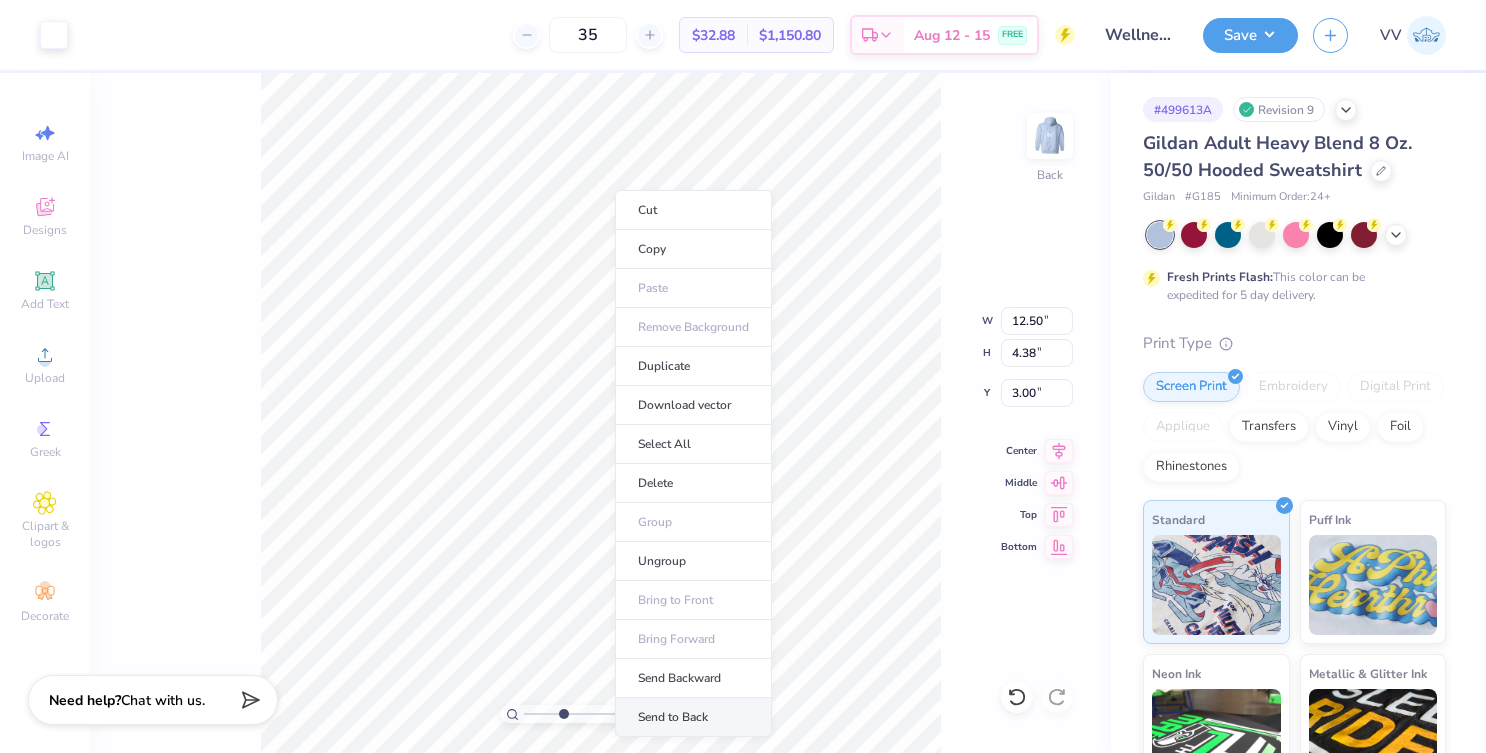 click on "Send to Back" at bounding box center [693, 717] 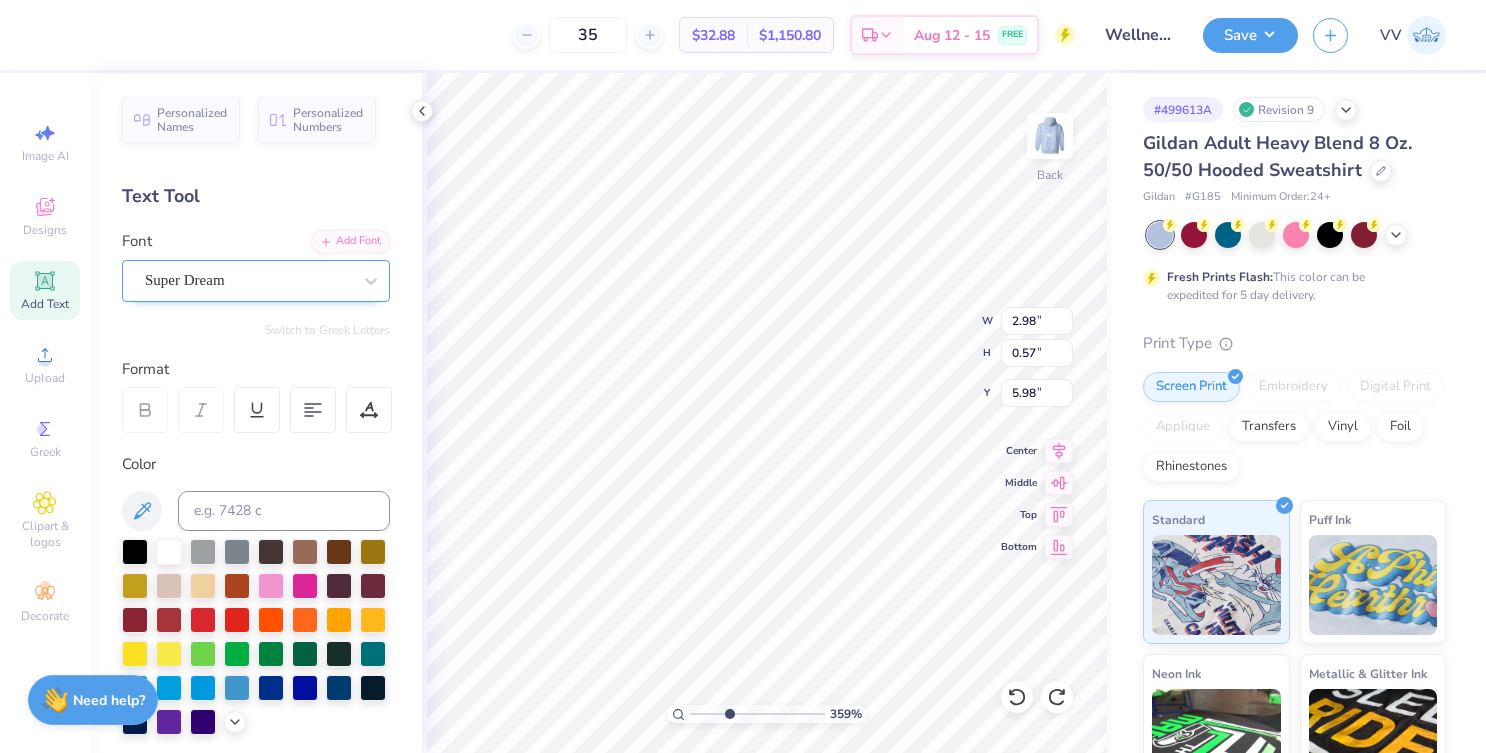 click on "Super Dream" at bounding box center (248, 280) 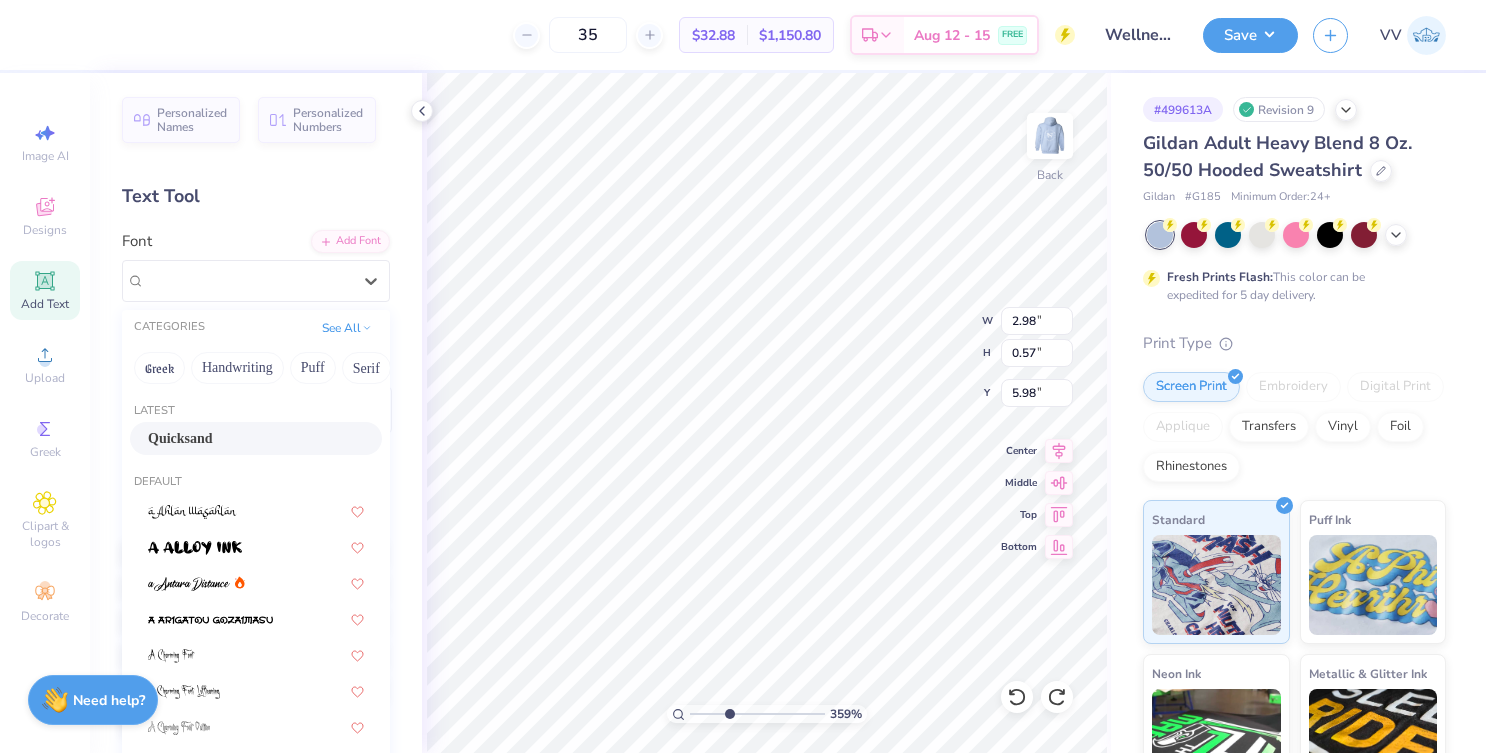 drag, startPoint x: 219, startPoint y: 433, endPoint x: 394, endPoint y: 444, distance: 175.34537 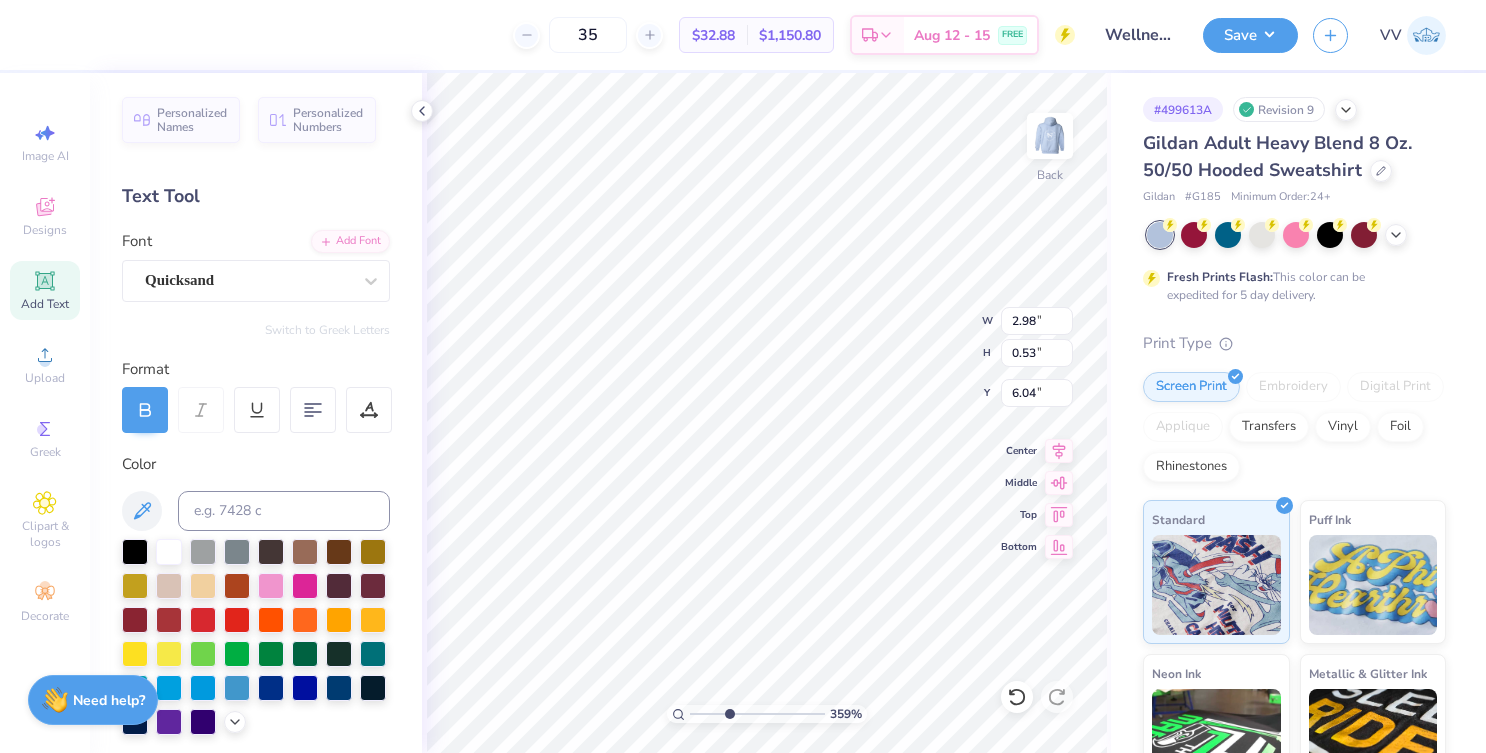 type on "0.53" 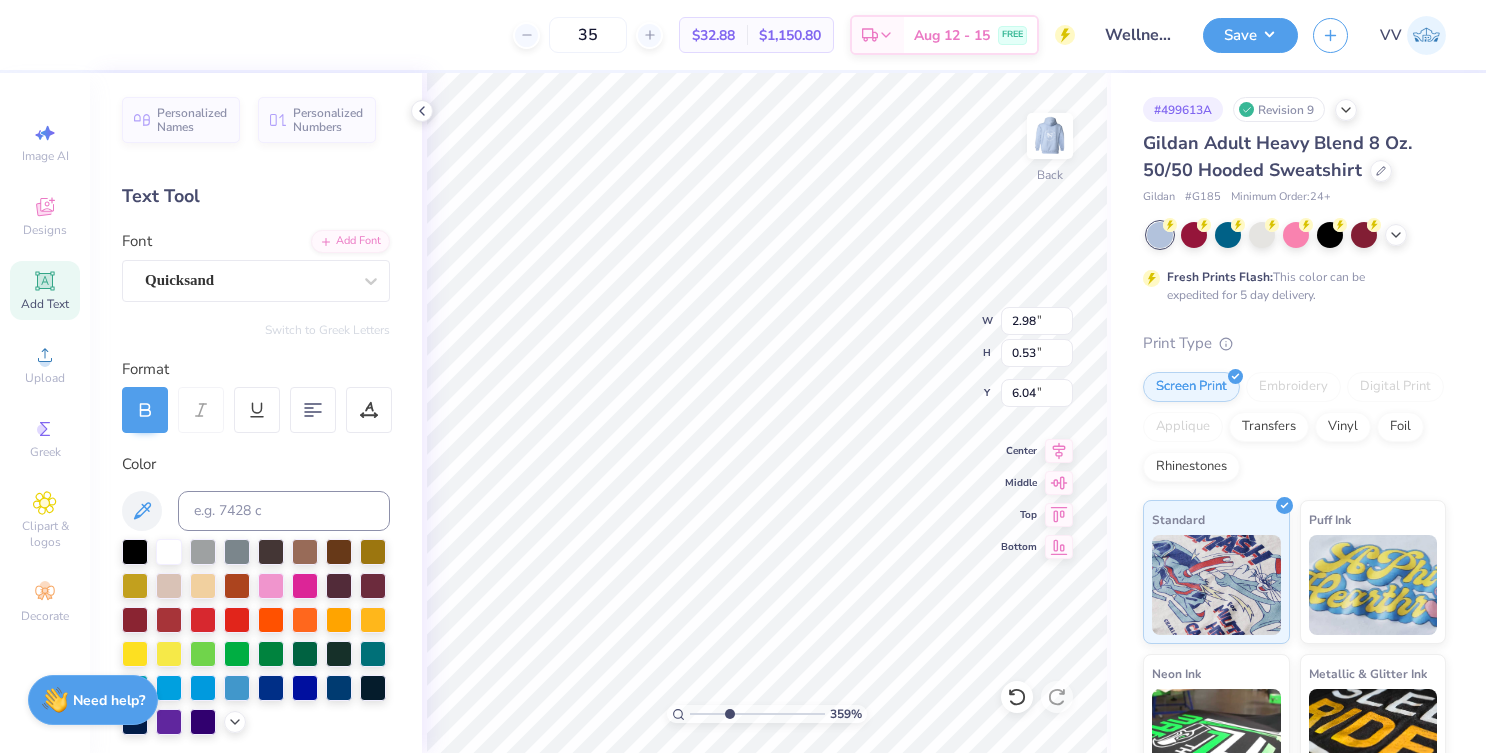 type on "6.01" 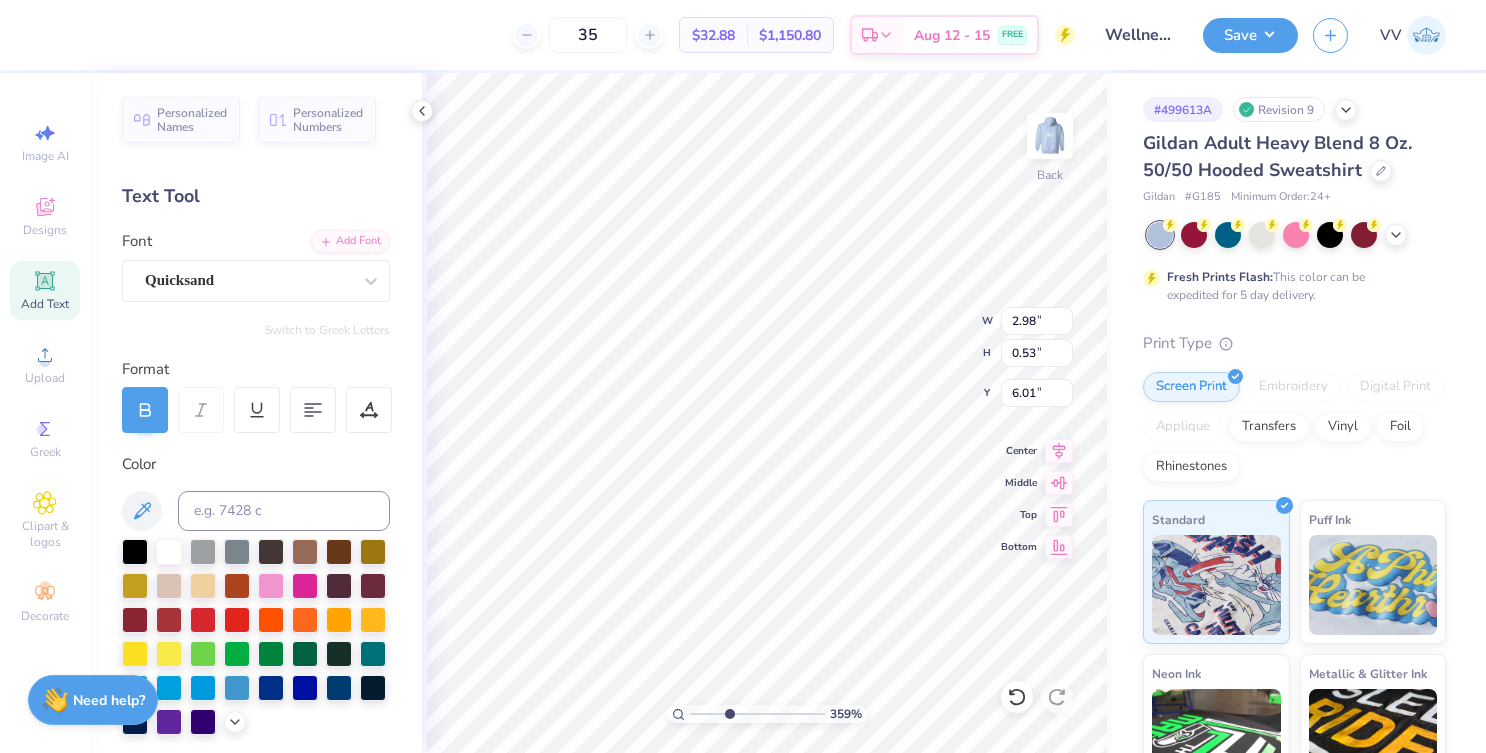 type on "12.50" 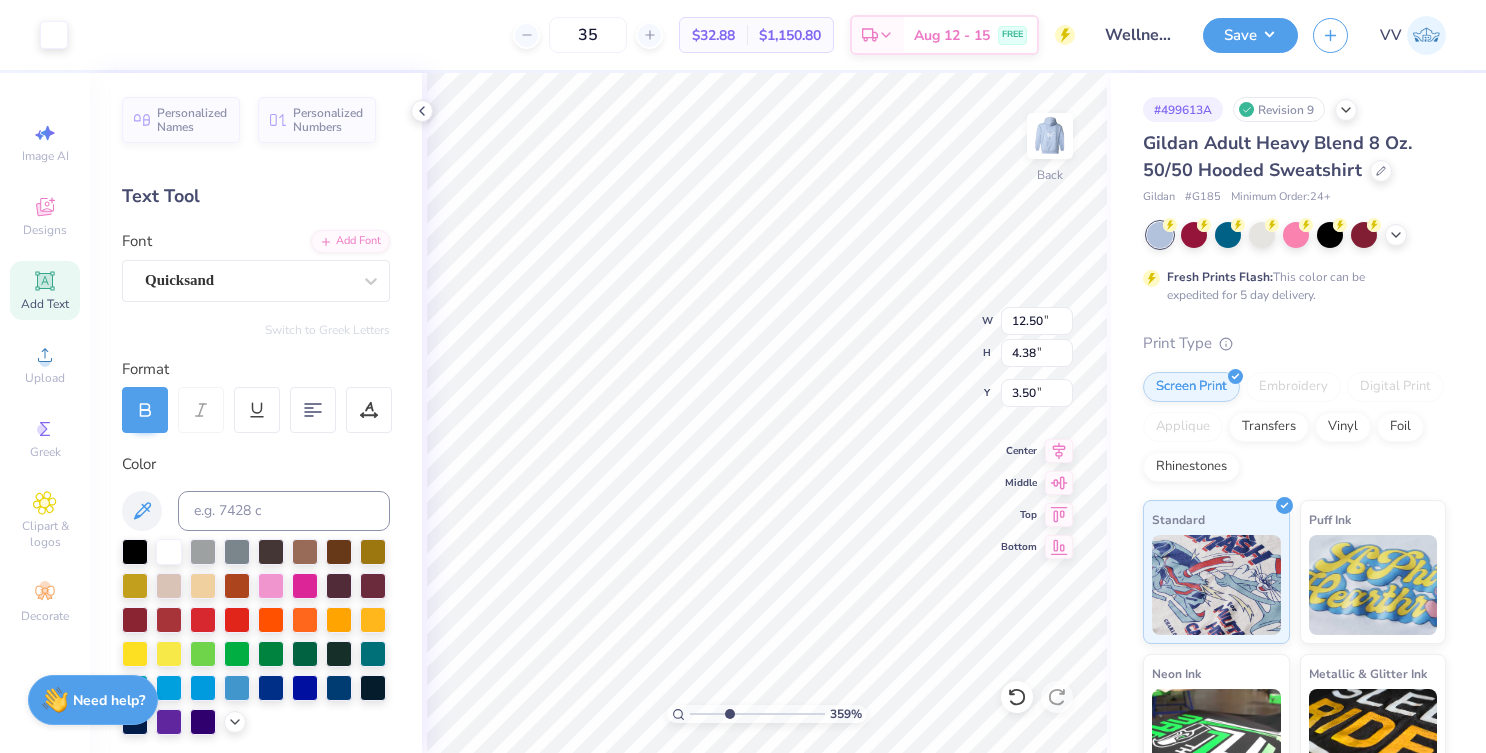 type on "3.00" 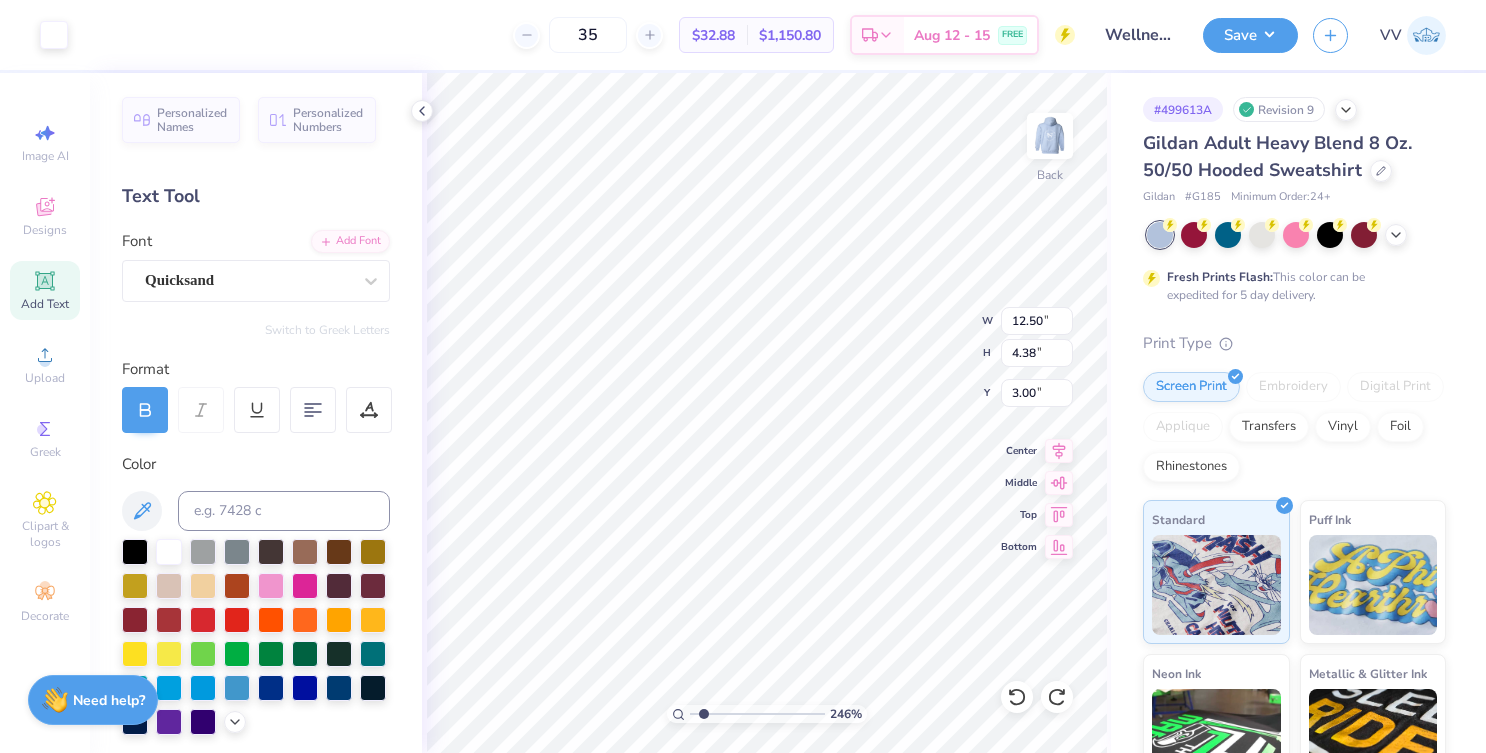 type on "1.69" 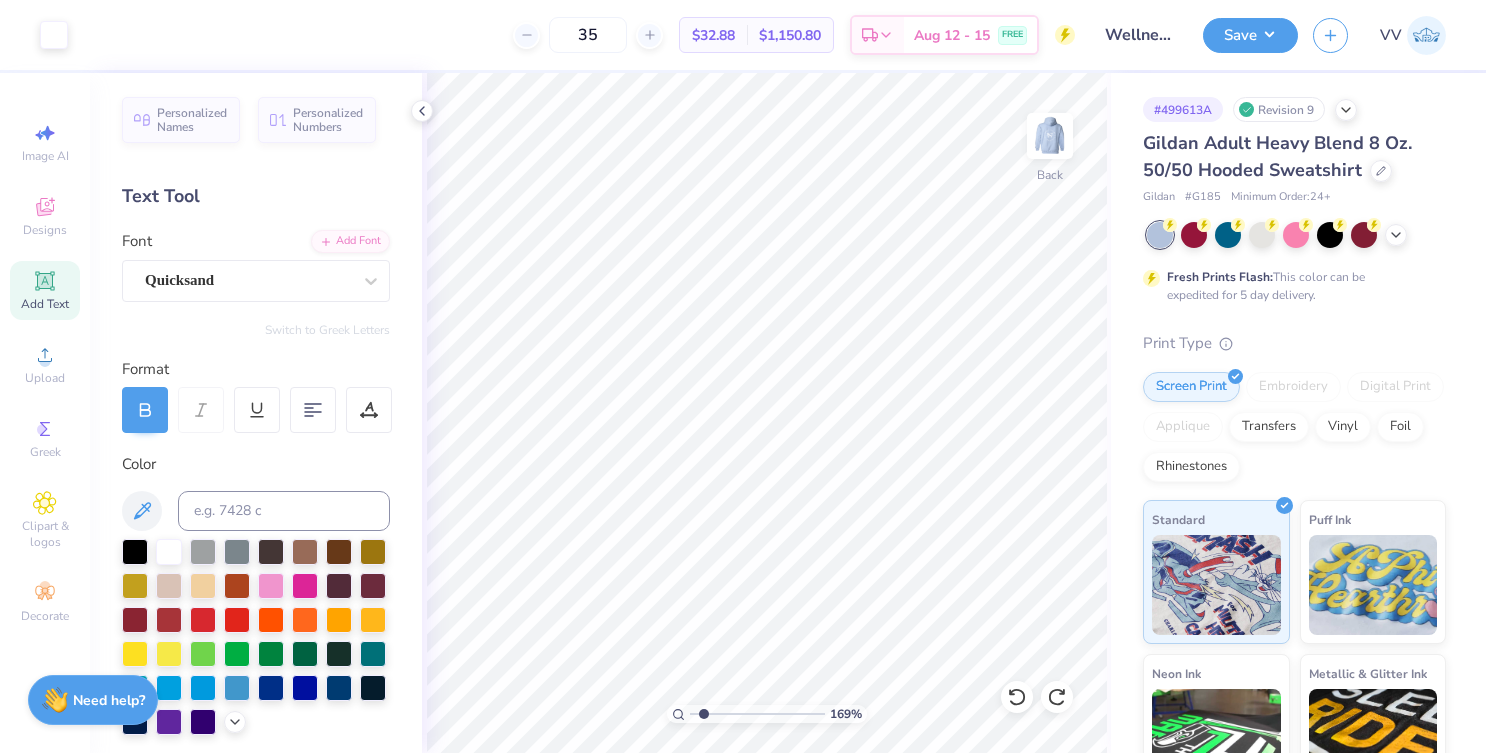 drag, startPoint x: 48, startPoint y: 280, endPoint x: 70, endPoint y: 294, distance: 26.076809 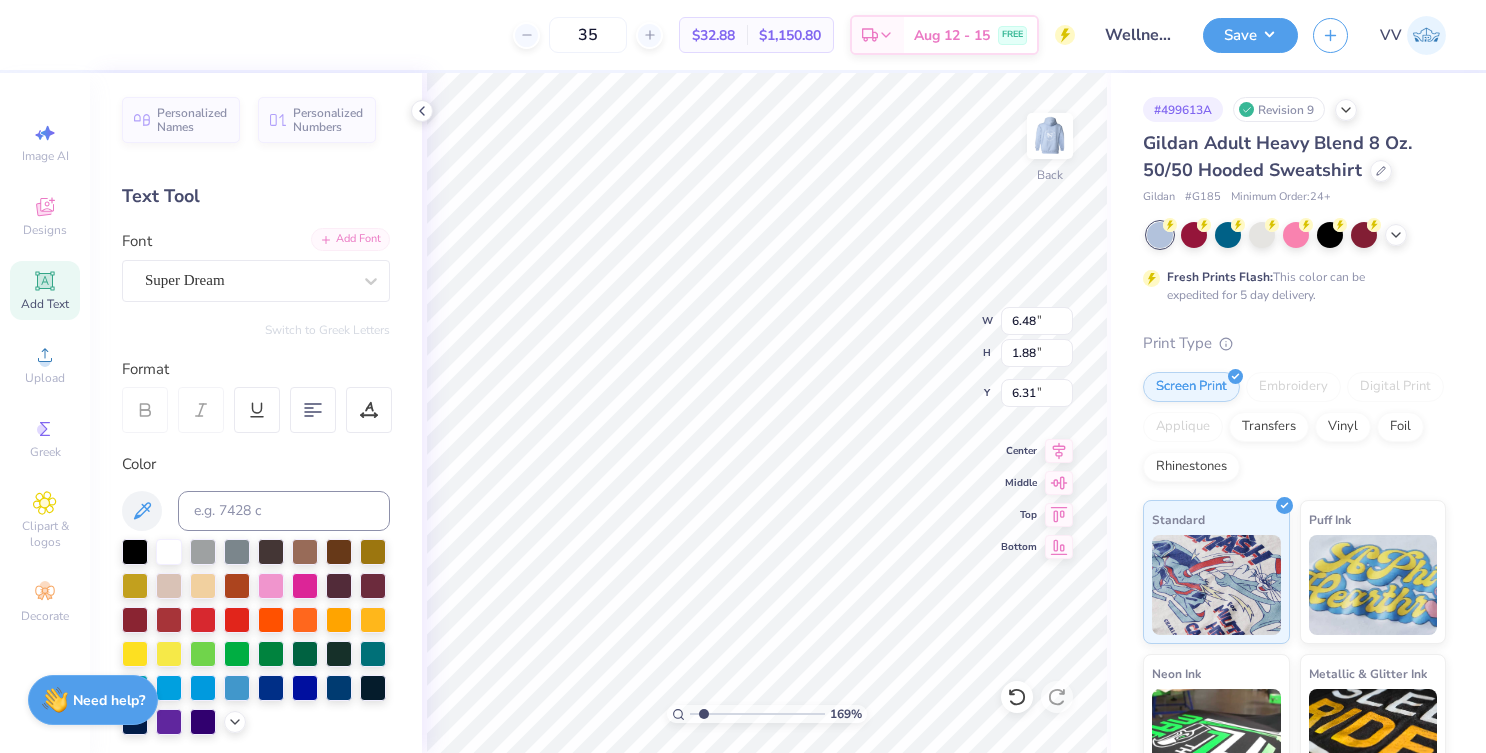 click on "Add Font" at bounding box center (350, 239) 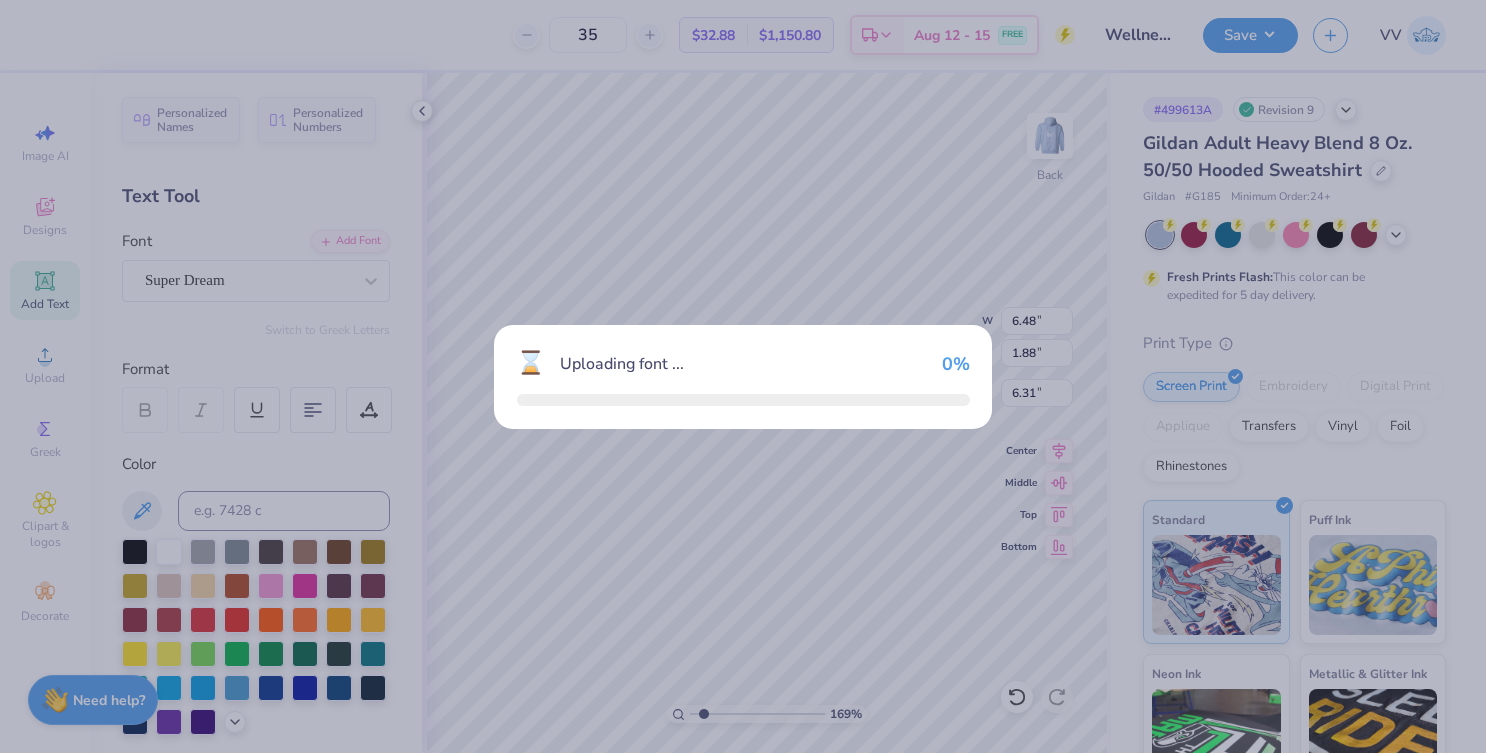 type on "6.33" 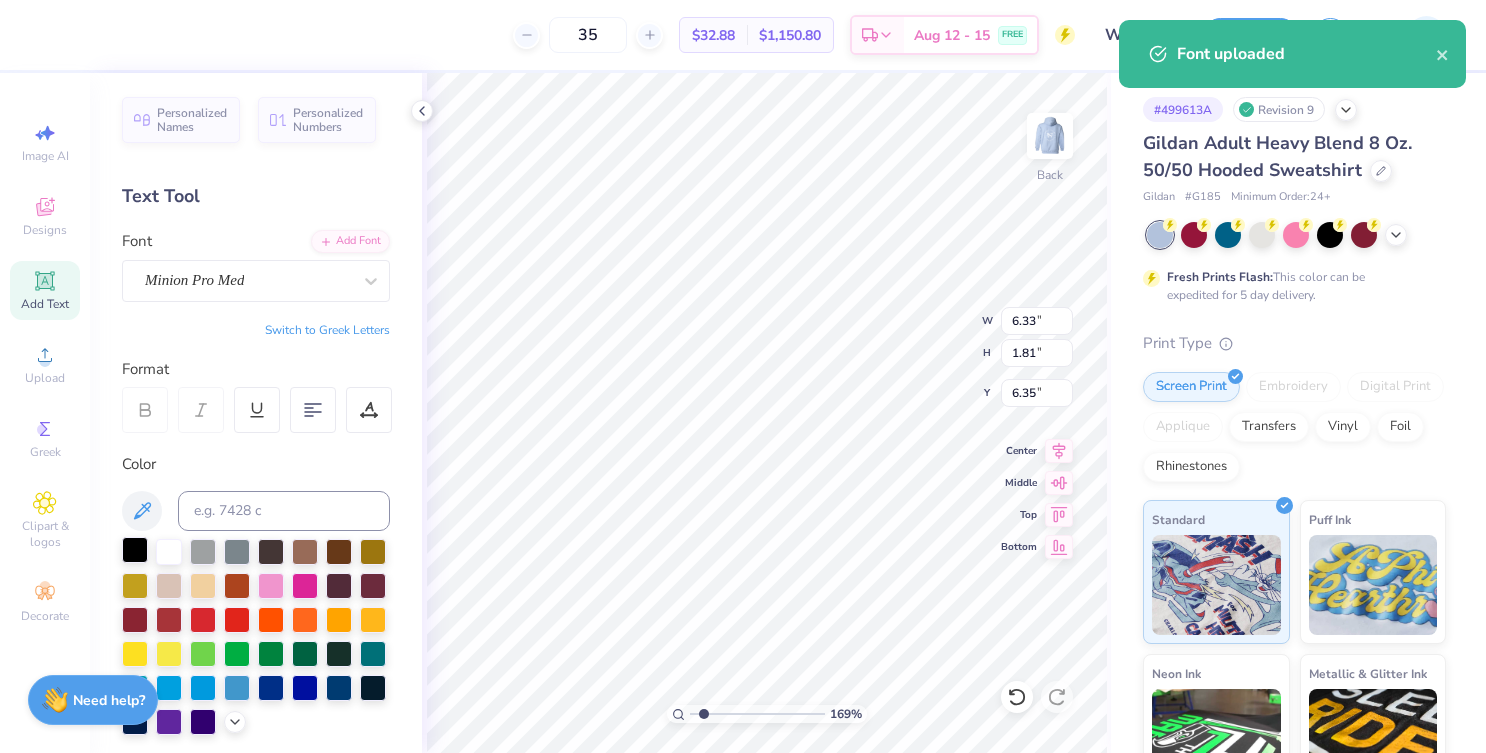 click at bounding box center (135, 550) 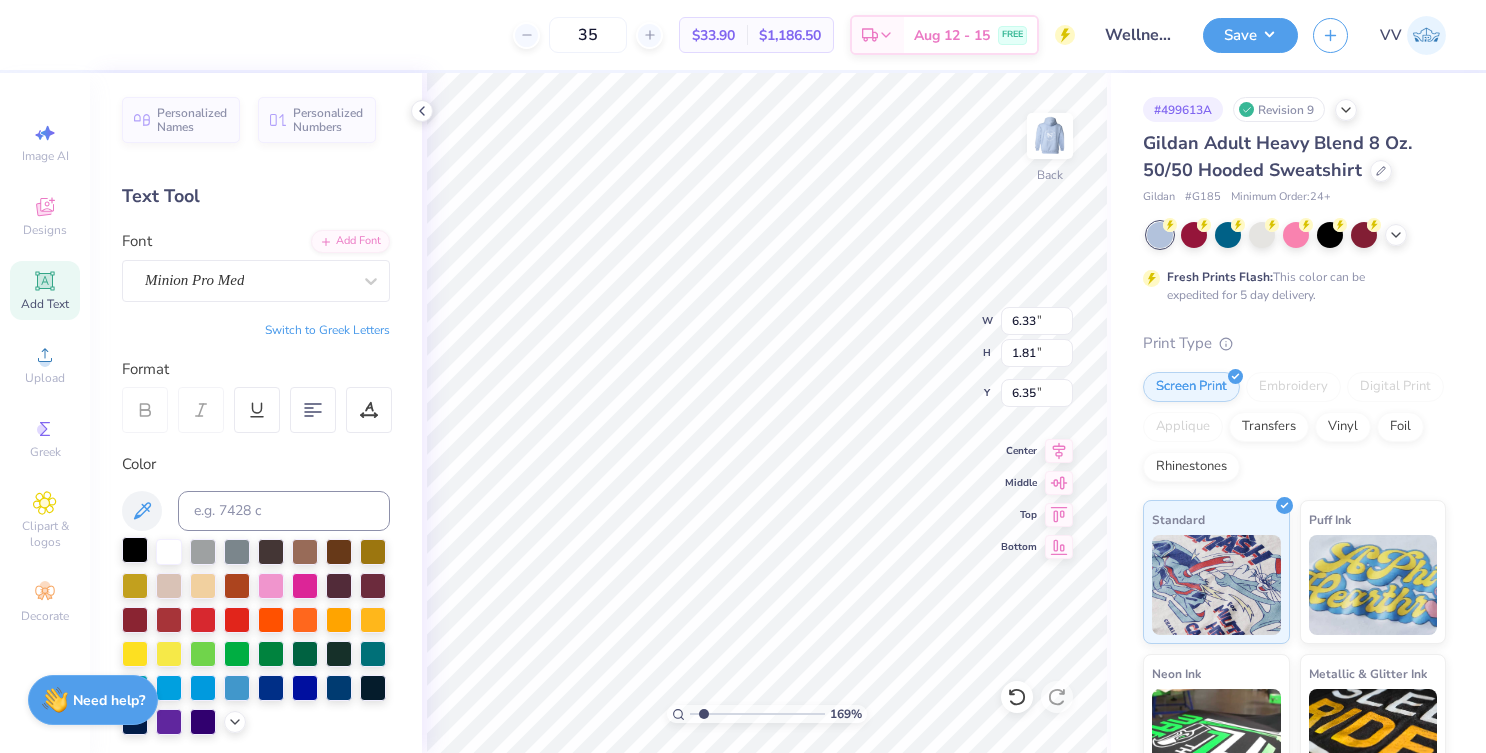 type on "TKE" 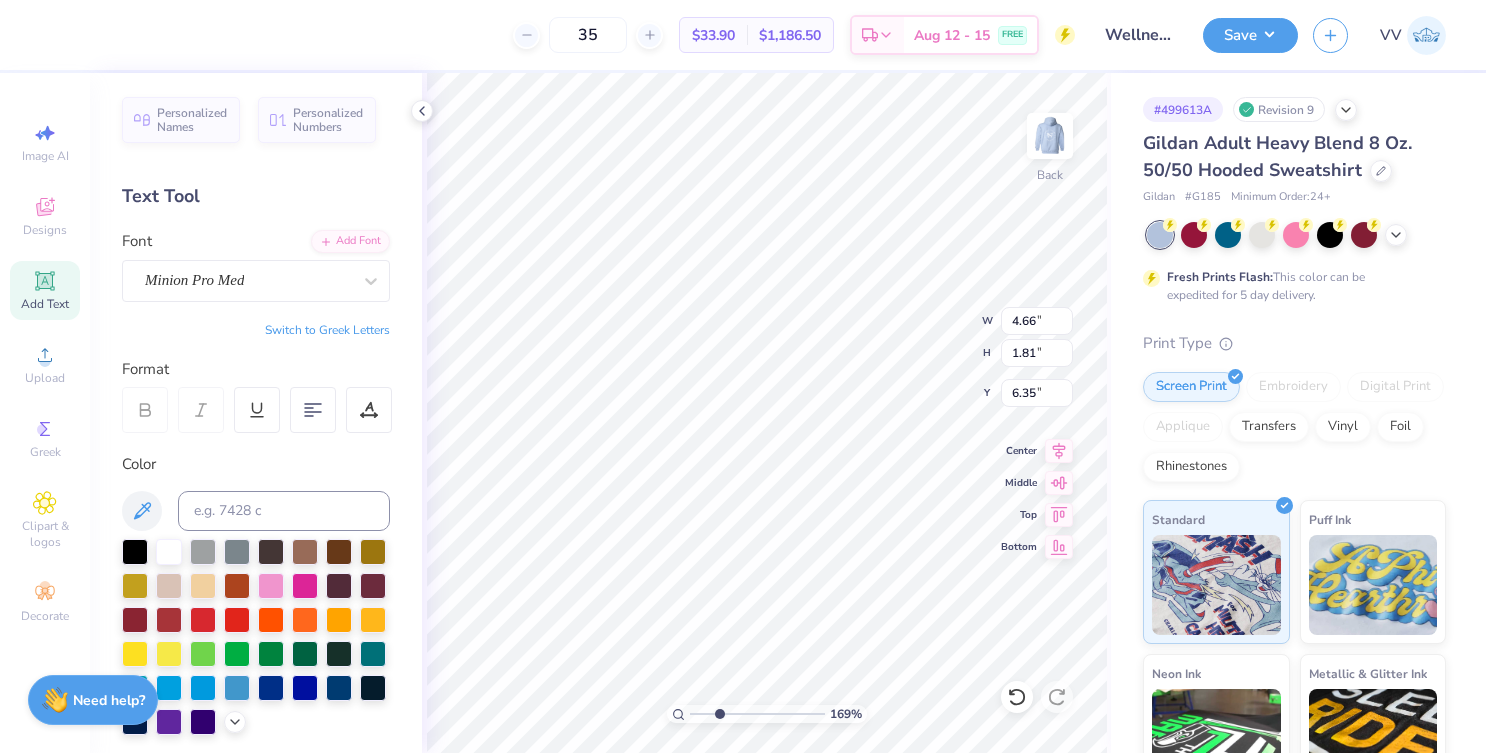 click at bounding box center (757, 714) 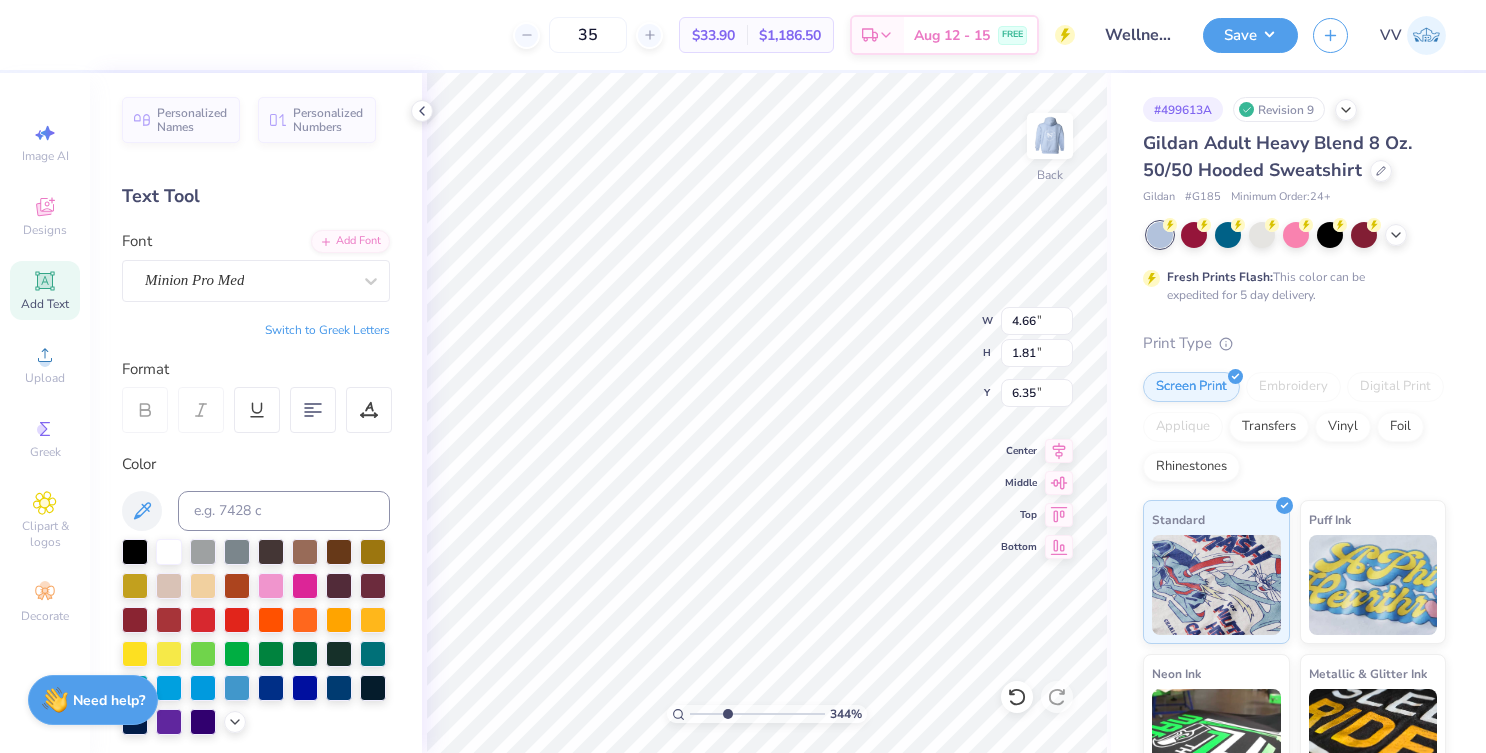 type on "3.41" 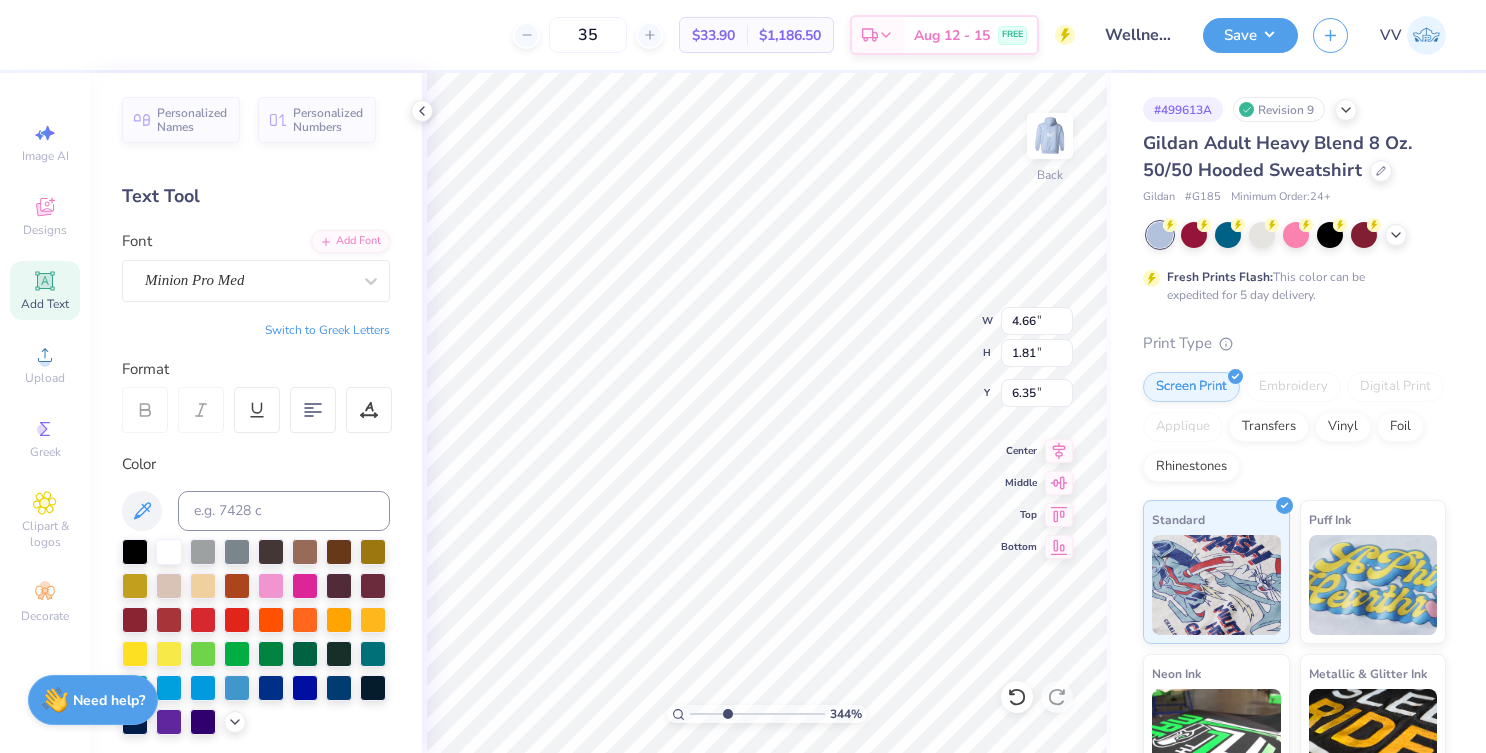 click at bounding box center [757, 714] 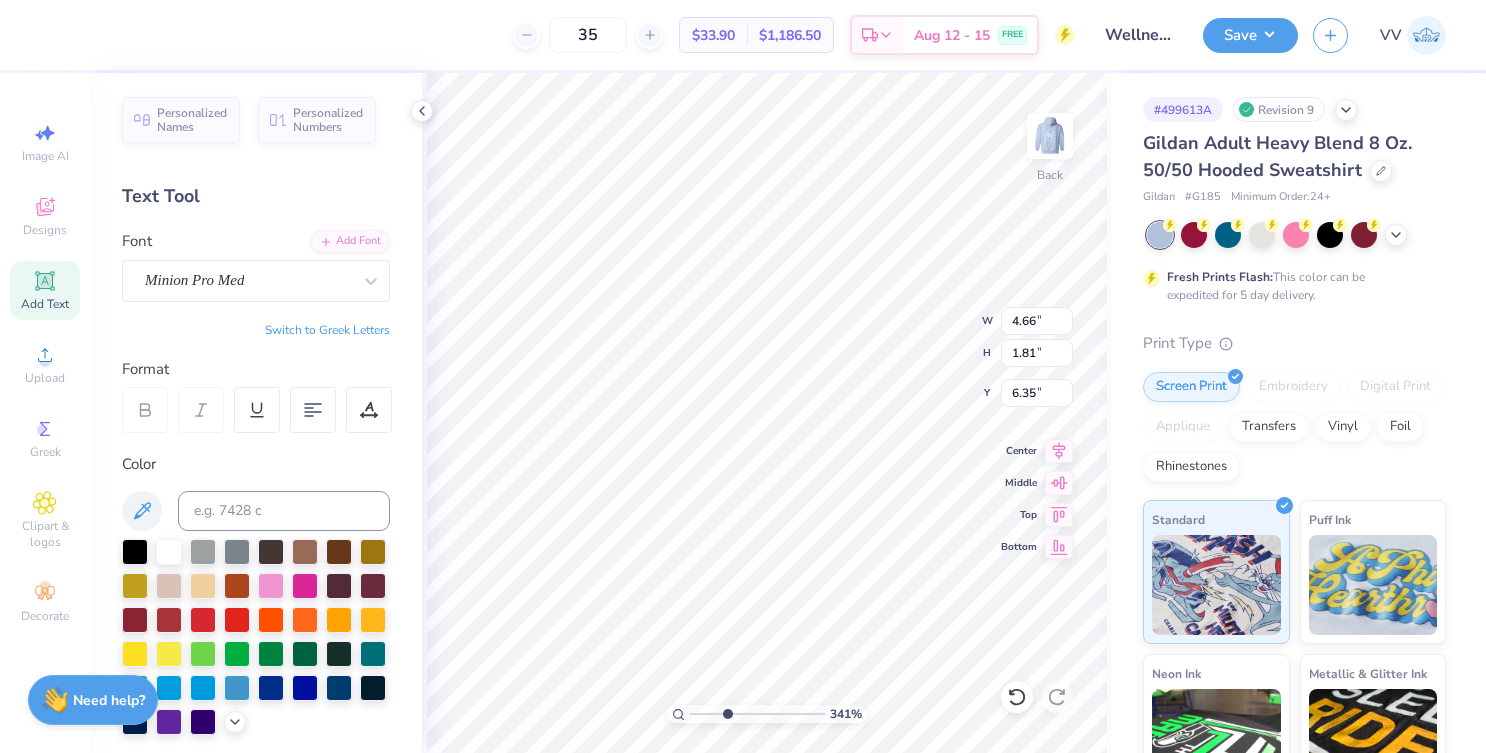 type on "0.88" 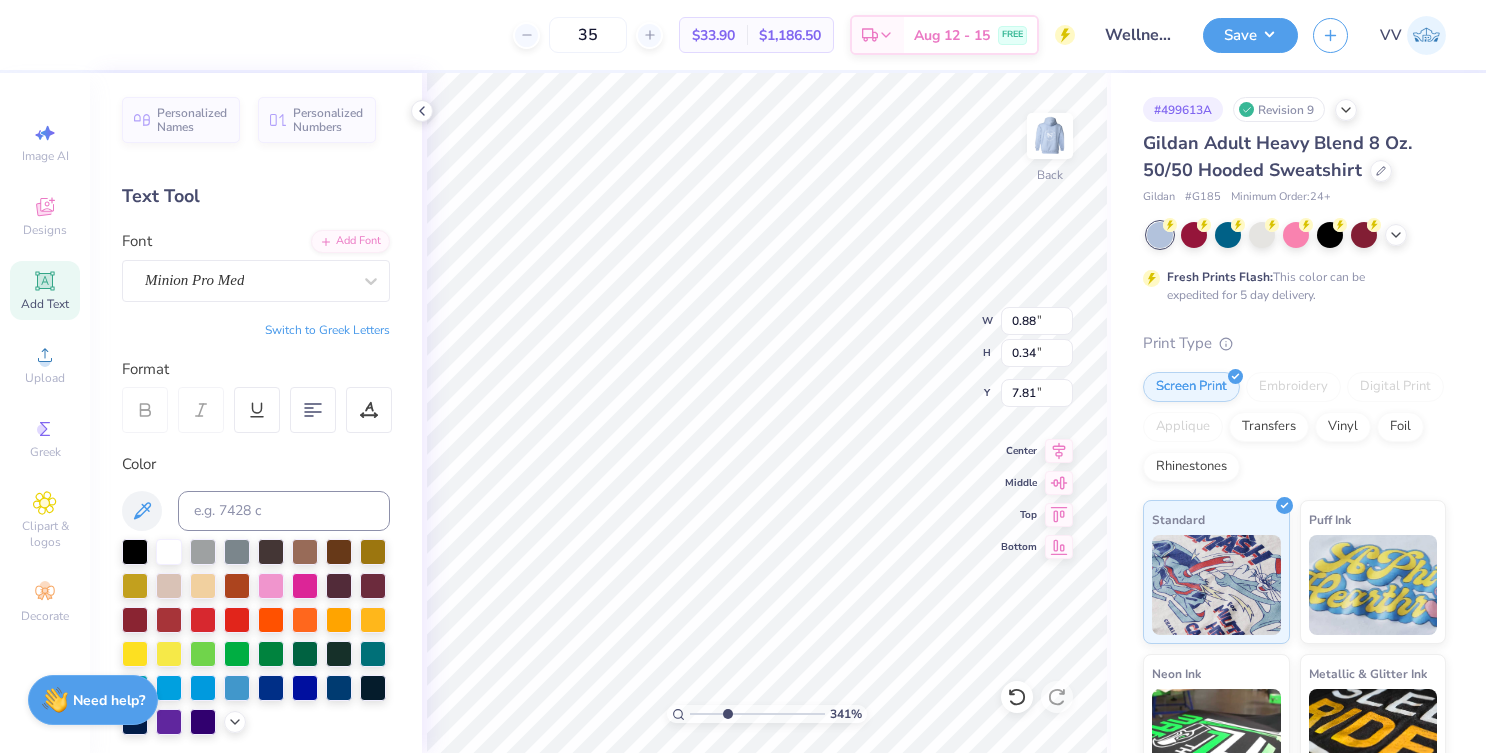 type on "7.08" 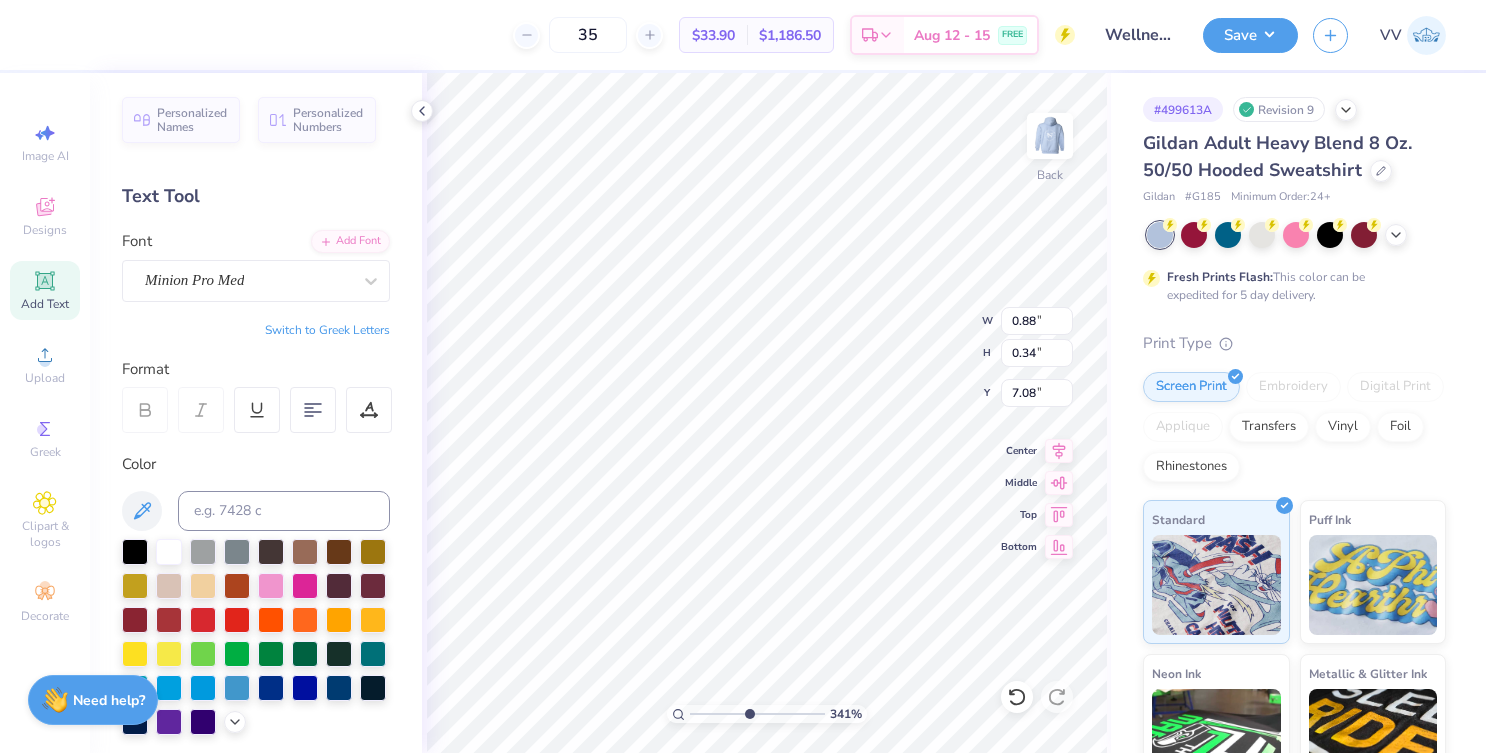 click at bounding box center [757, 714] 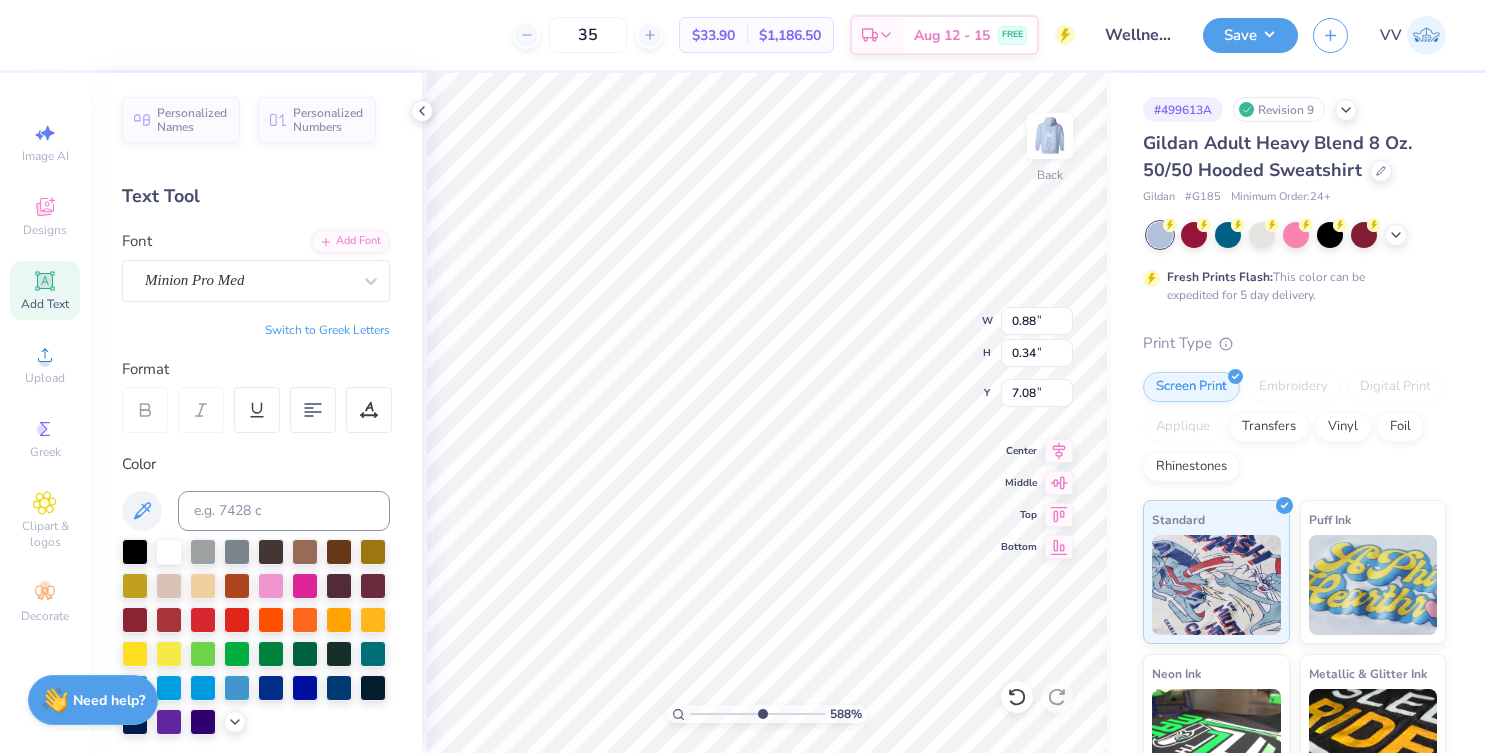 type on "5.95" 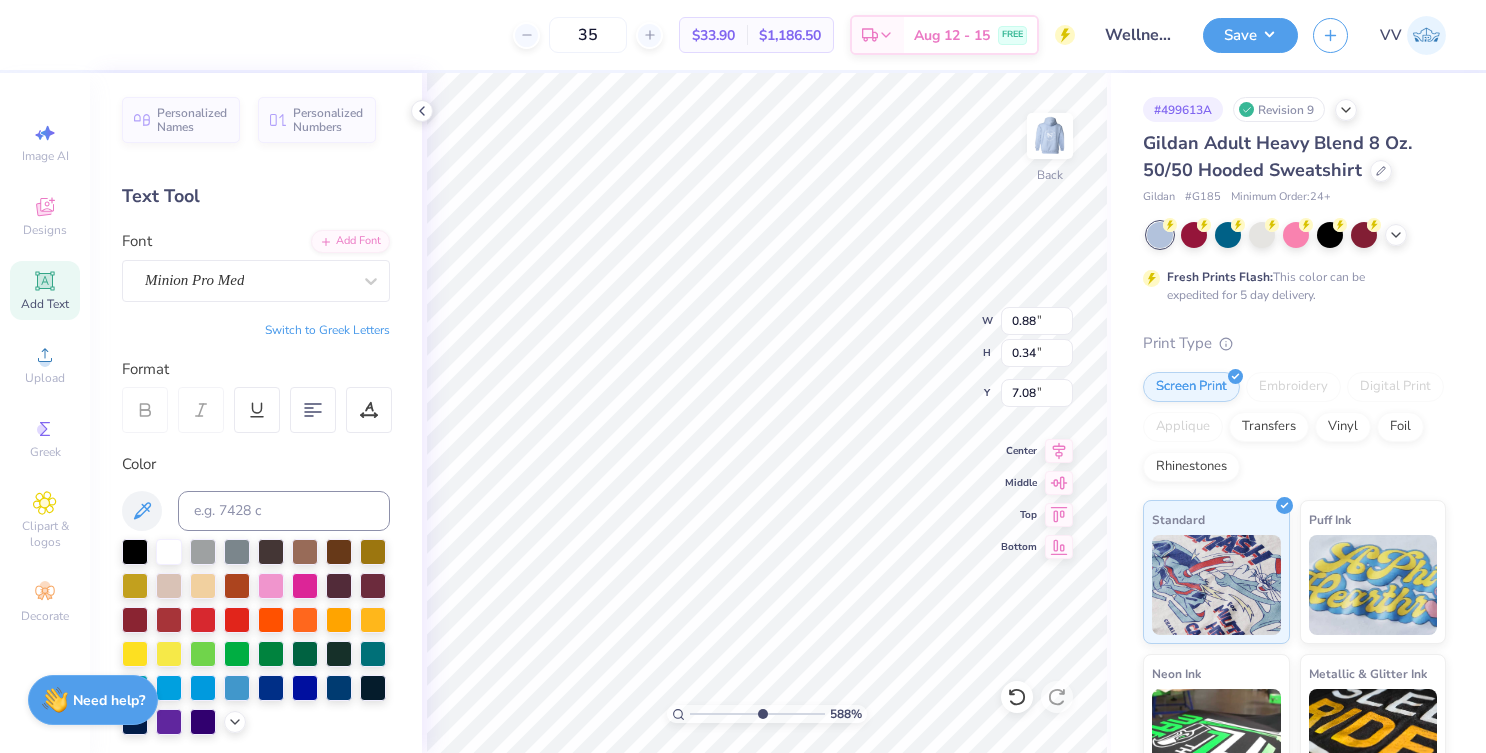 click at bounding box center [757, 714] 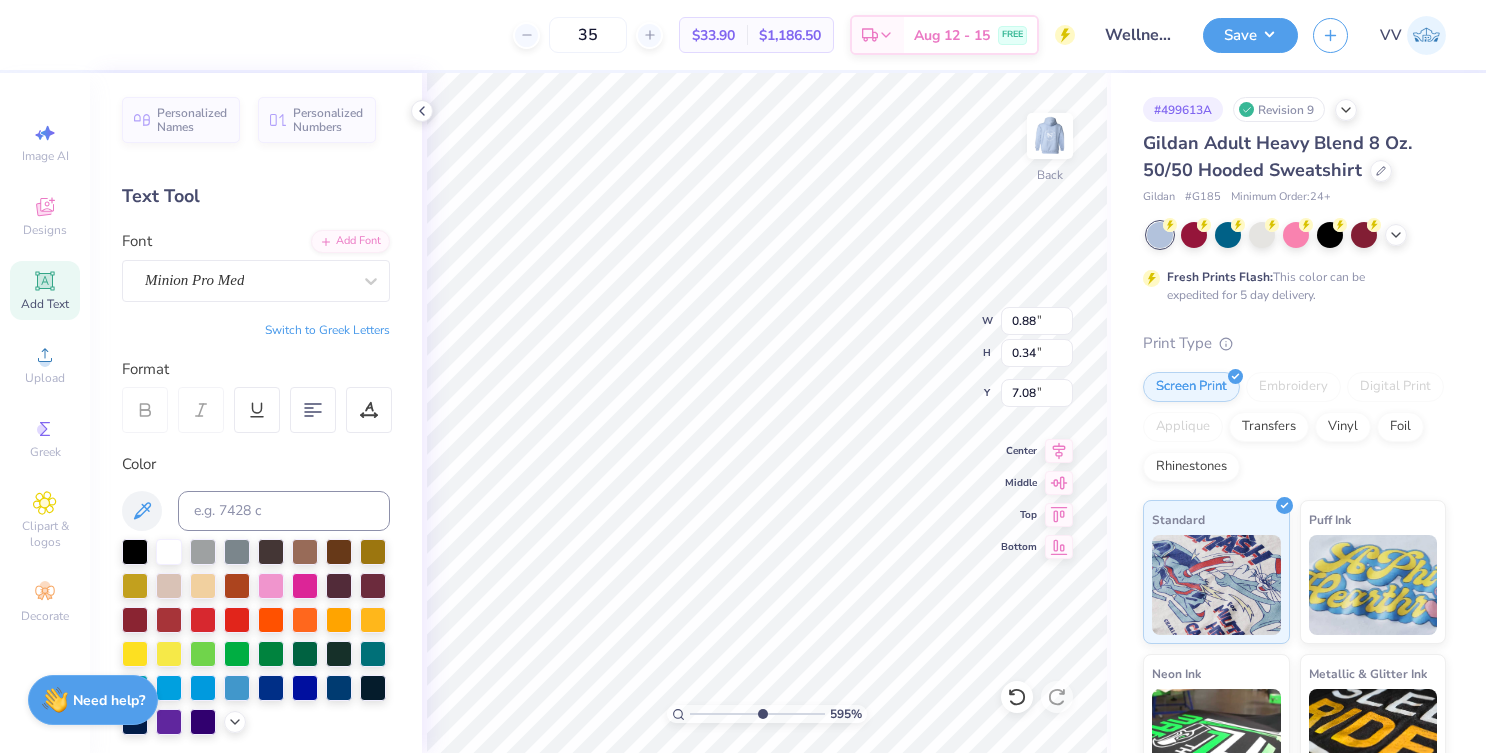 type on "7.04" 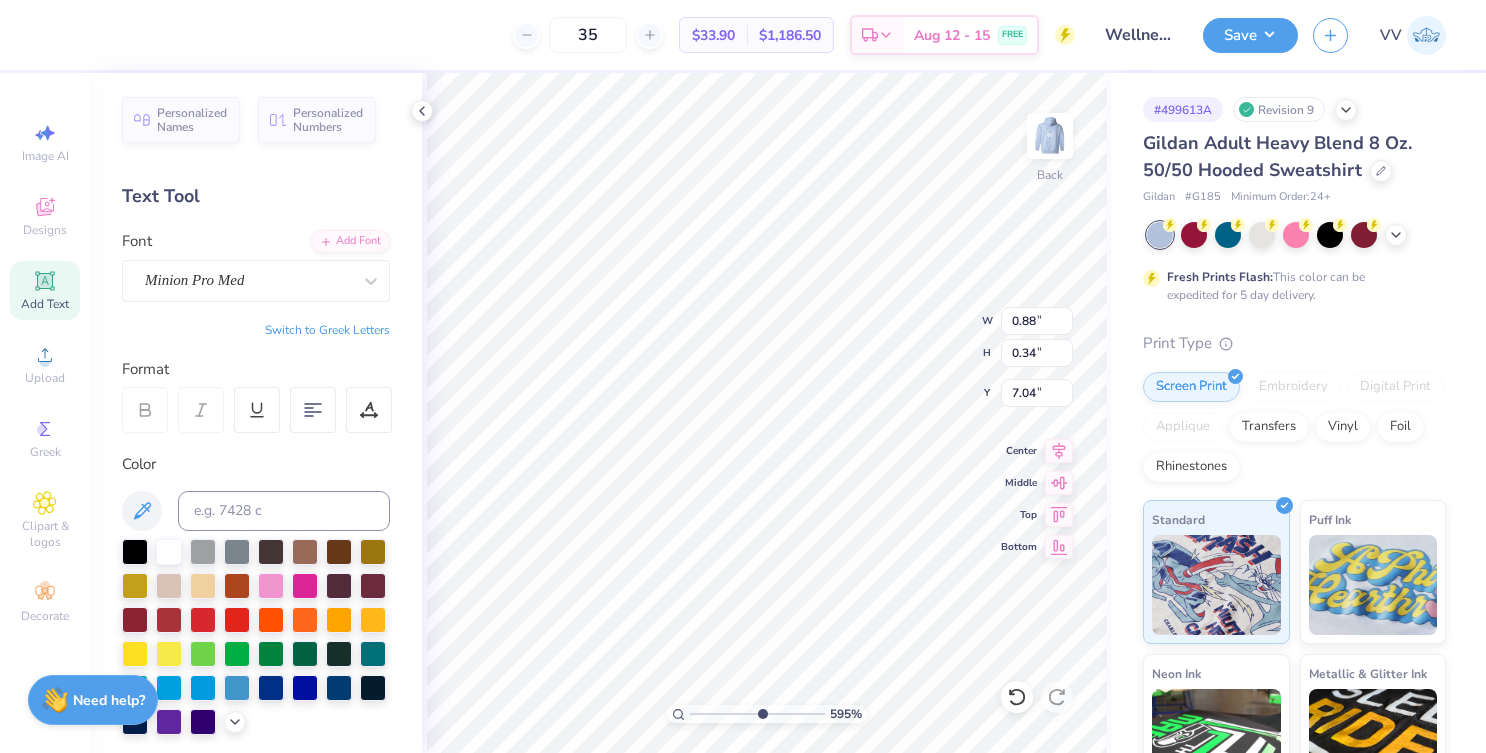 type on "1.26" 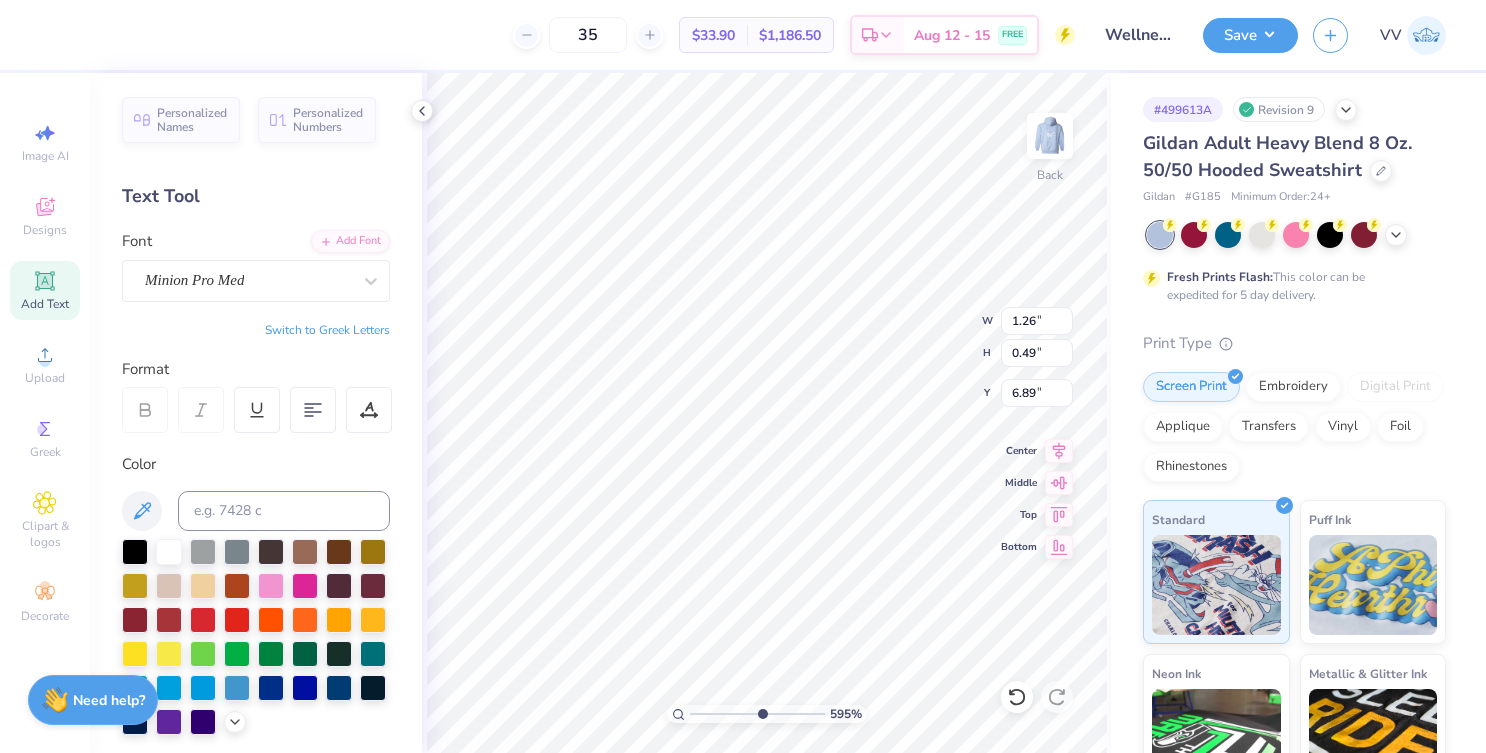 click at bounding box center (169, 552) 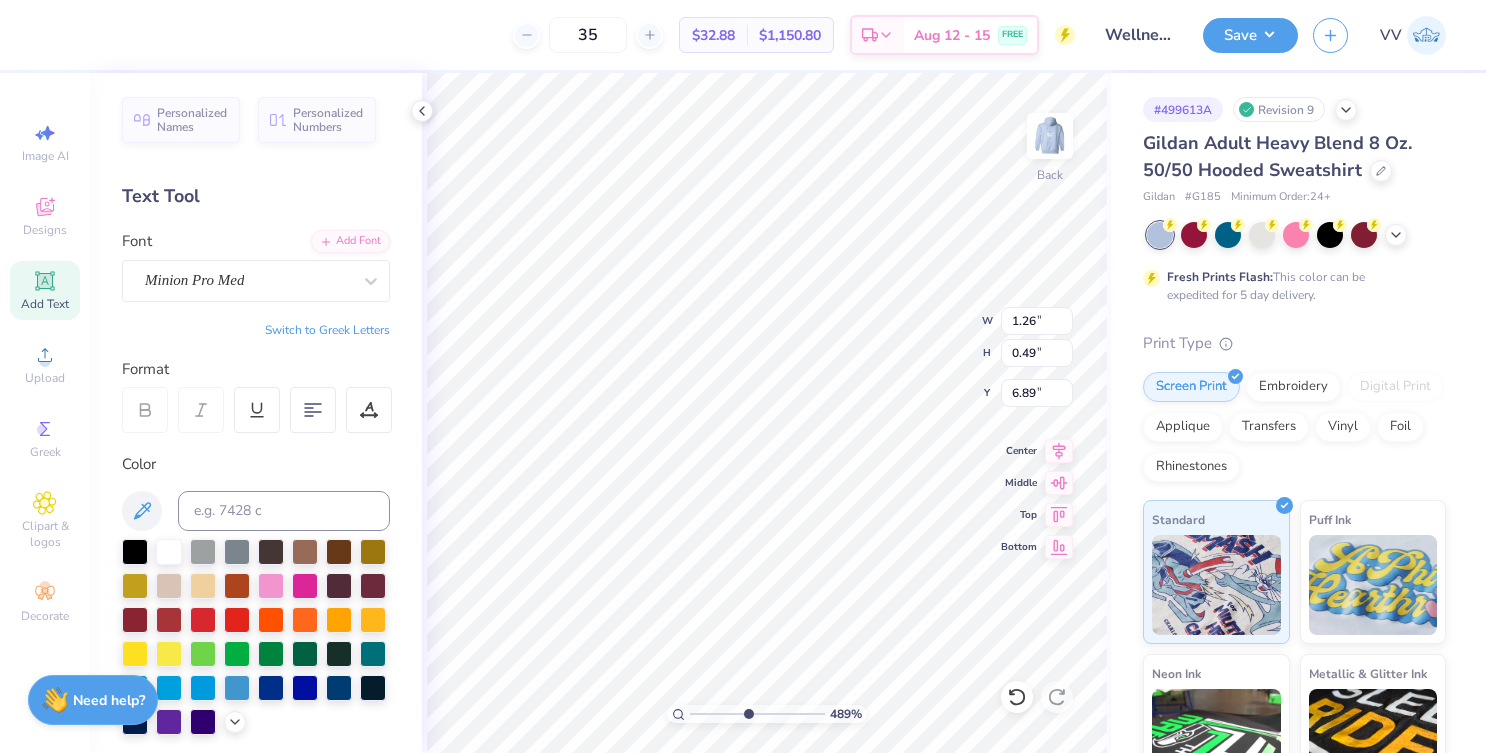 click at bounding box center [757, 714] 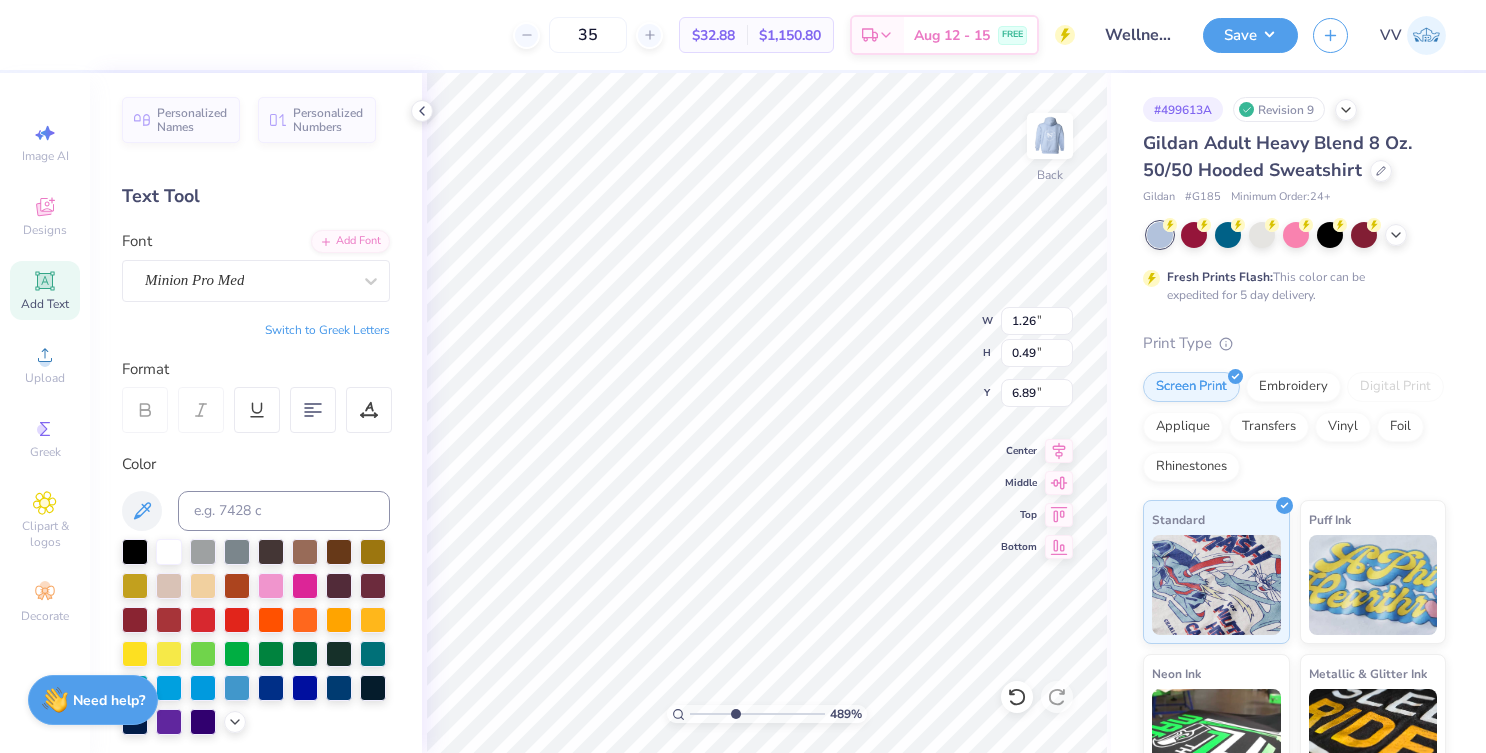 click at bounding box center (757, 714) 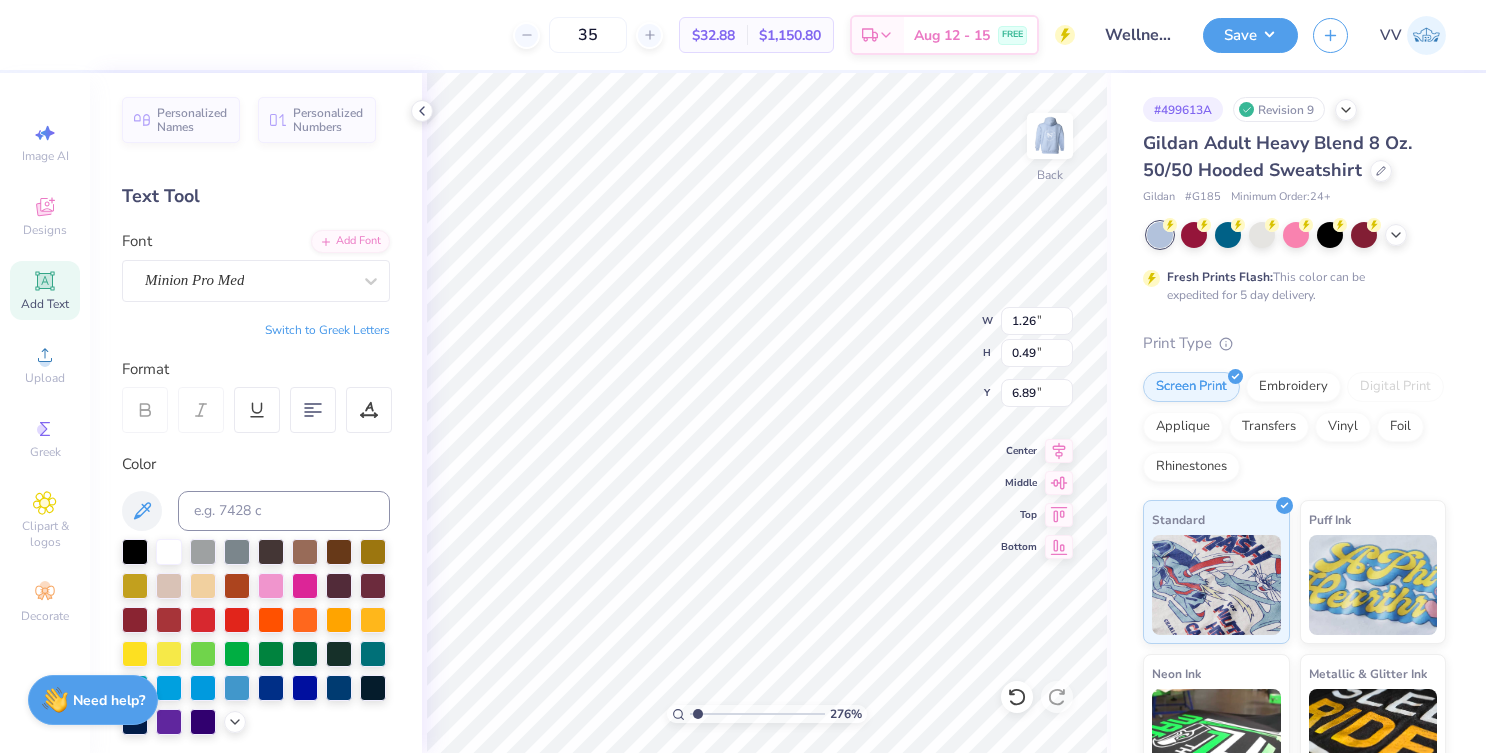type on "1.24" 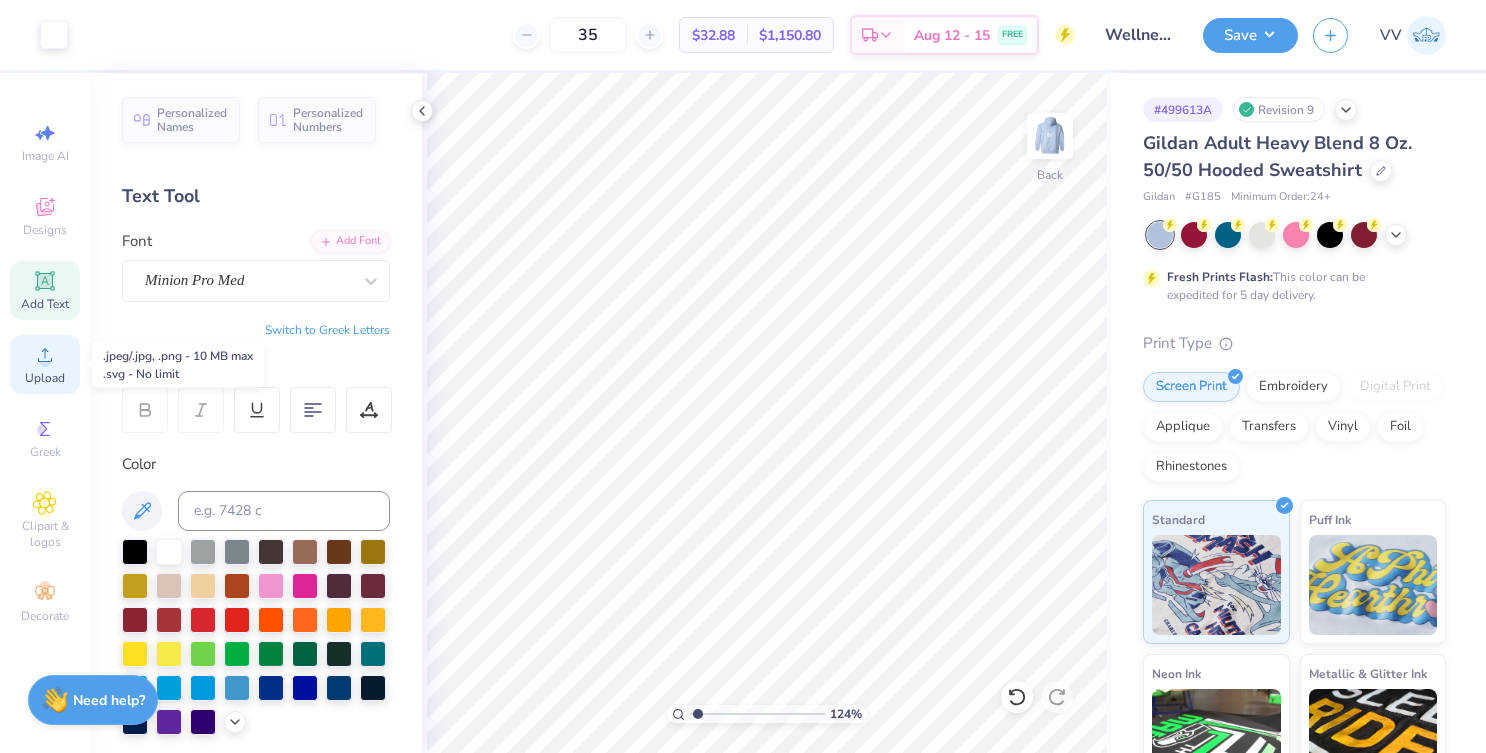 click on "Upload" at bounding box center (45, 364) 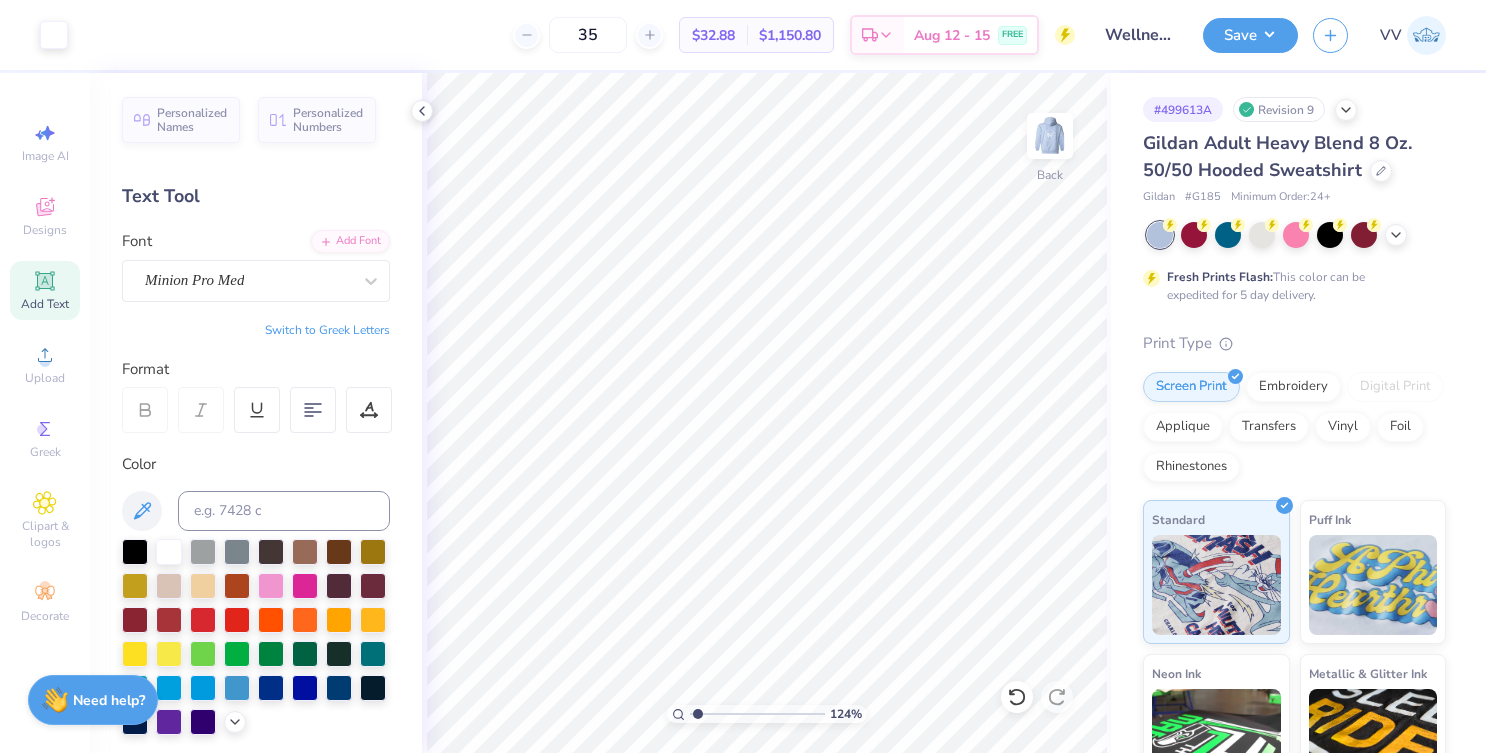 click 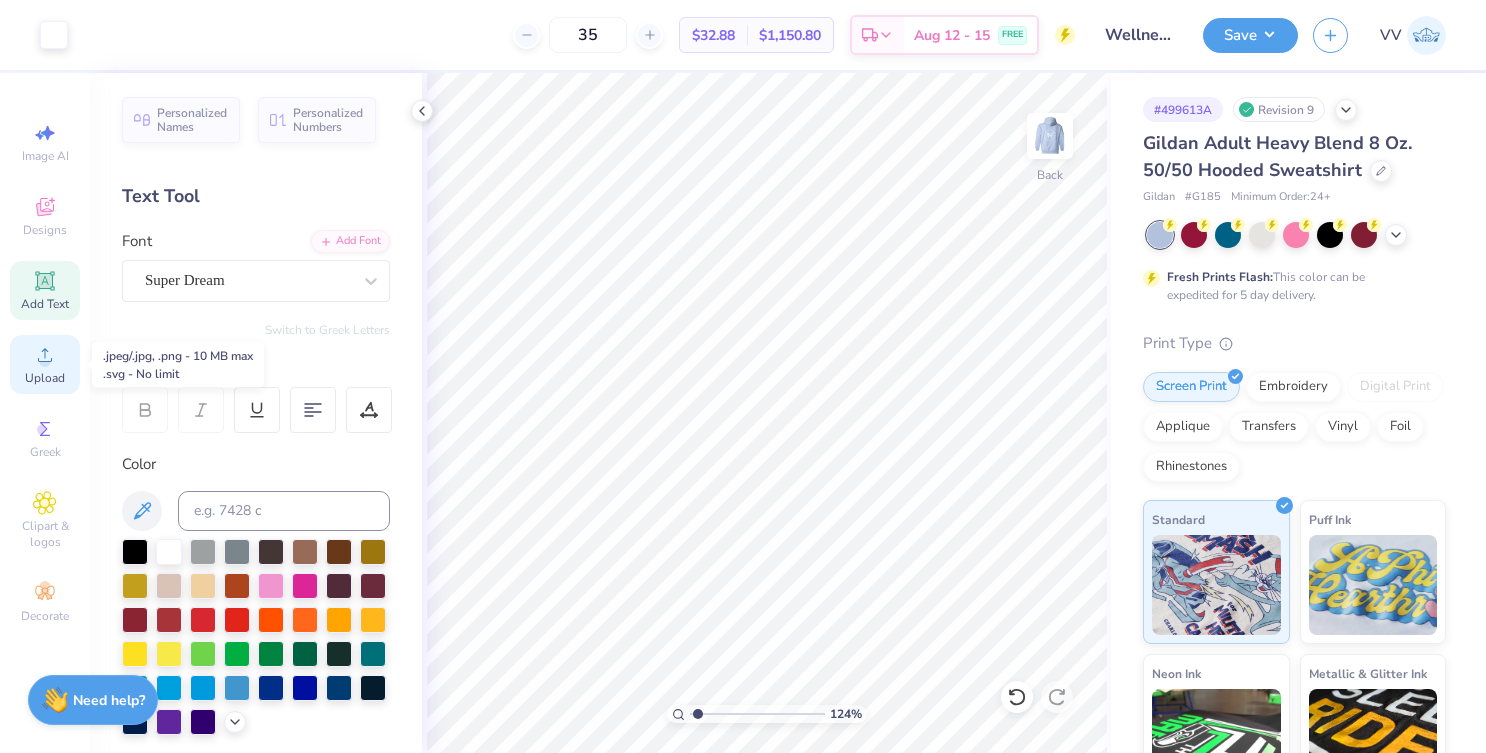 click on "Upload" at bounding box center [45, 364] 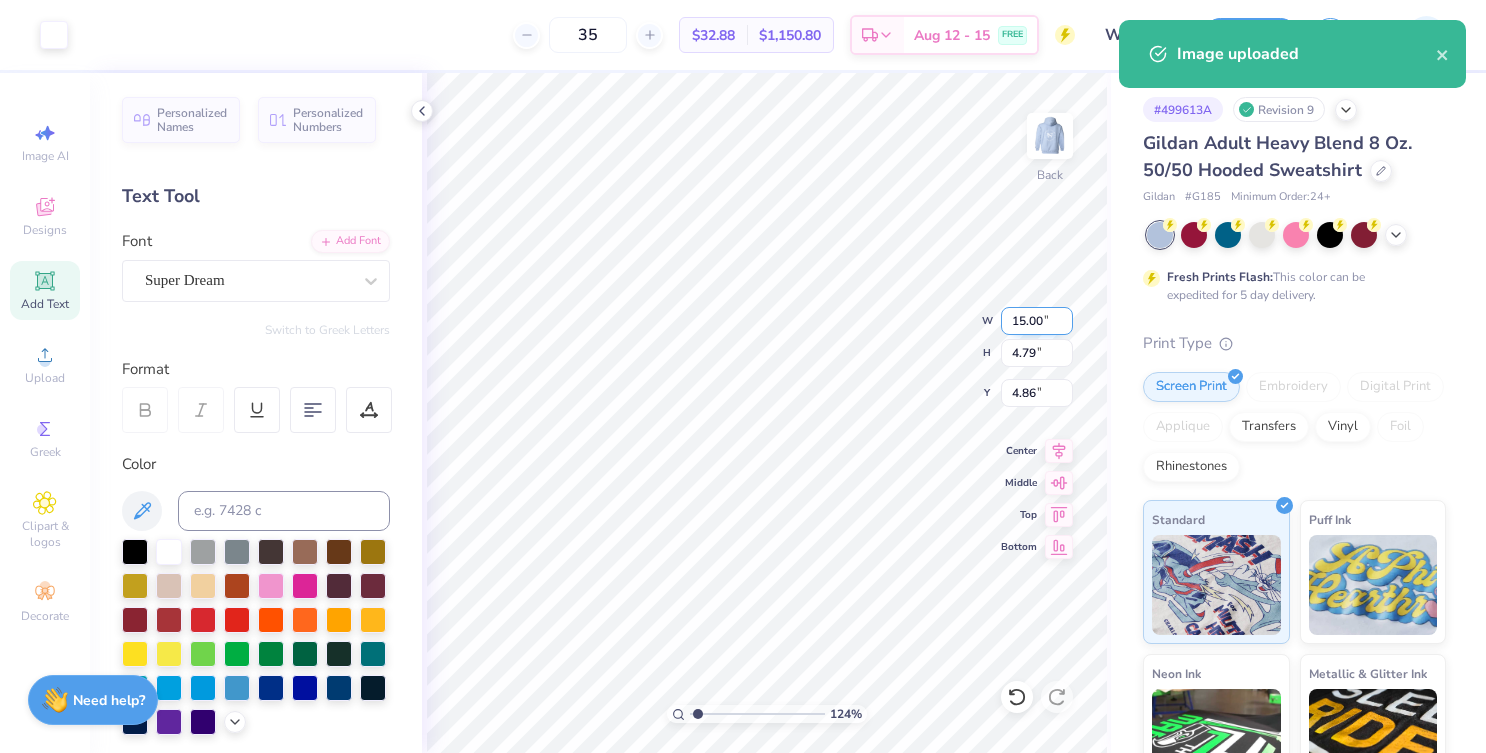 click on "15.00" at bounding box center [1037, 321] 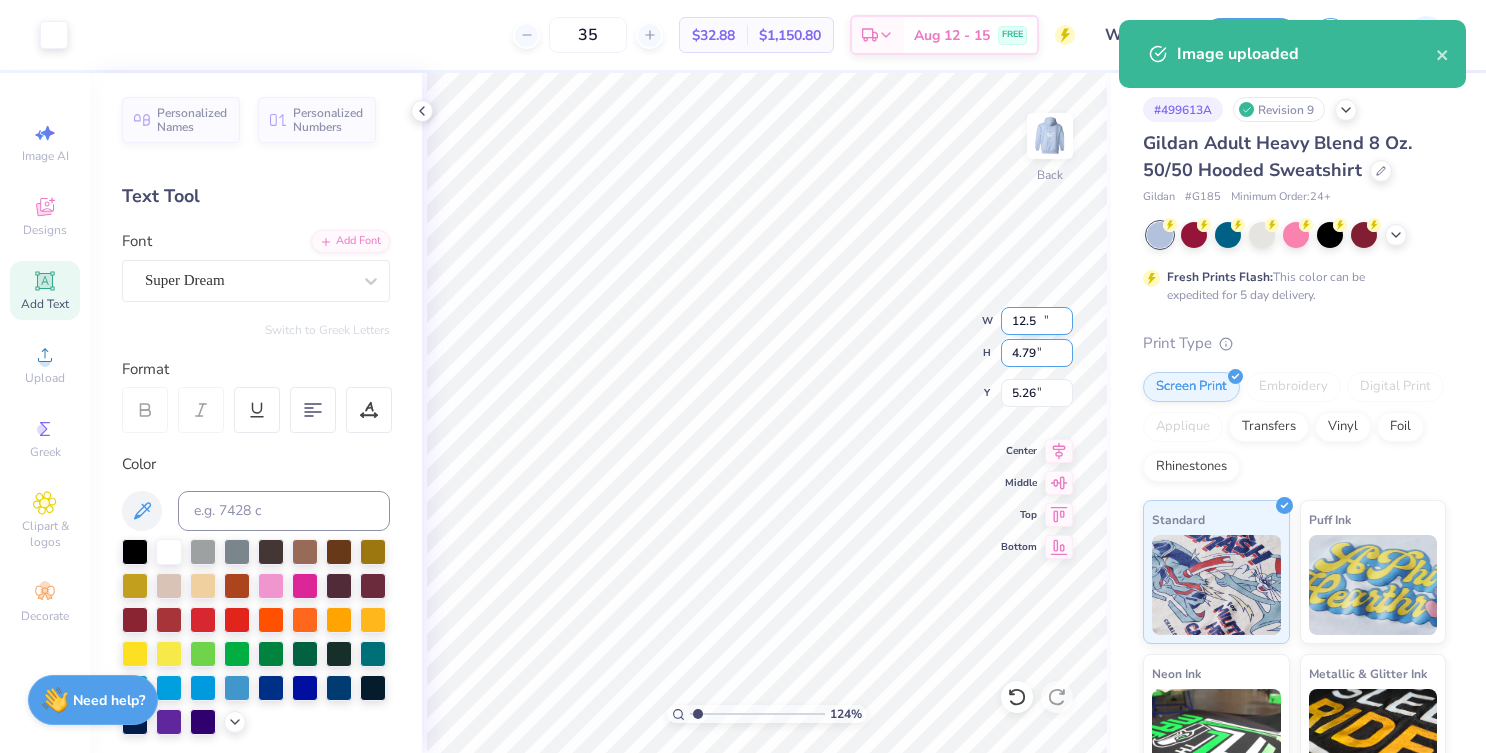 type on "12.50" 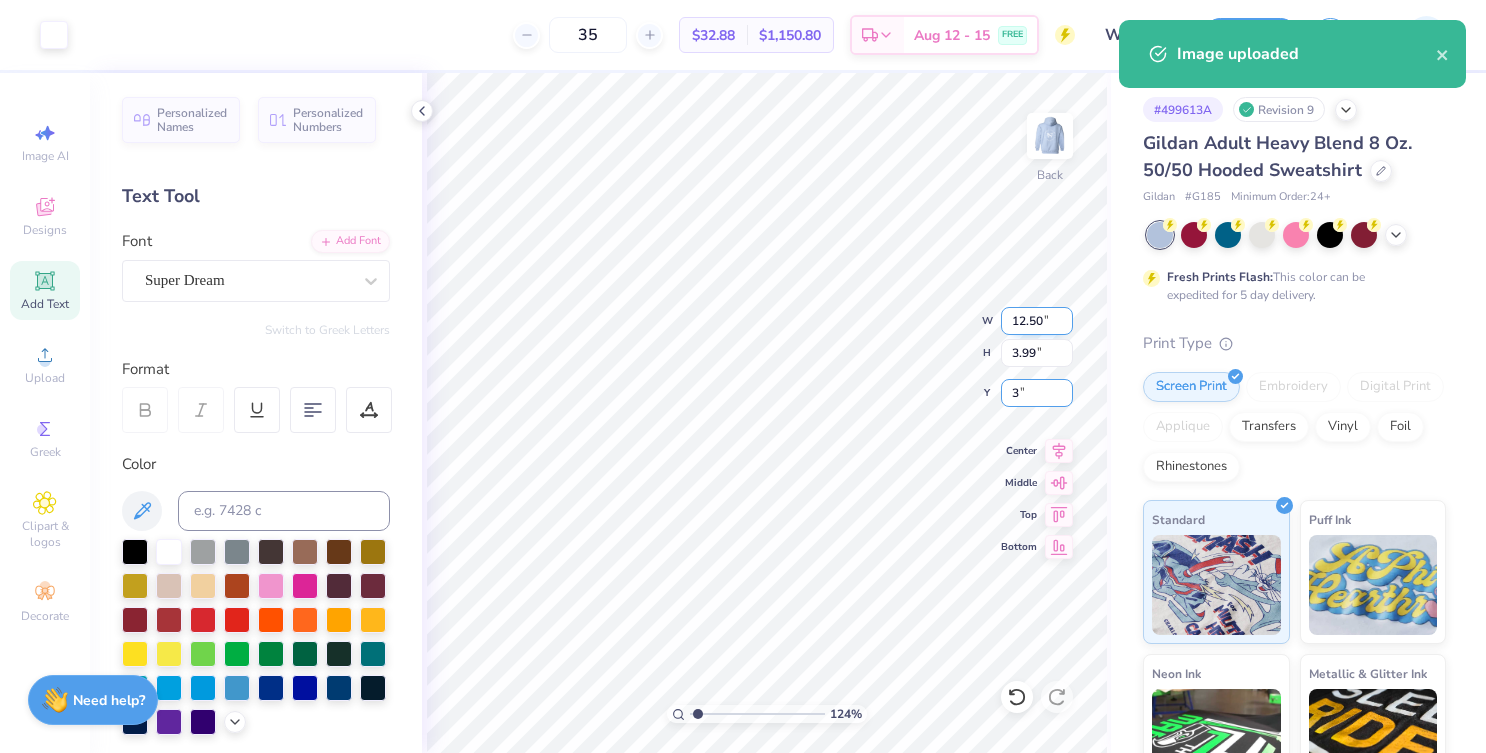 type on "3.00" 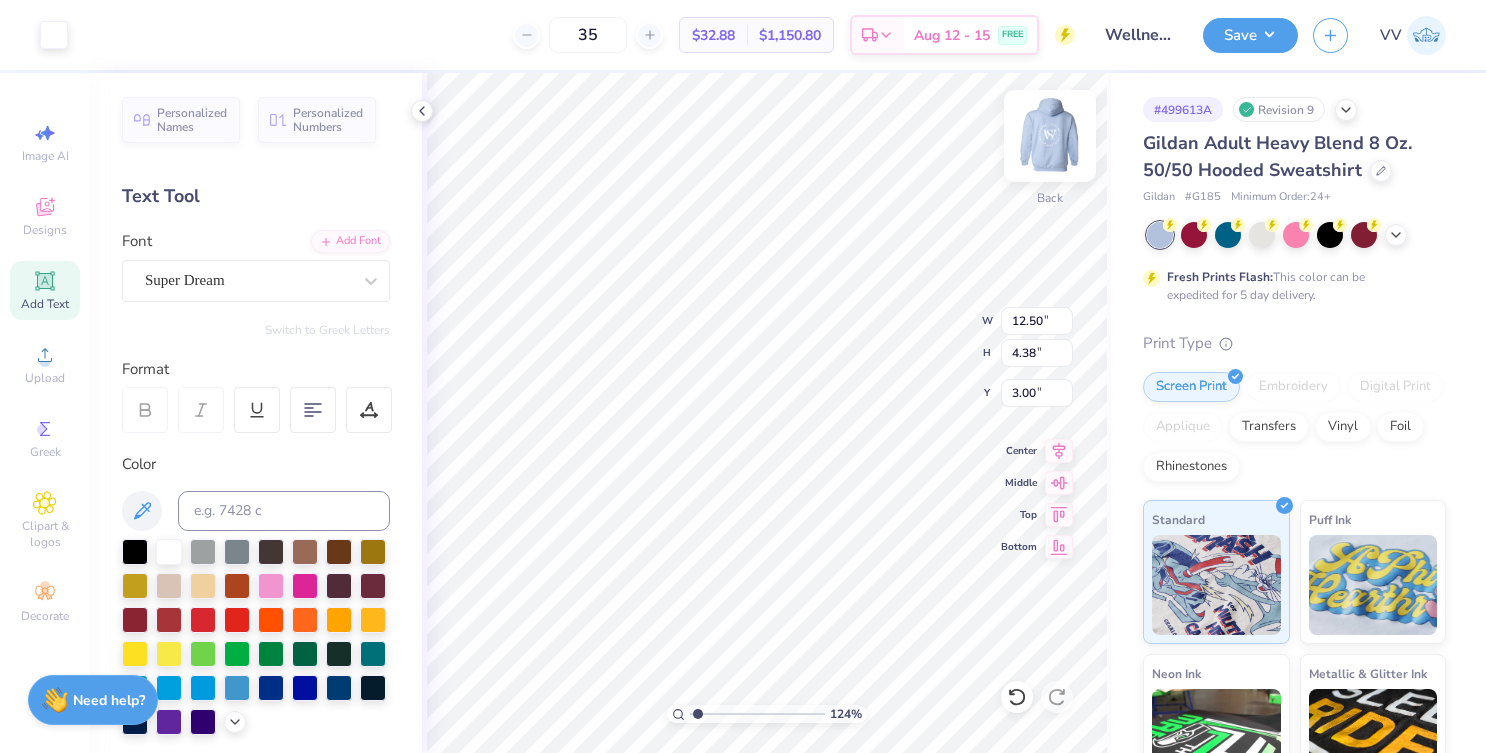 click at bounding box center [1050, 136] 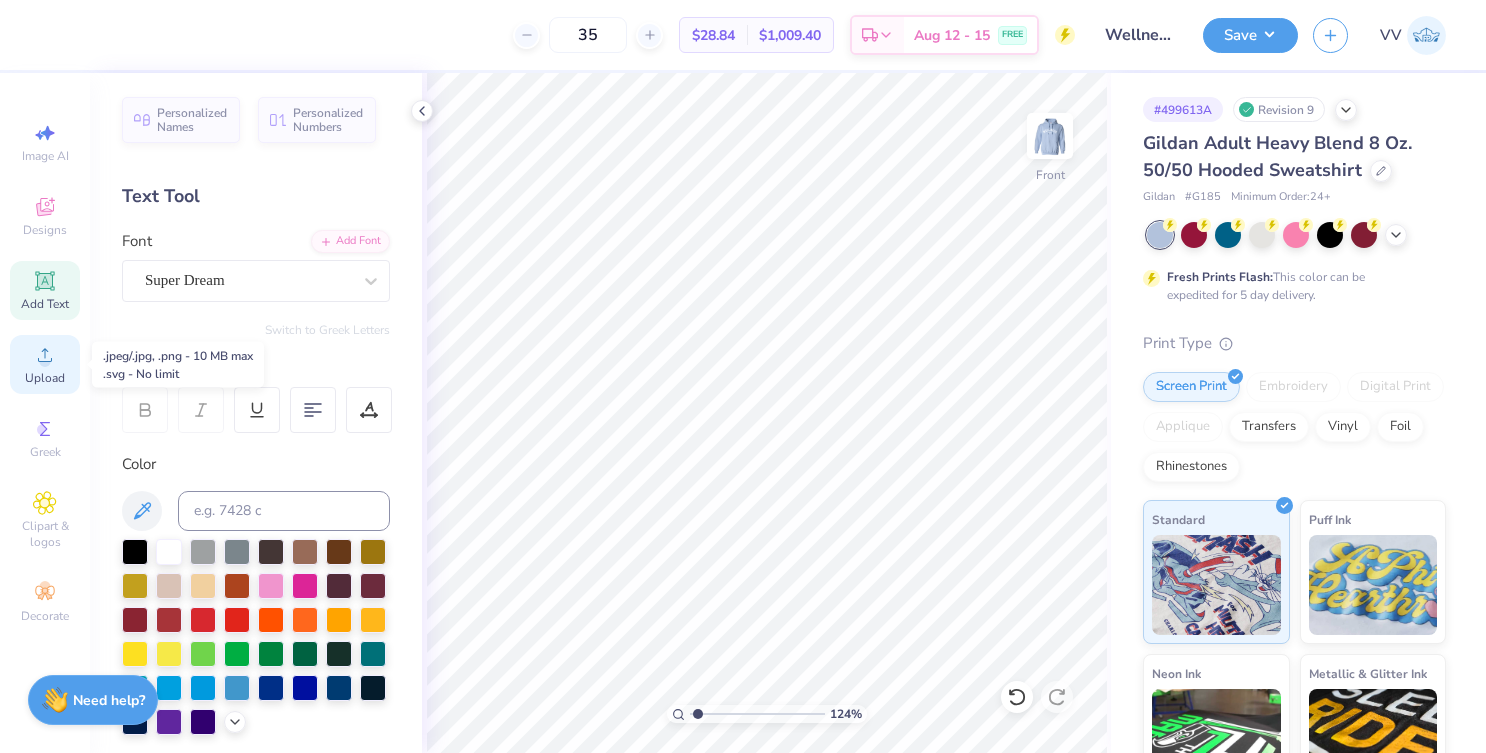 click on "Upload" at bounding box center (45, 378) 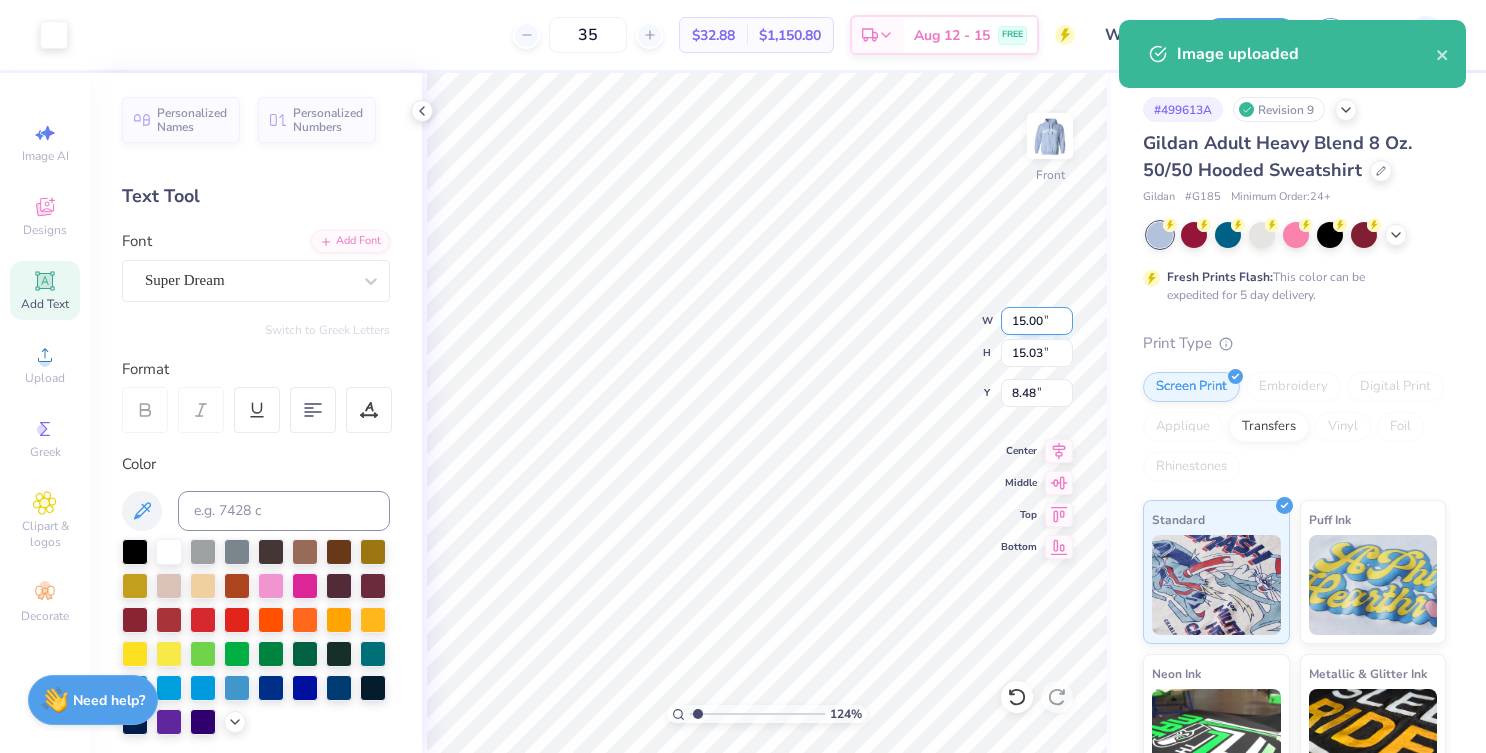 click on "15.00" at bounding box center [1037, 321] 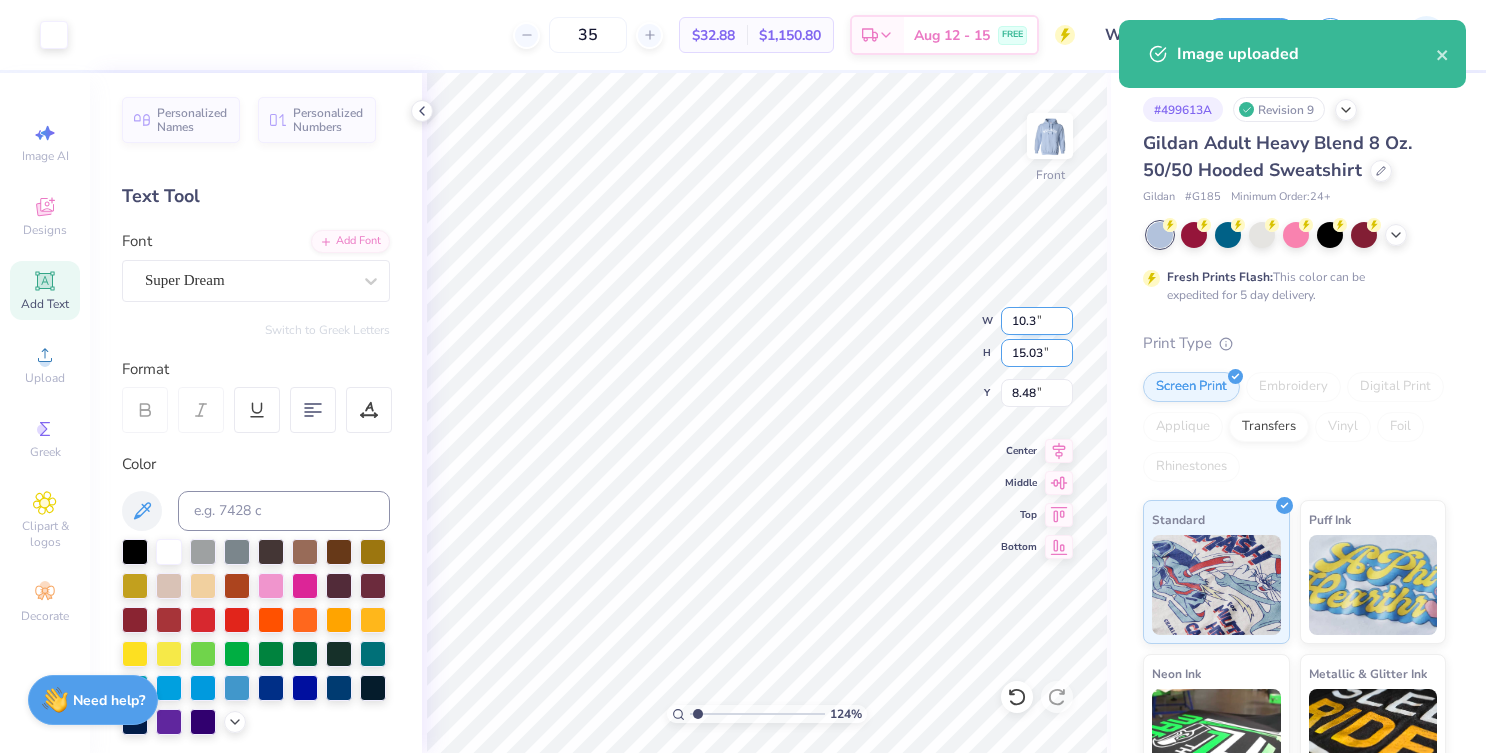 type on "10.30" 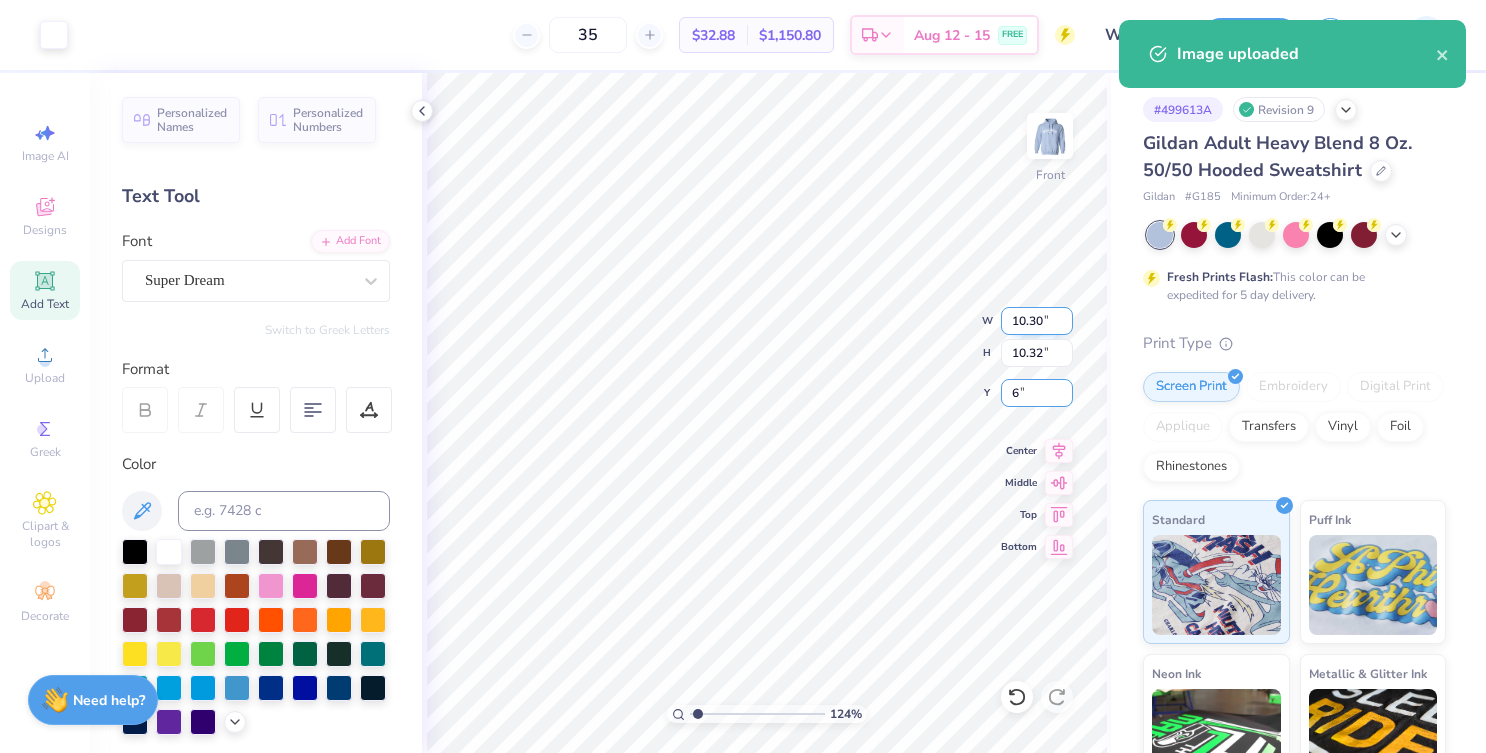 type on "6.00" 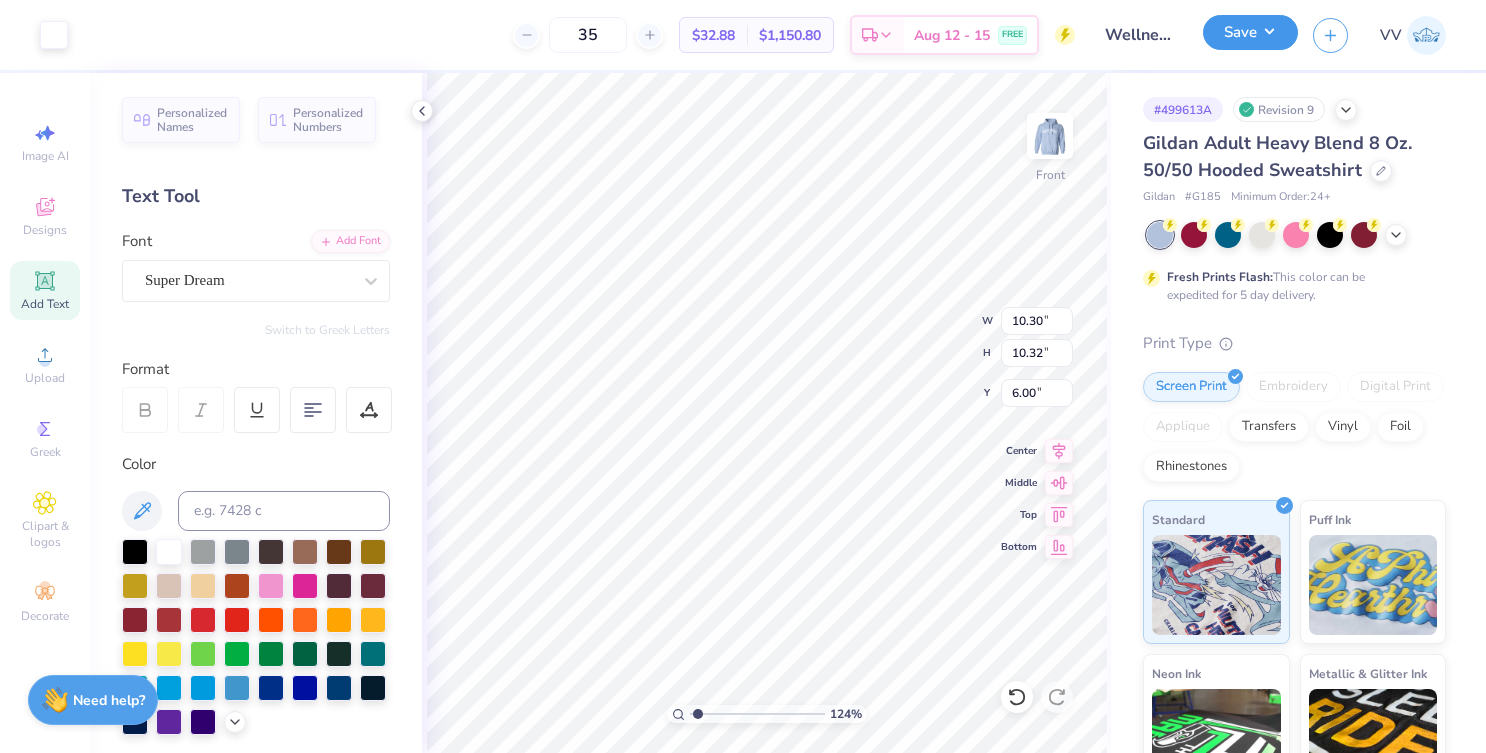 click on "Save" at bounding box center (1250, 32) 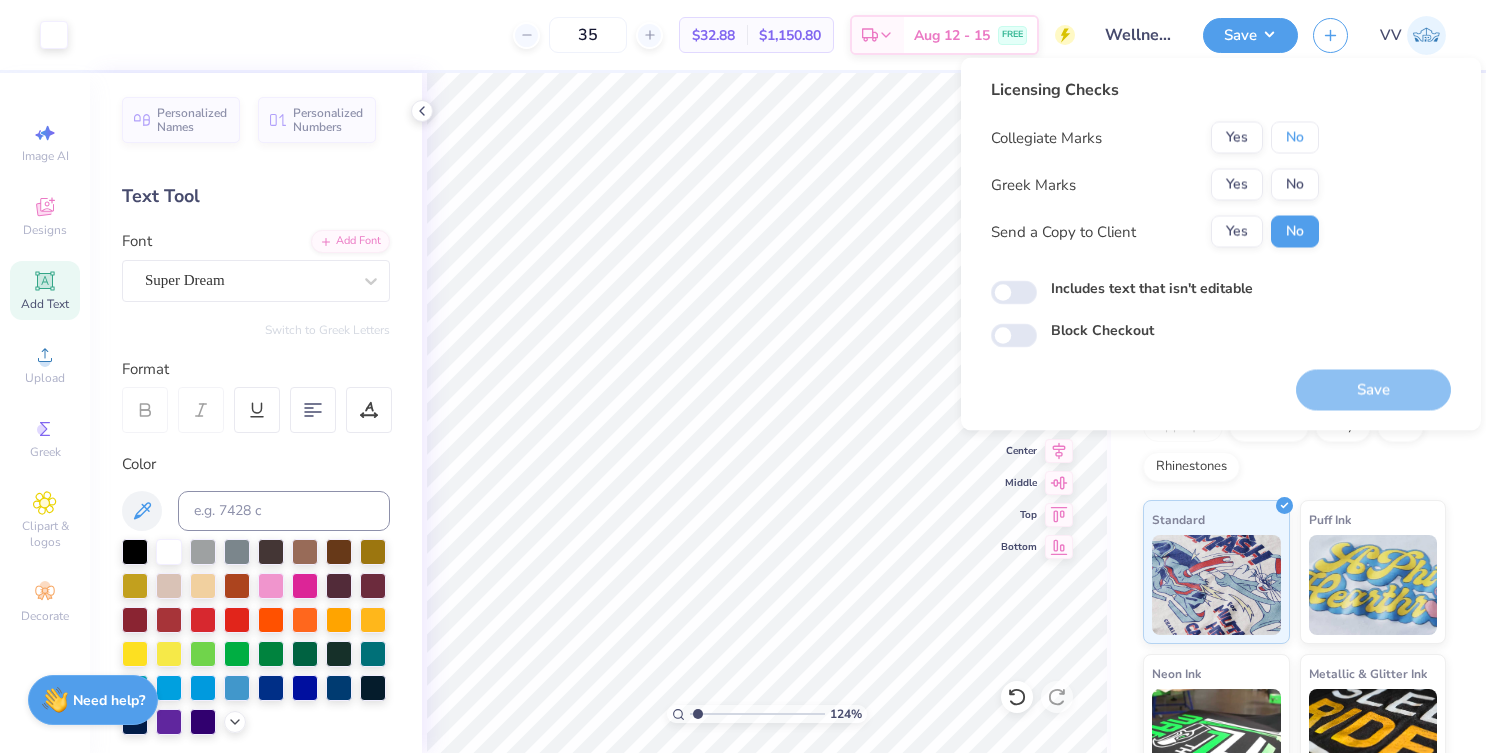 drag, startPoint x: 1295, startPoint y: 136, endPoint x: 1287, endPoint y: 159, distance: 24.351591 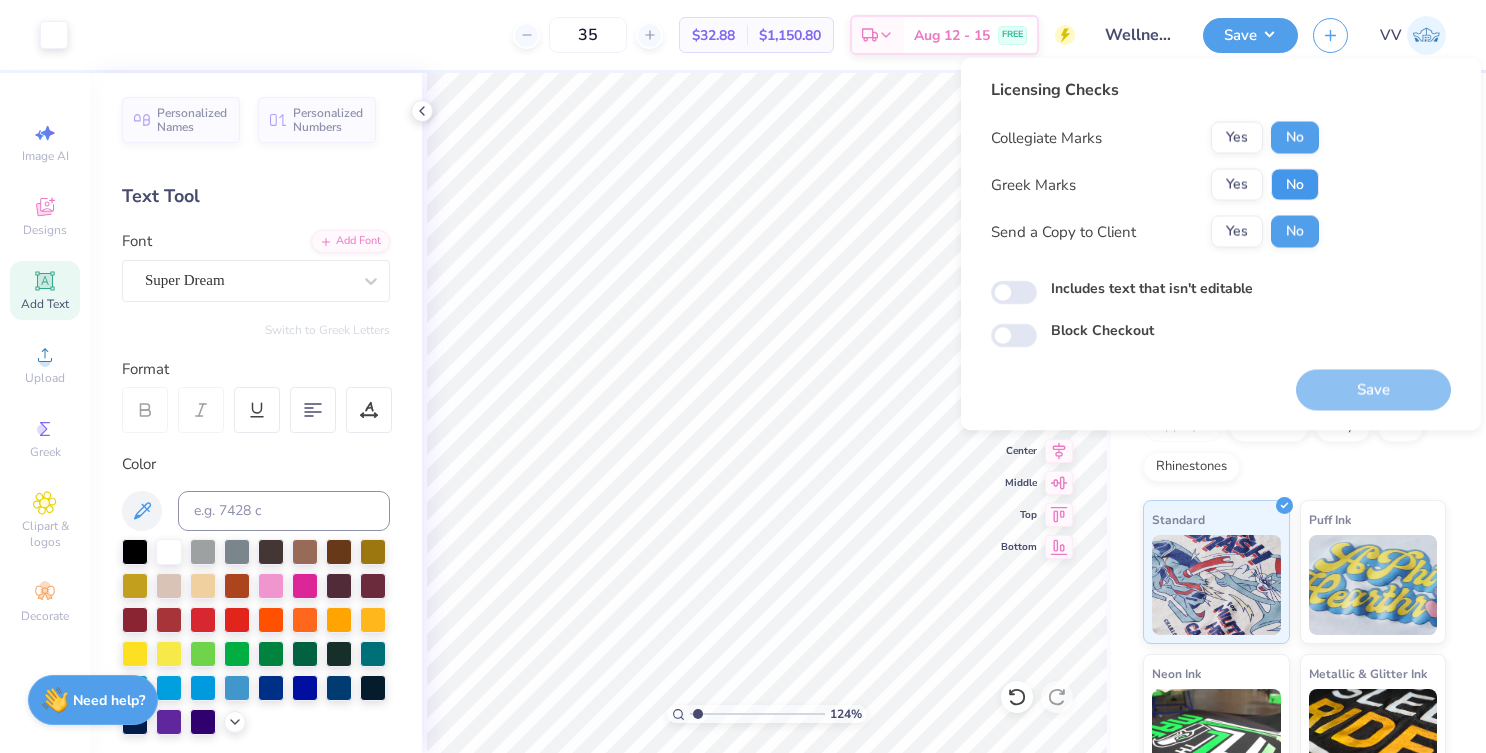 click on "No" at bounding box center (1295, 185) 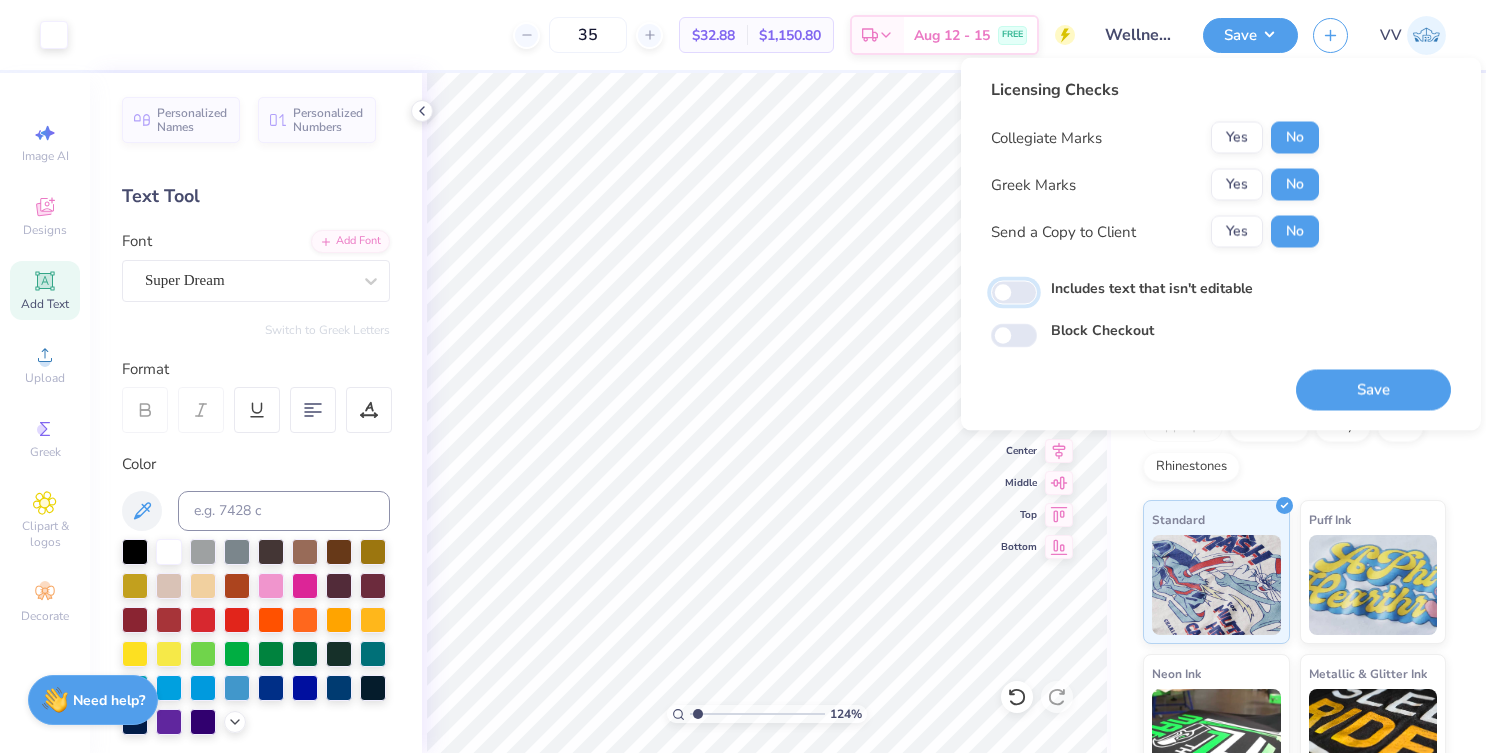 click on "Includes text that isn't editable" at bounding box center (1014, 293) 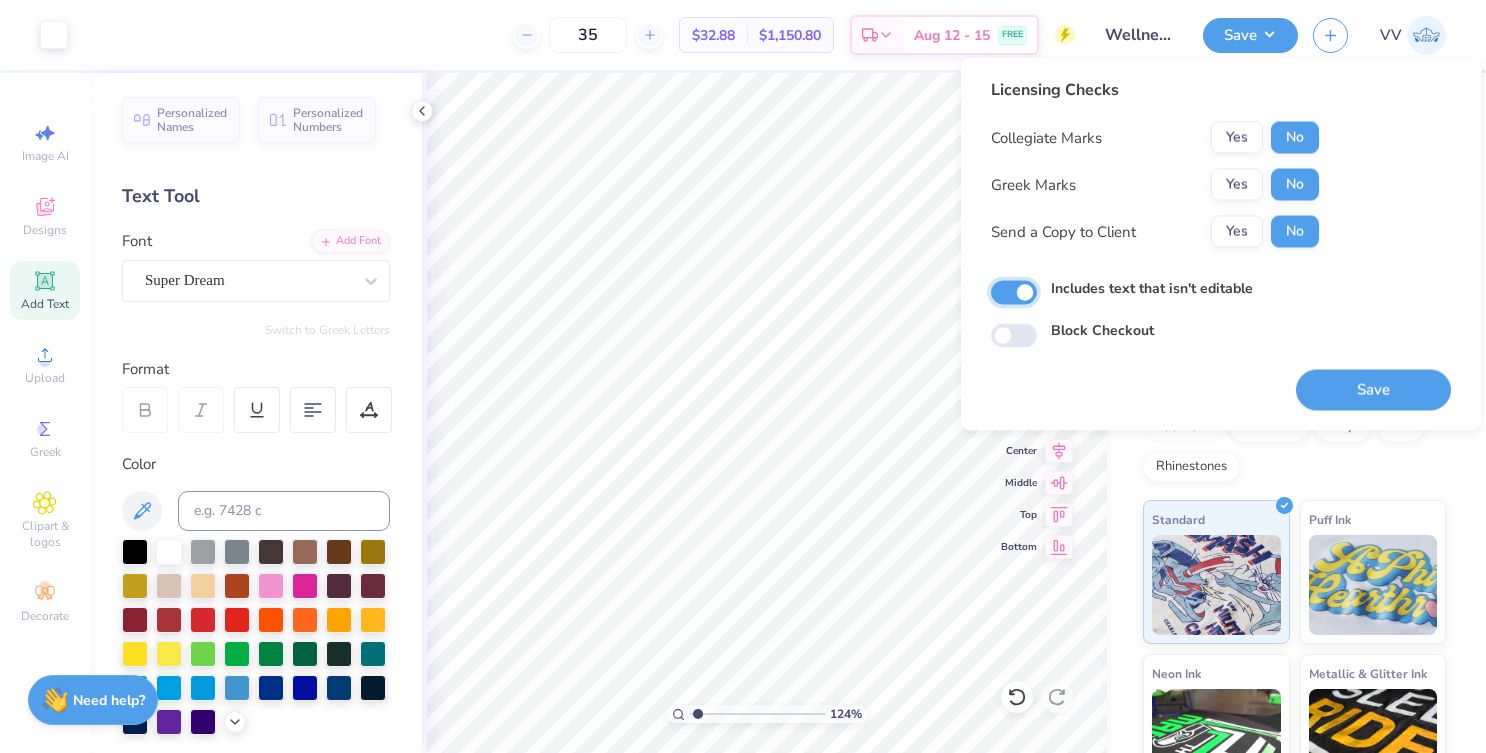 checkbox on "true" 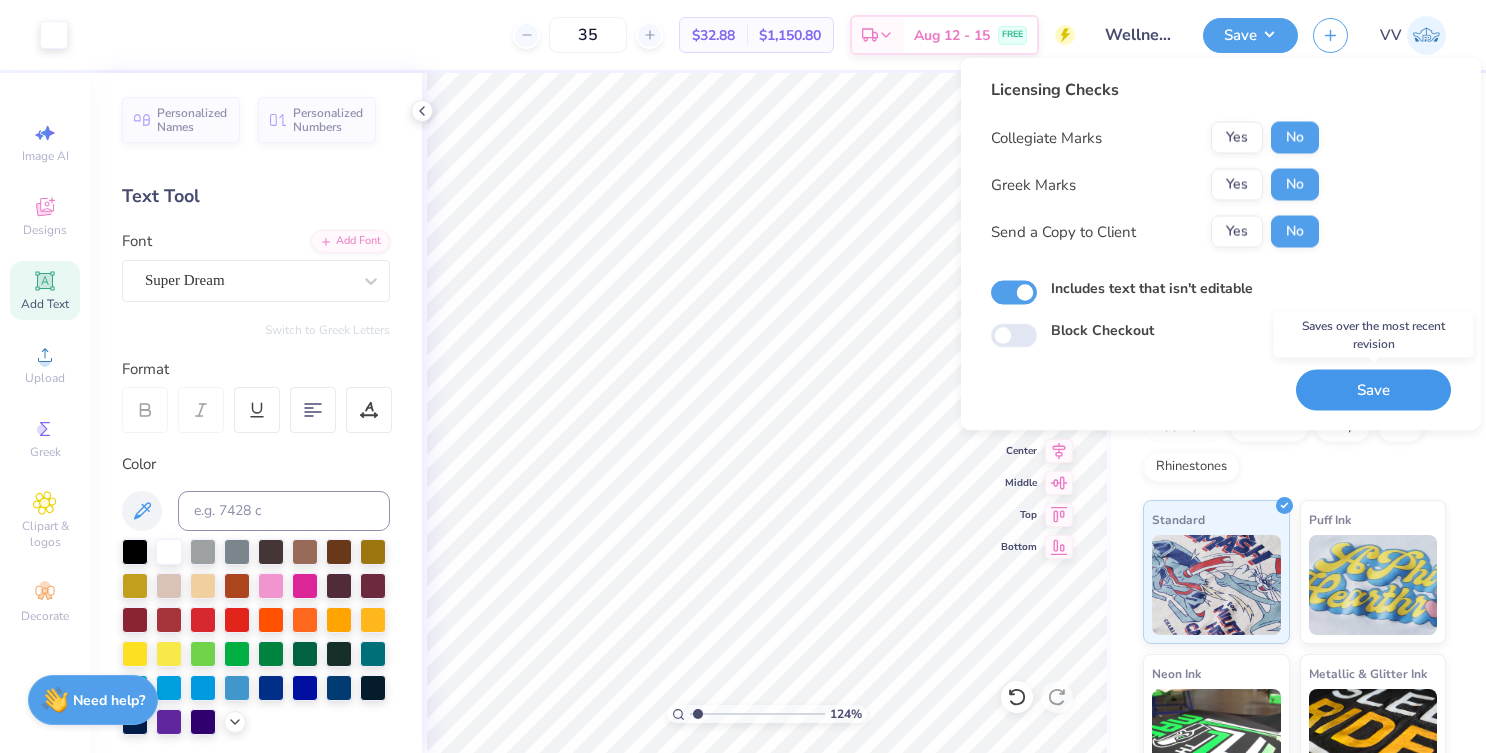 click on "Save" at bounding box center (1373, 390) 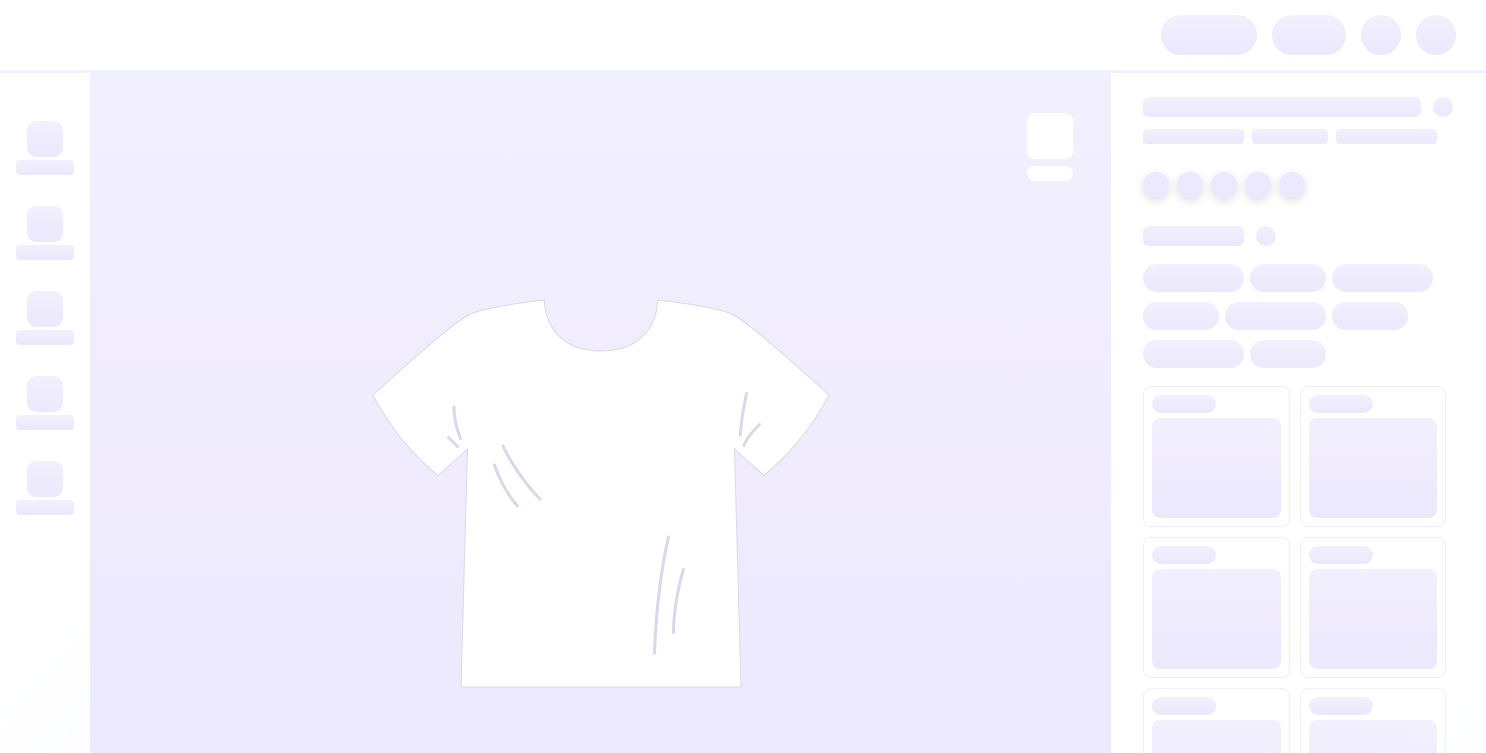 scroll, scrollTop: 0, scrollLeft: 0, axis: both 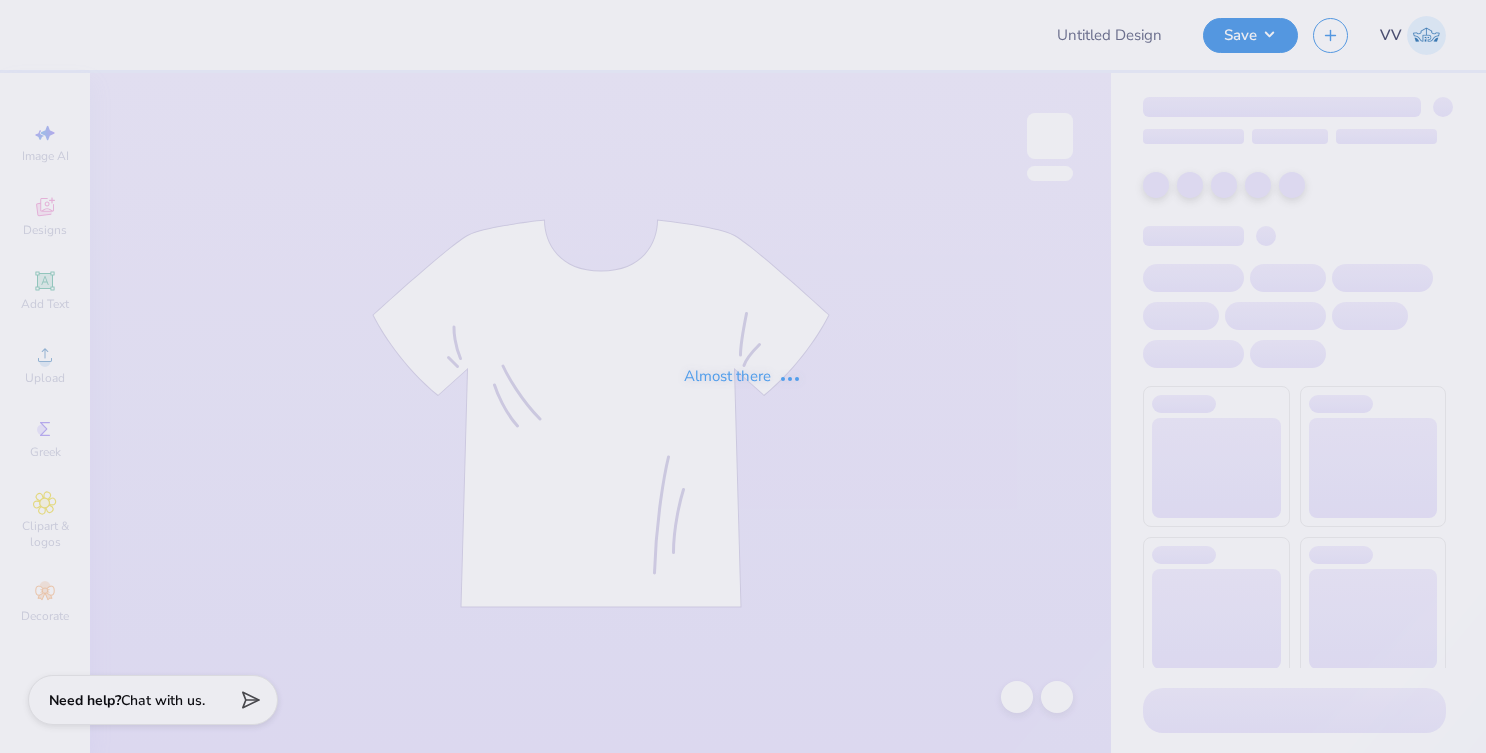 type on "Alpha Sigma Alpha 2025 recruitment" 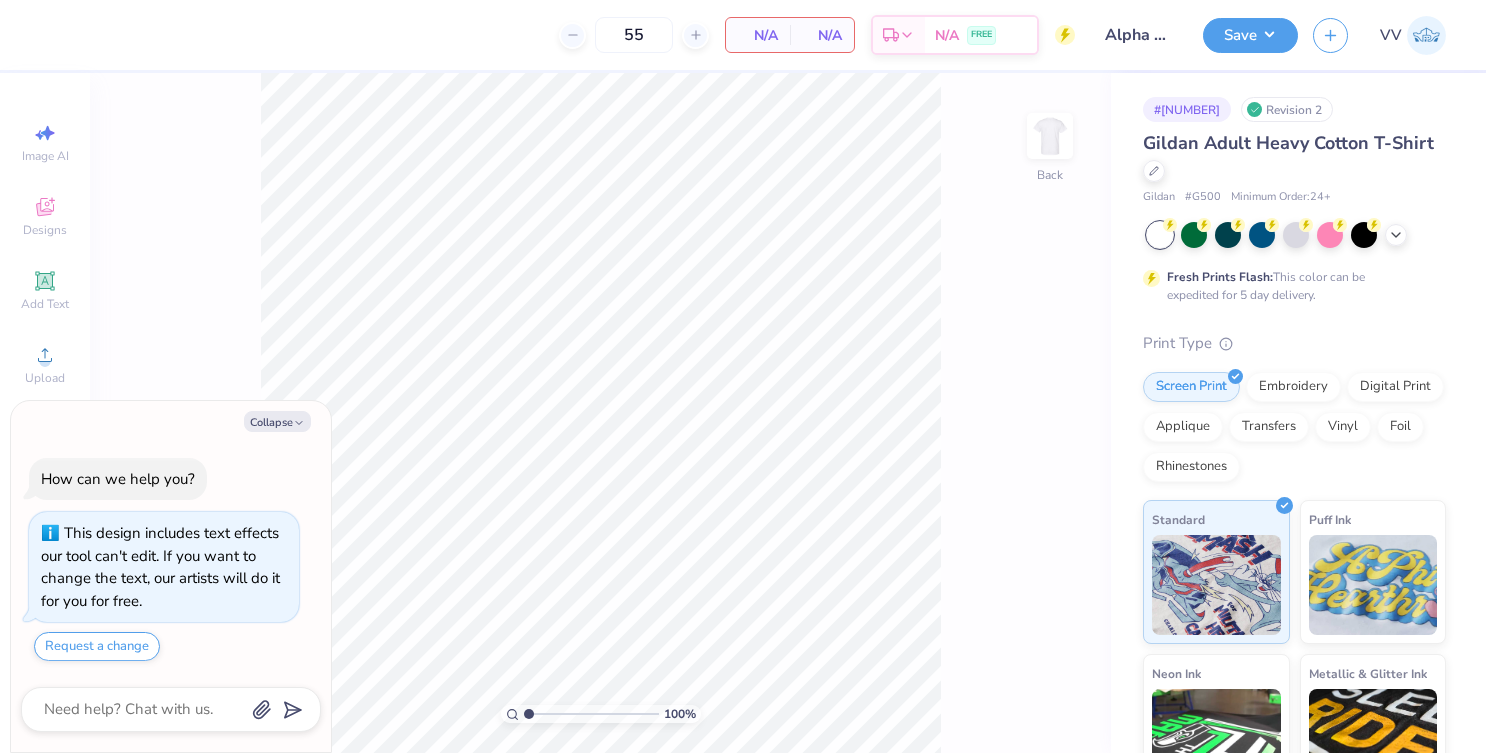 type on "x" 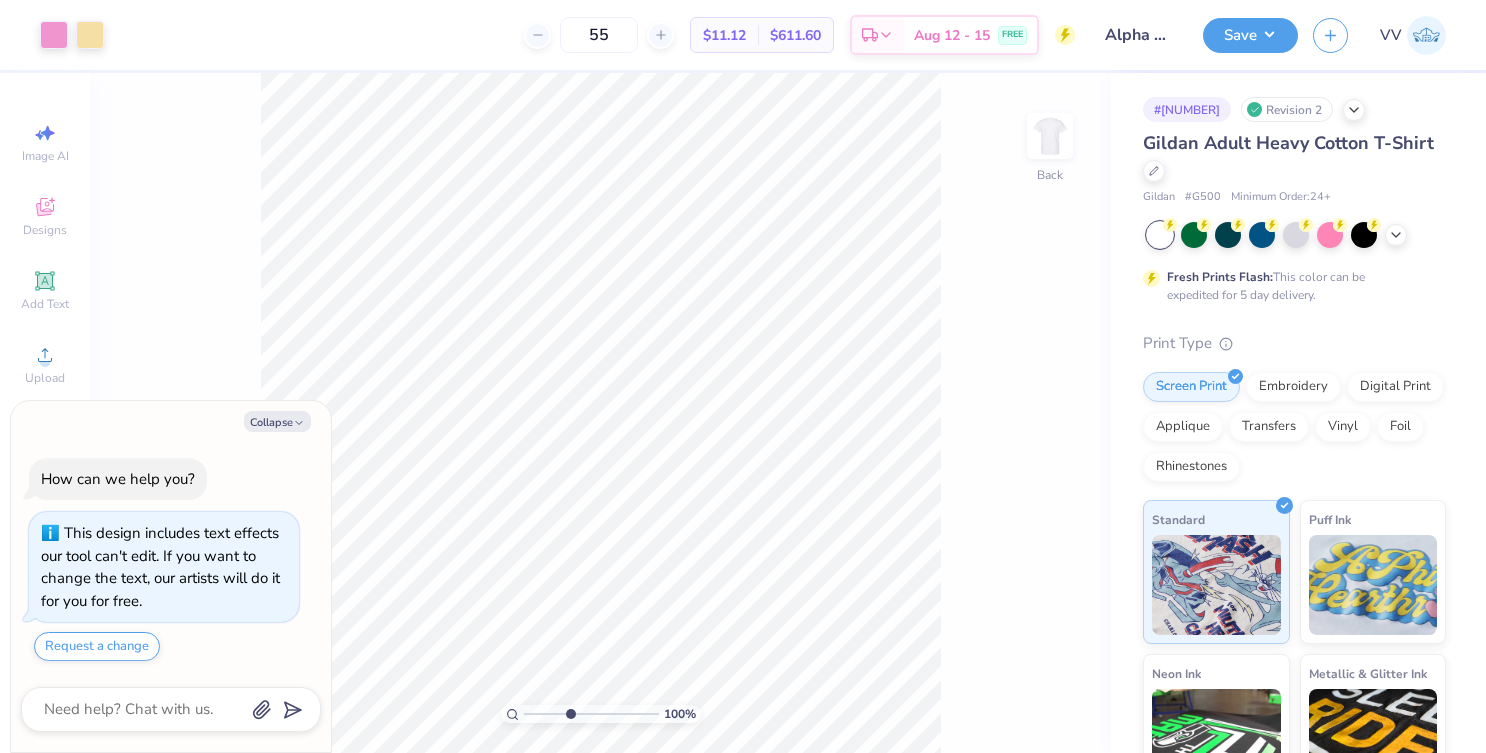 type on "4.06" 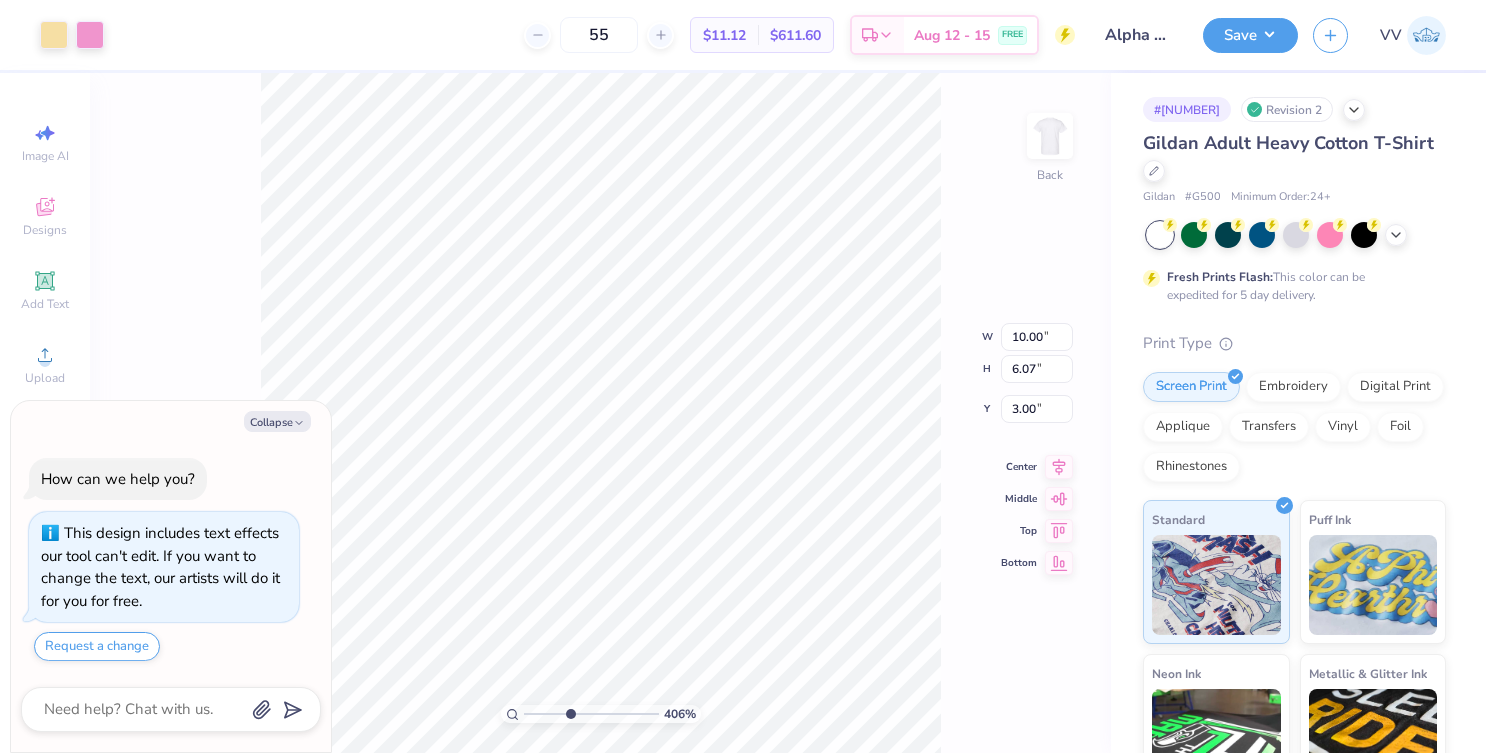 type on "x" 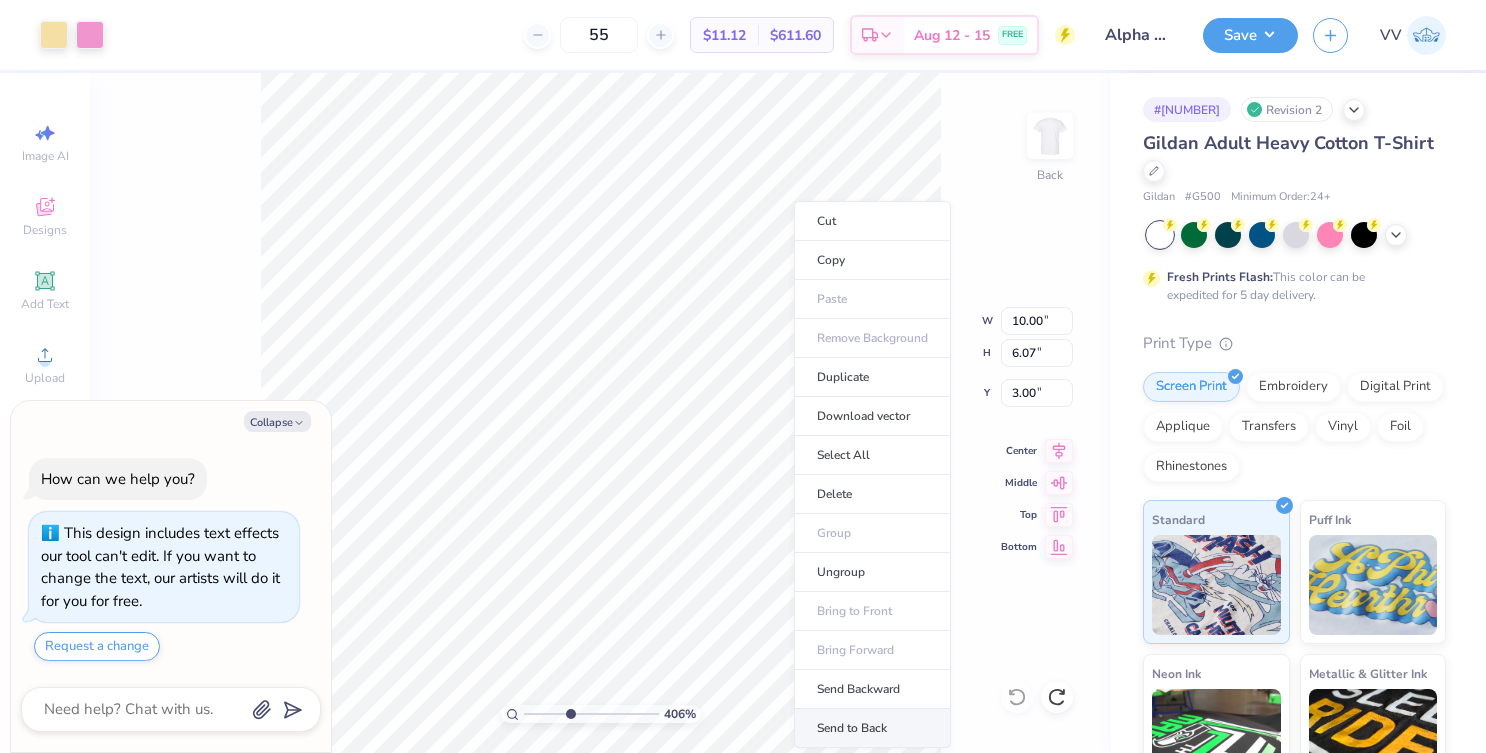 click on "Send to Back" at bounding box center [872, 728] 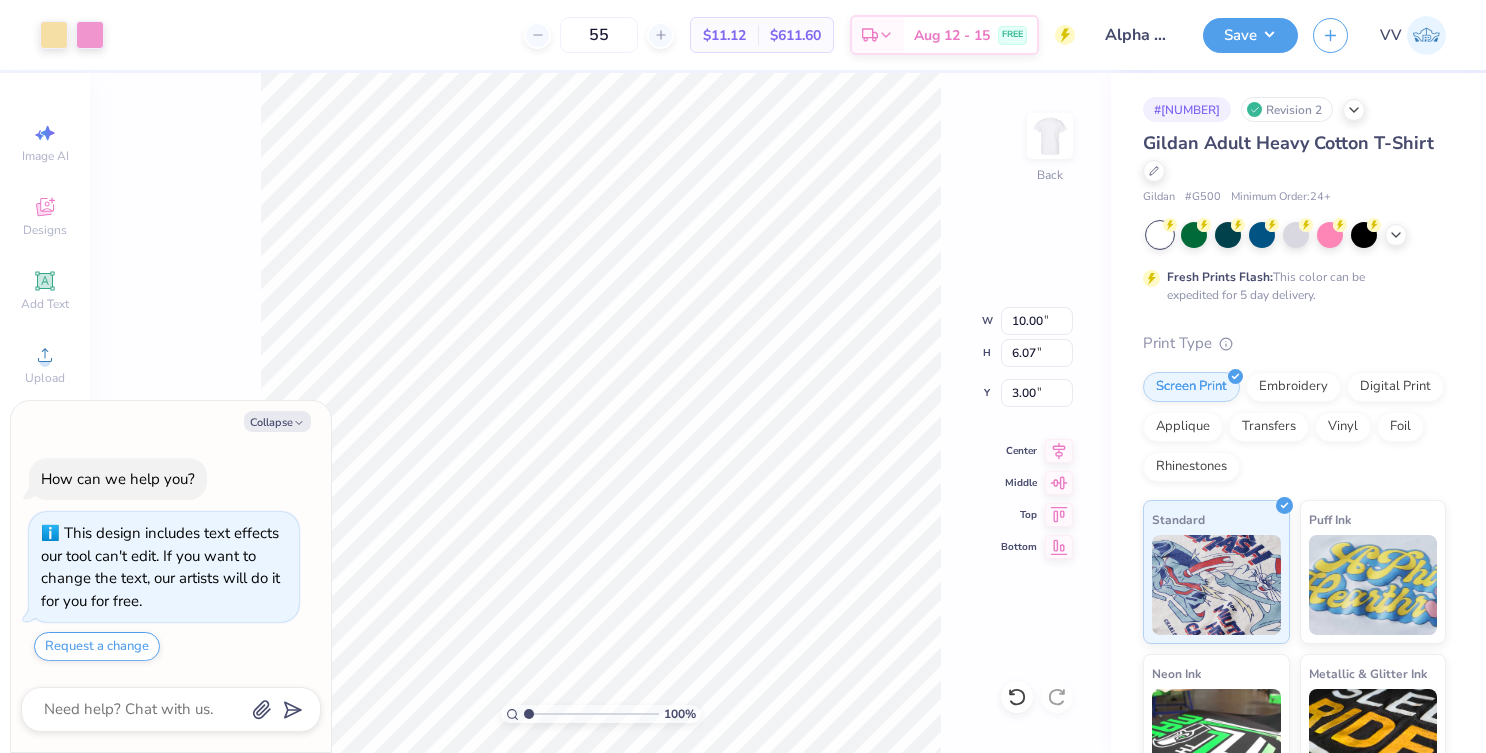 drag, startPoint x: 540, startPoint y: 716, endPoint x: 524, endPoint y: 716, distance: 16 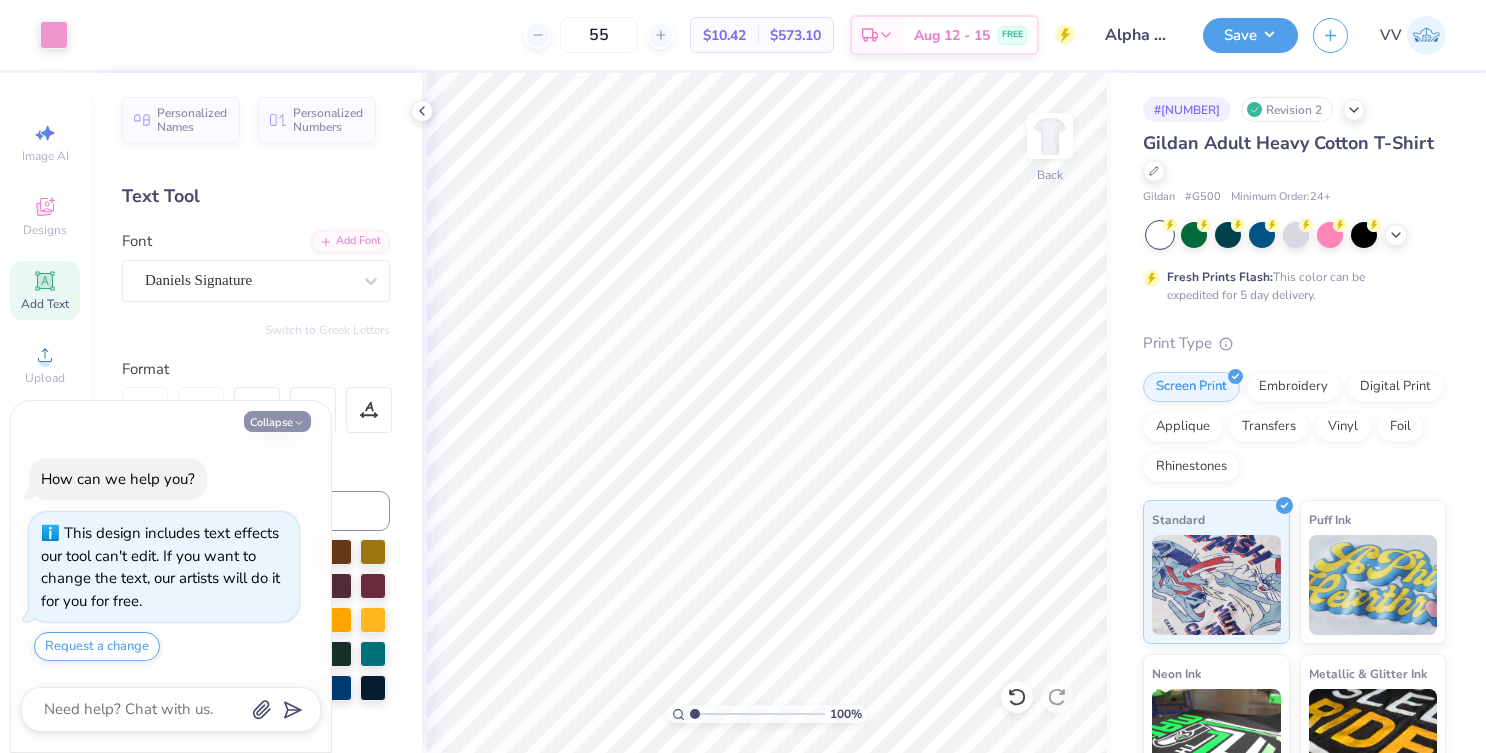 click on "Collapse" at bounding box center (277, 421) 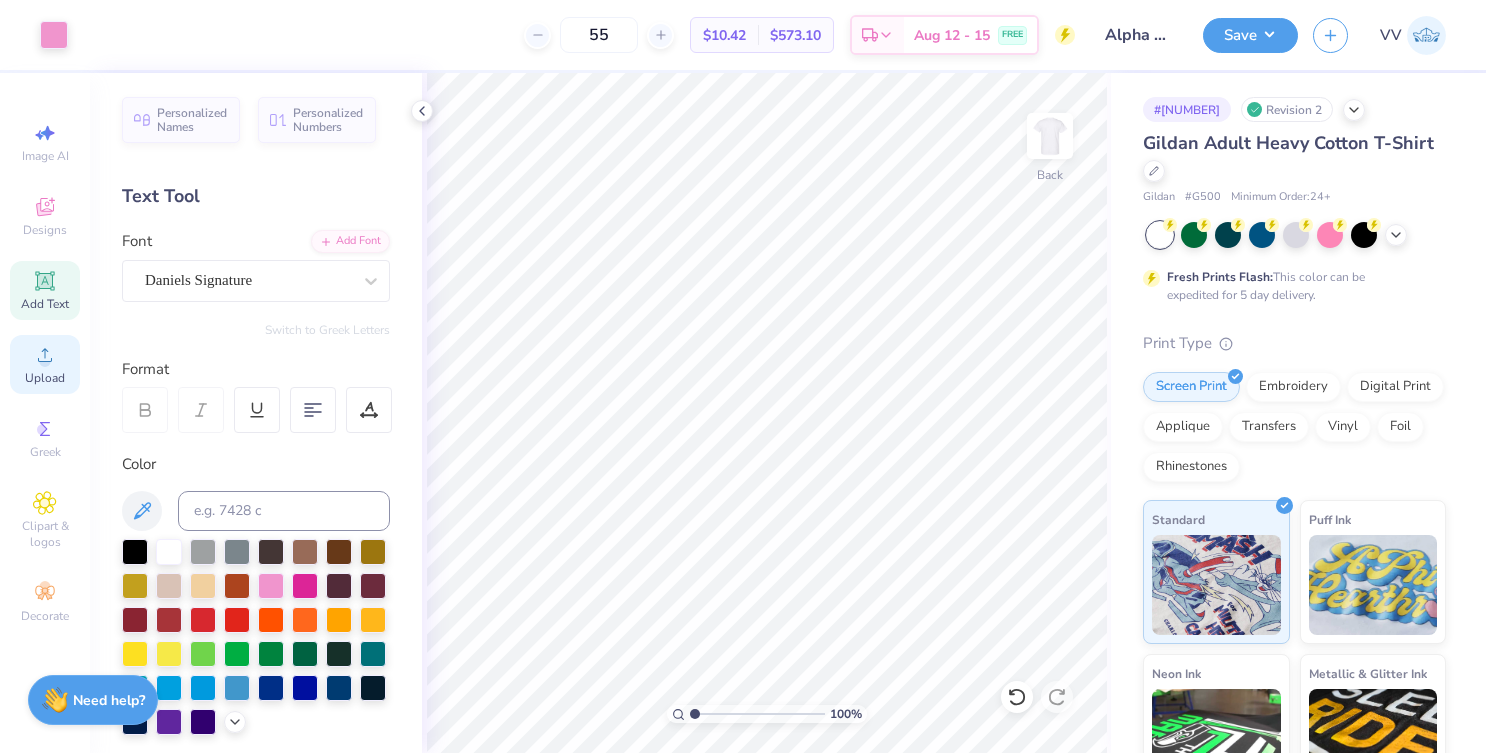 click 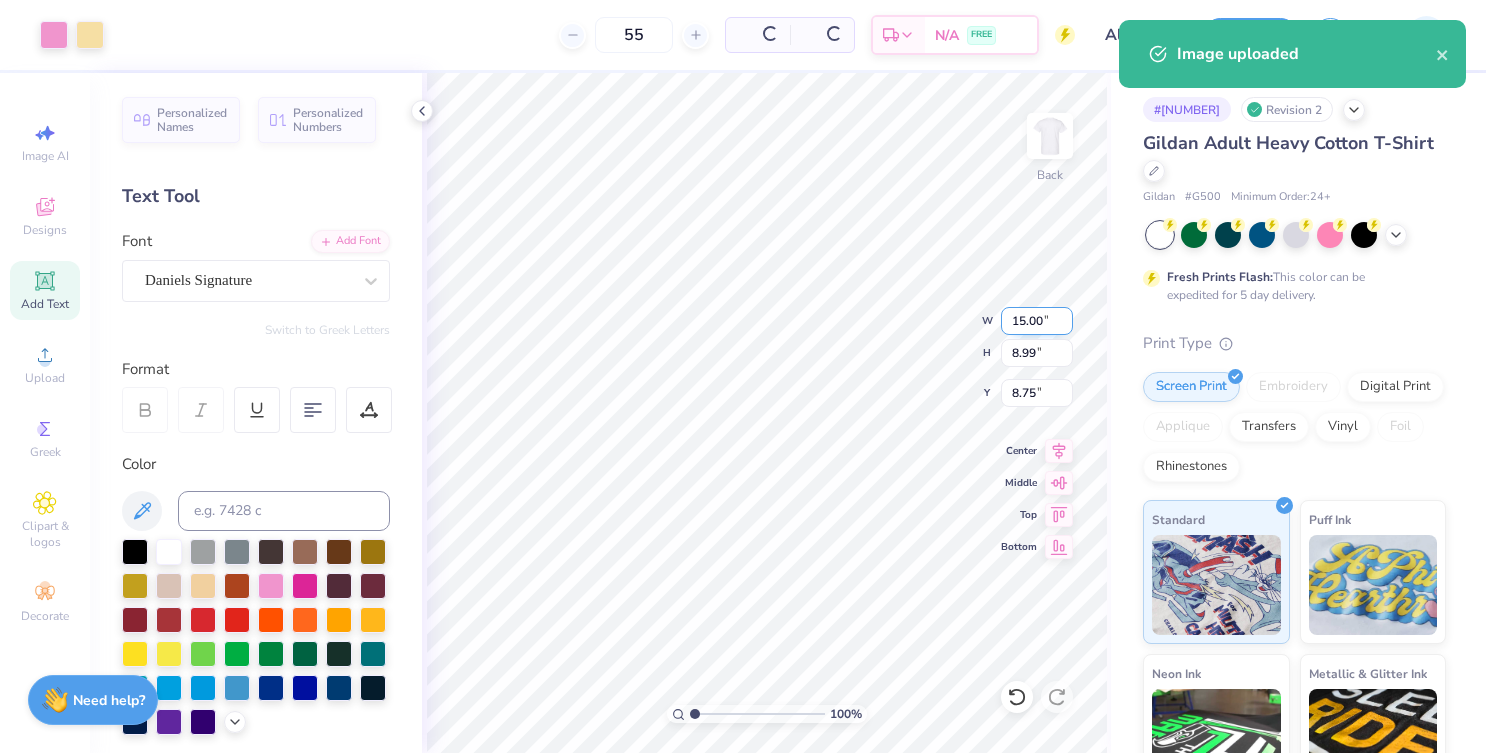 click on "15.00" at bounding box center [1037, 321] 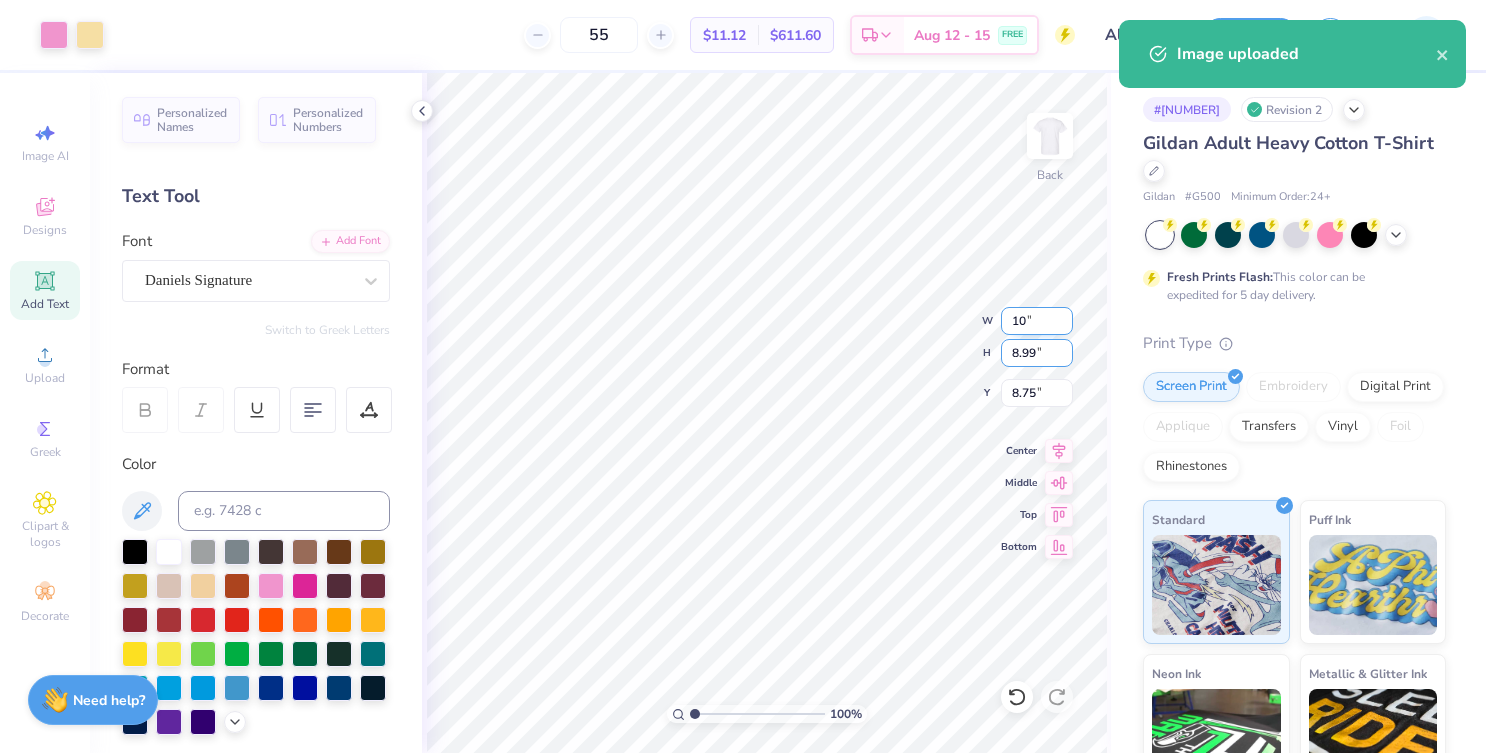 type on "10.00" 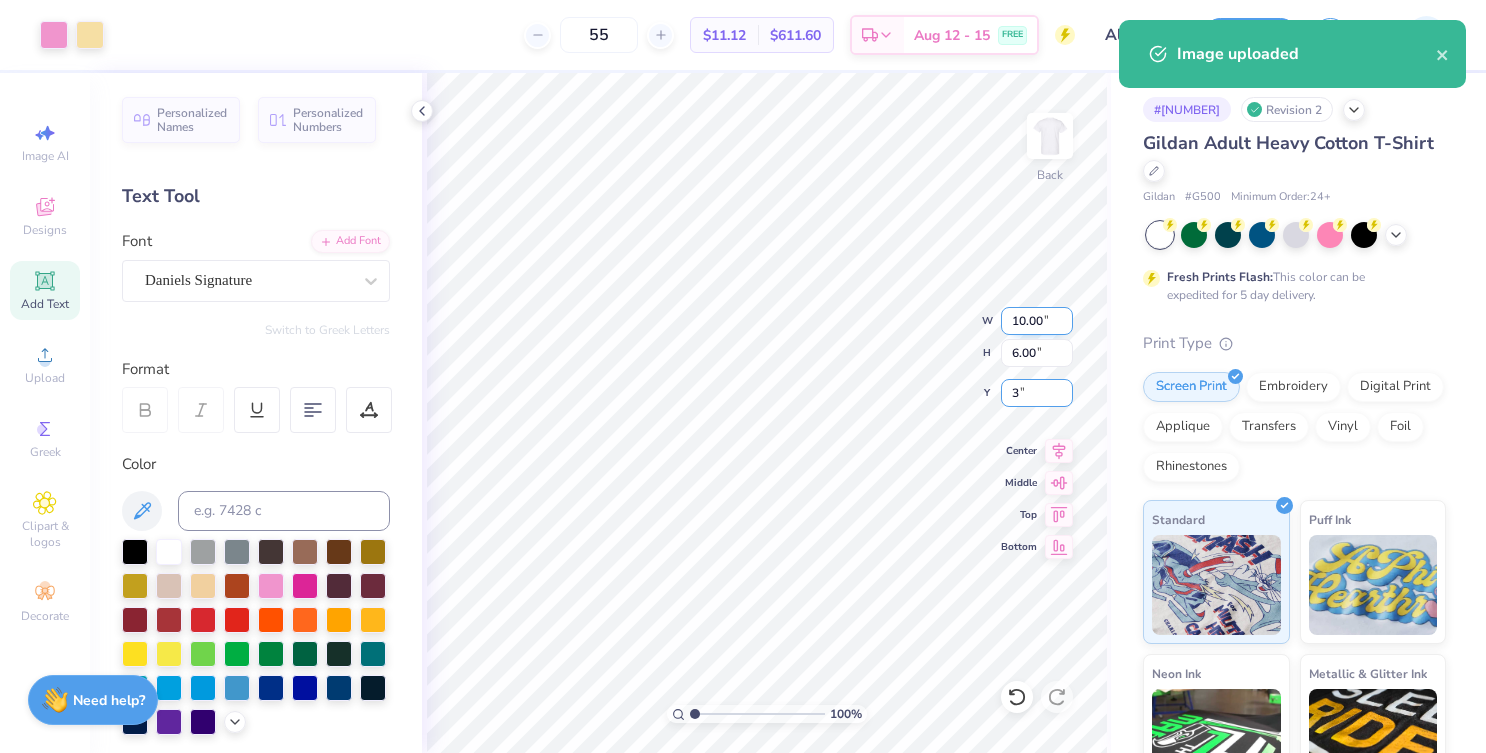 type on "3.00" 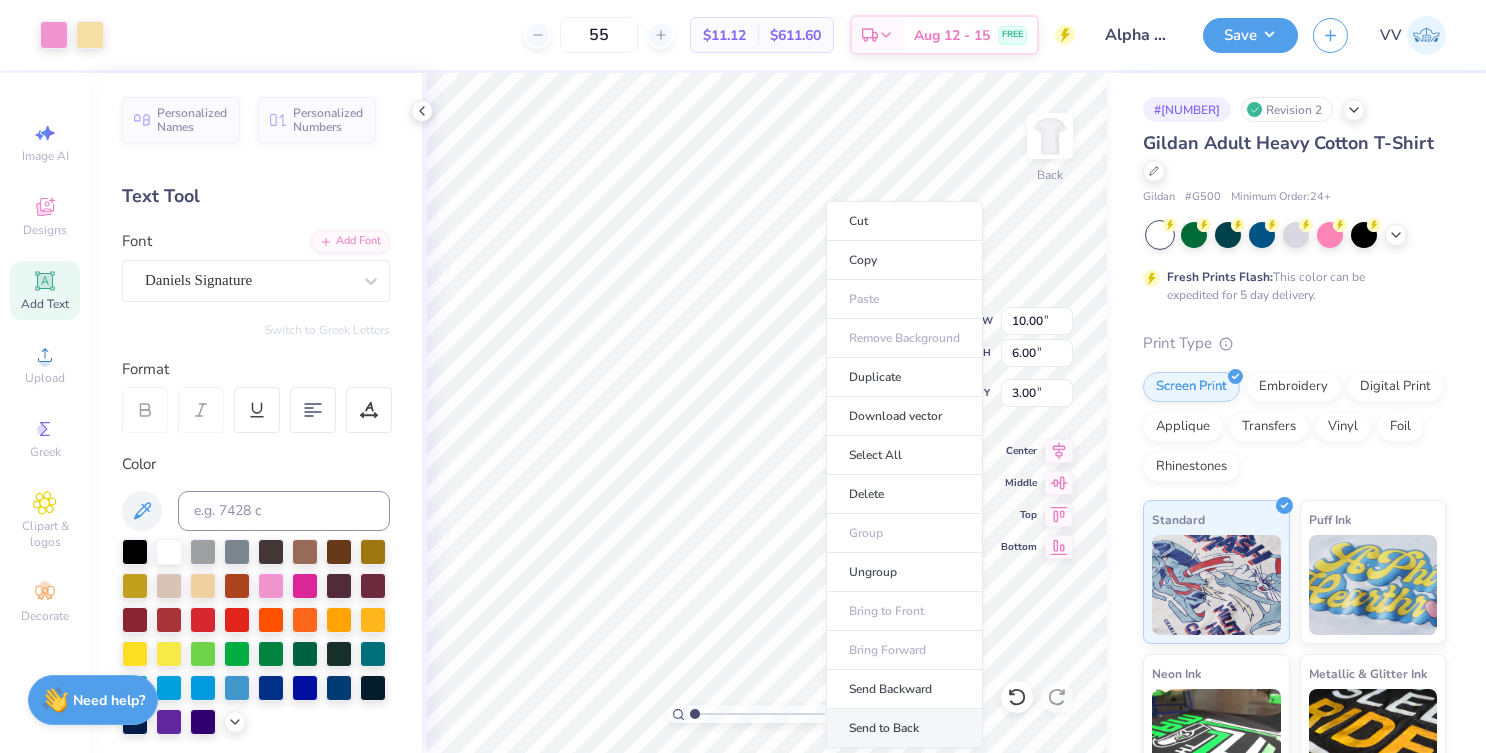 click on "Send to Back" at bounding box center [904, 728] 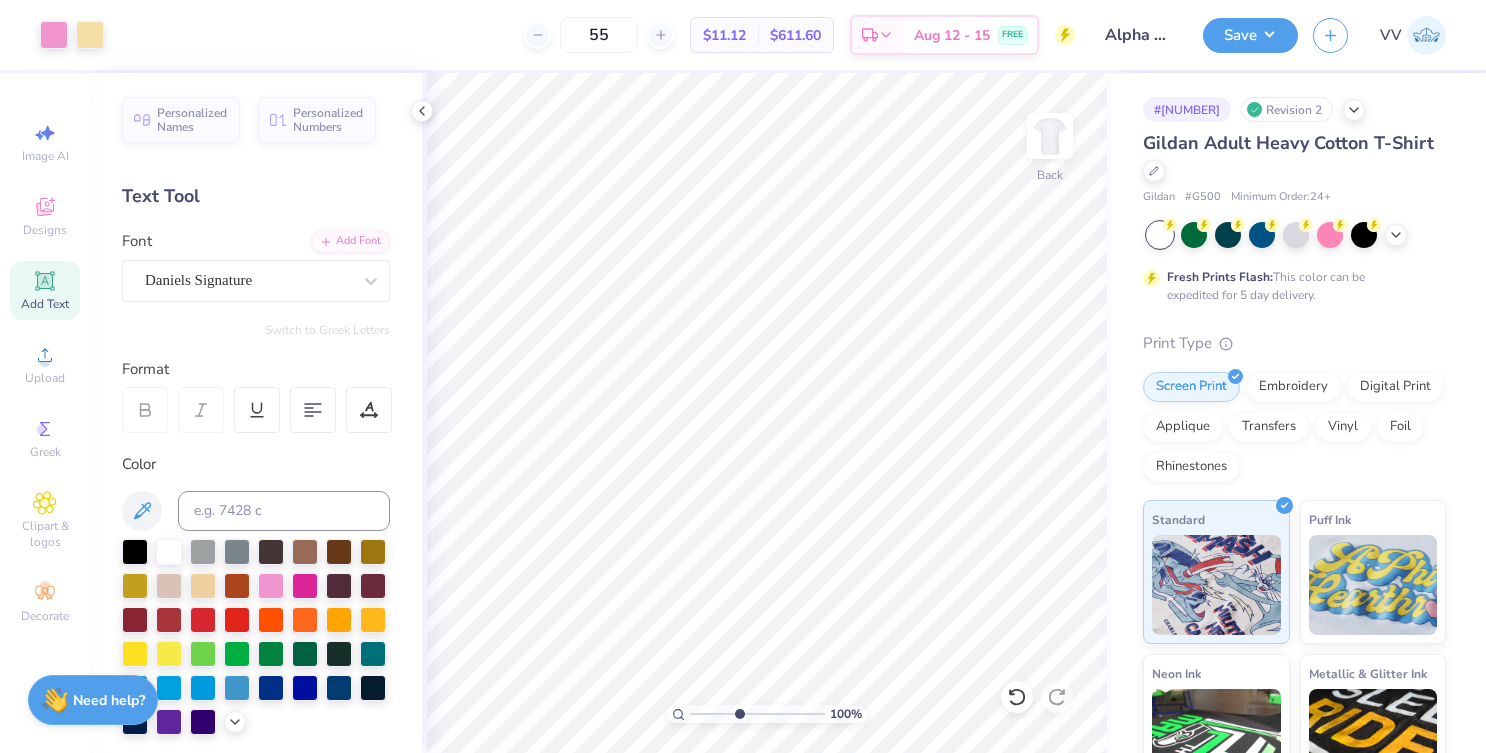 type on "4.24" 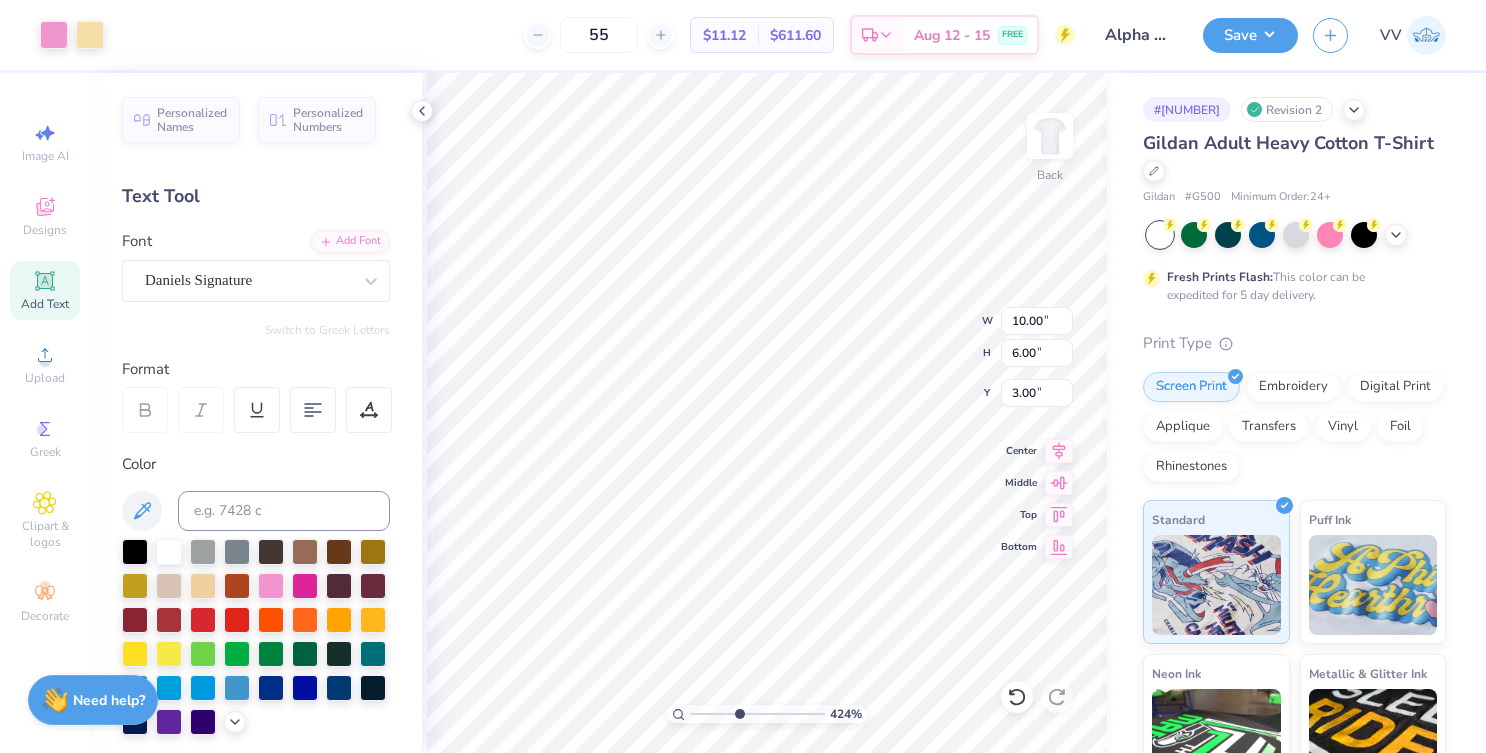 type on "1.00" 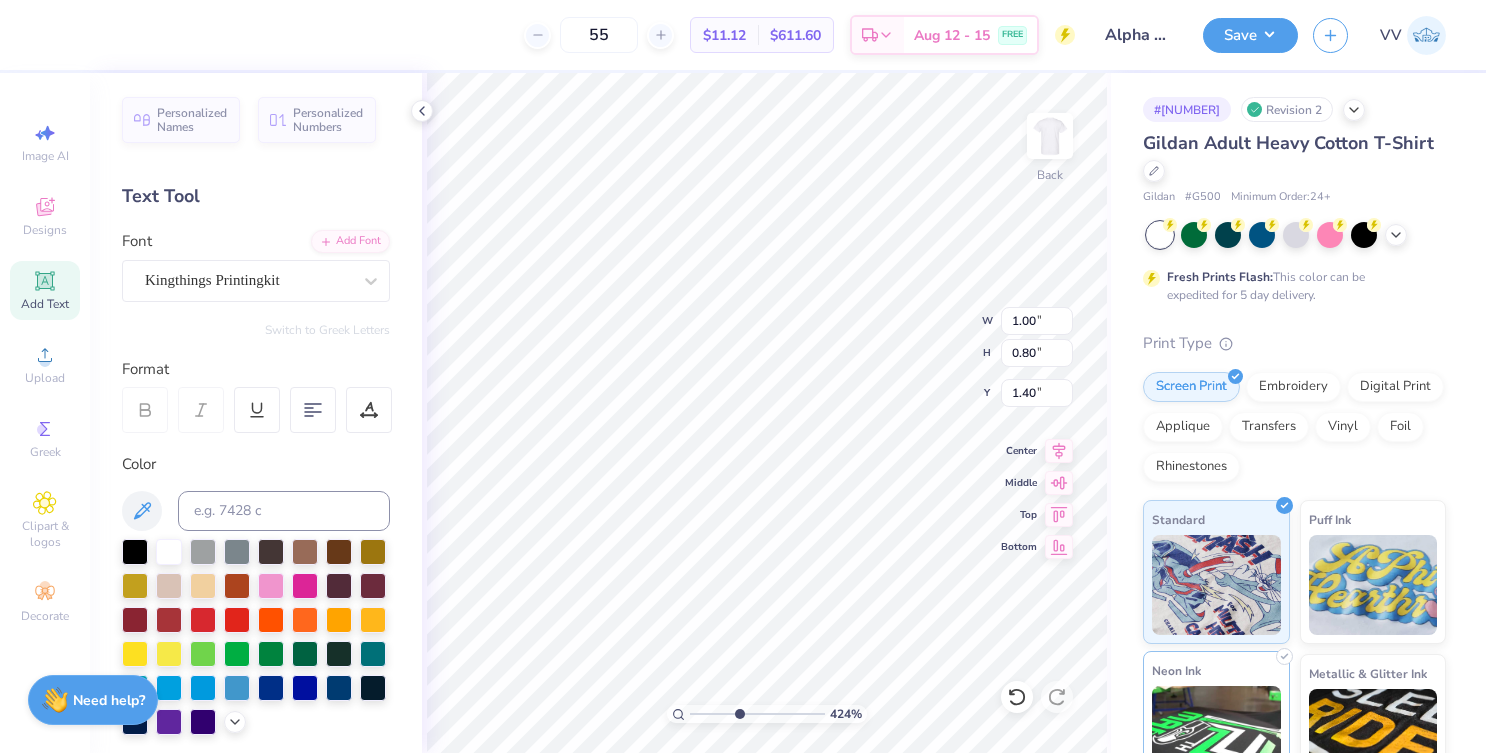 type on "3.54" 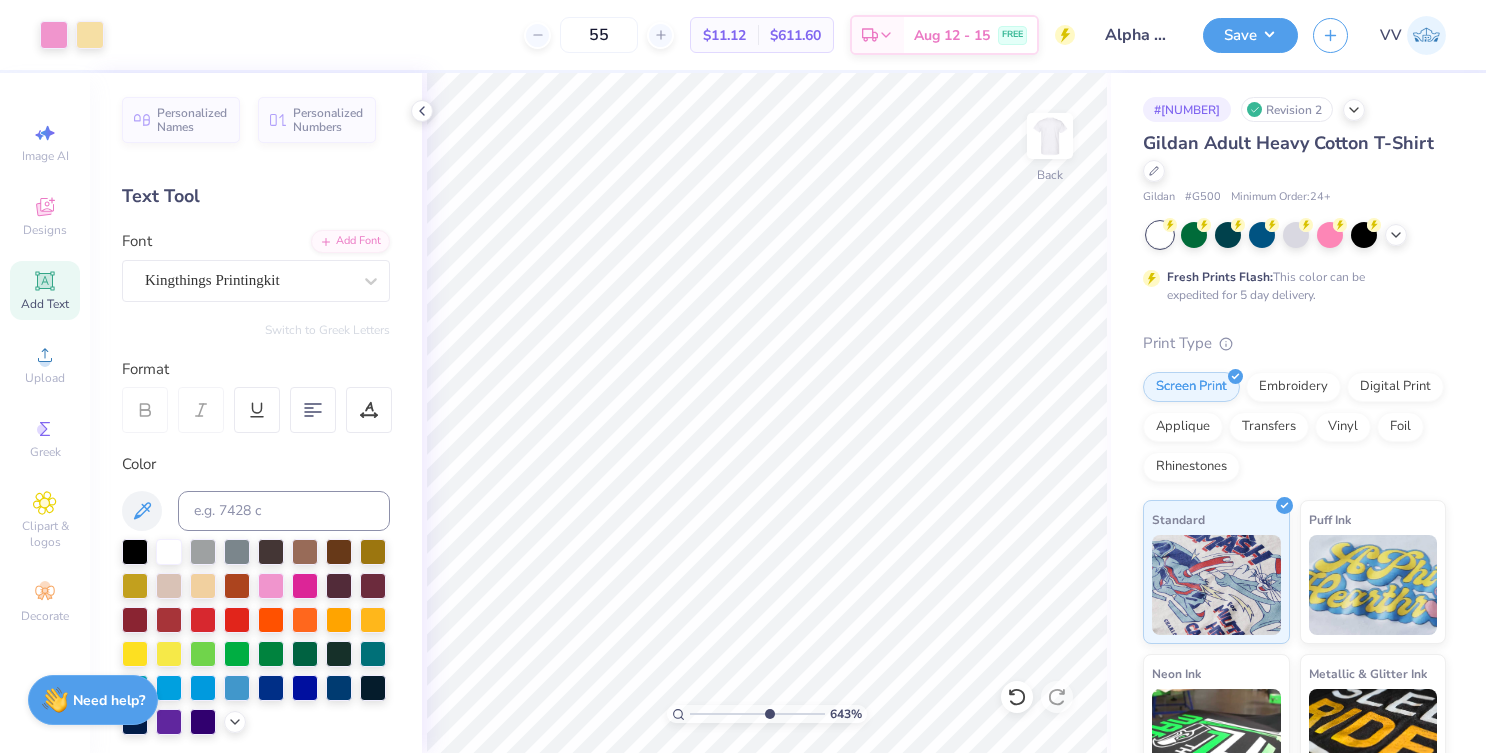 click at bounding box center [757, 714] 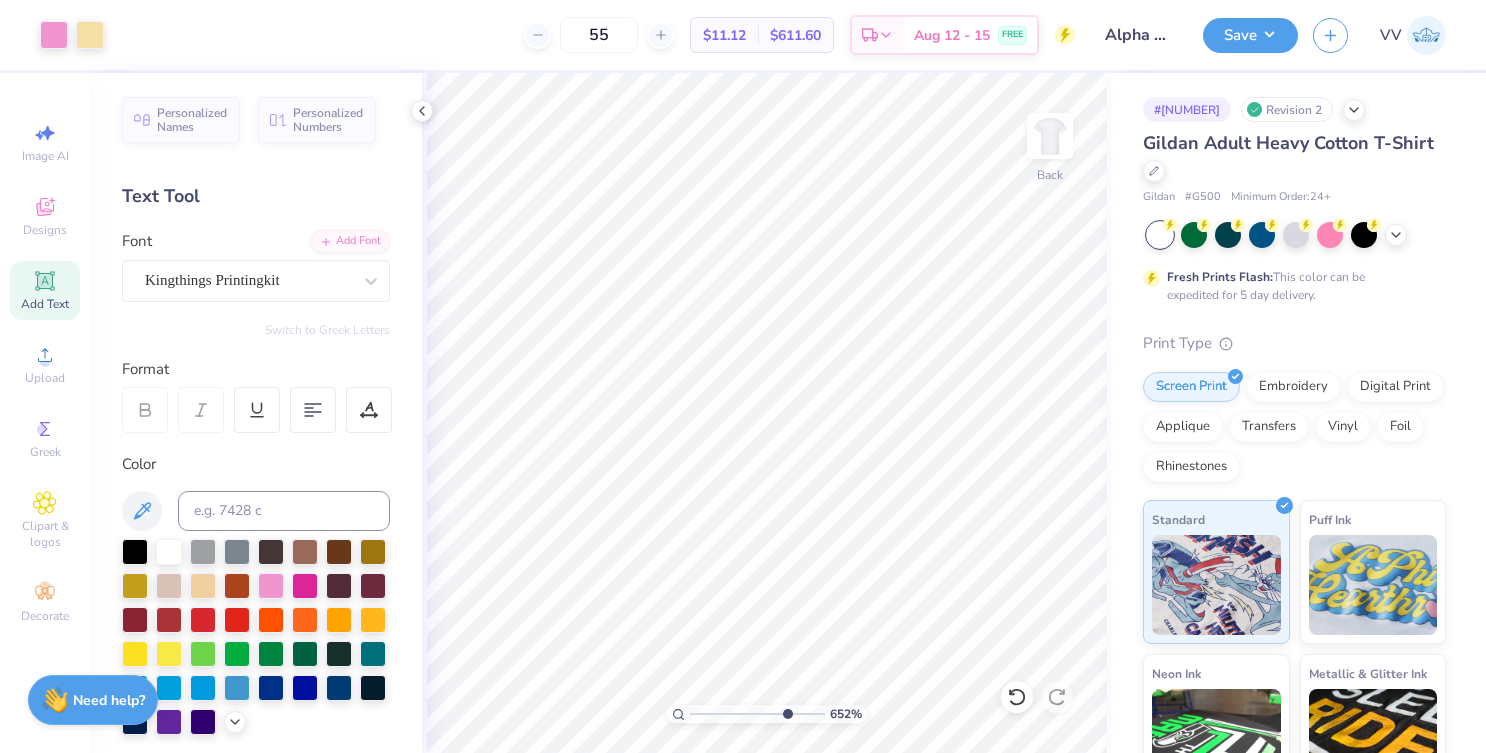 type on "7.71" 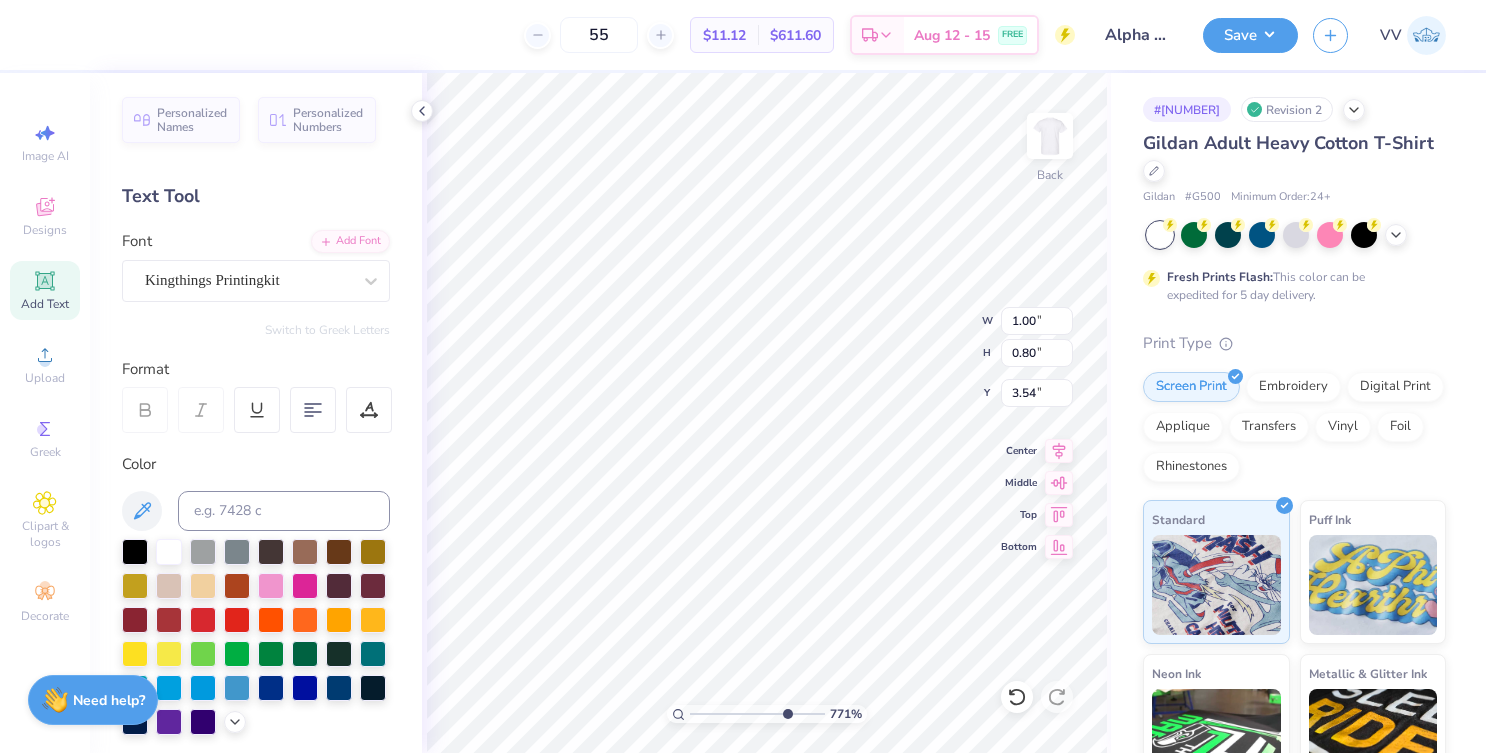 type on "3.49" 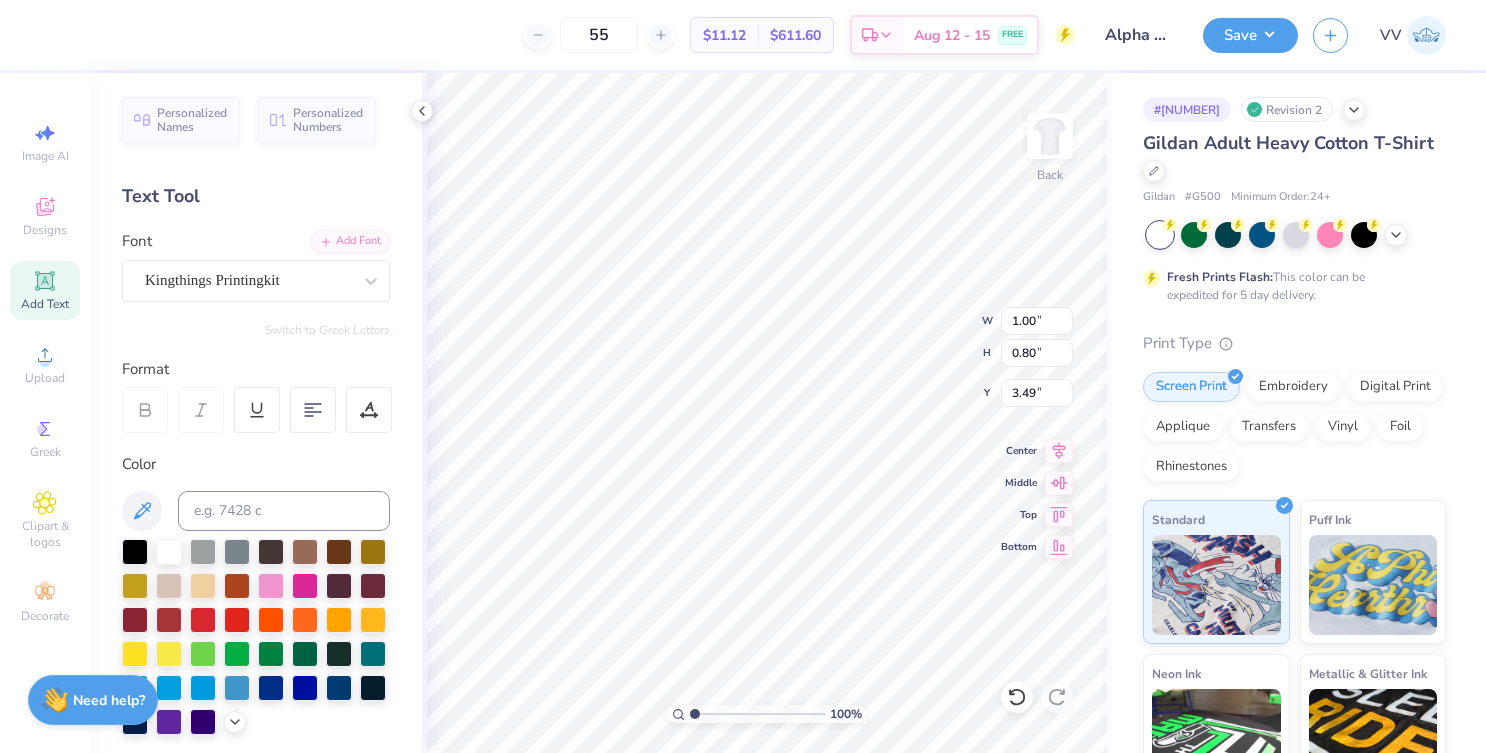 drag, startPoint x: 784, startPoint y: 712, endPoint x: 693, endPoint y: 712, distance: 91 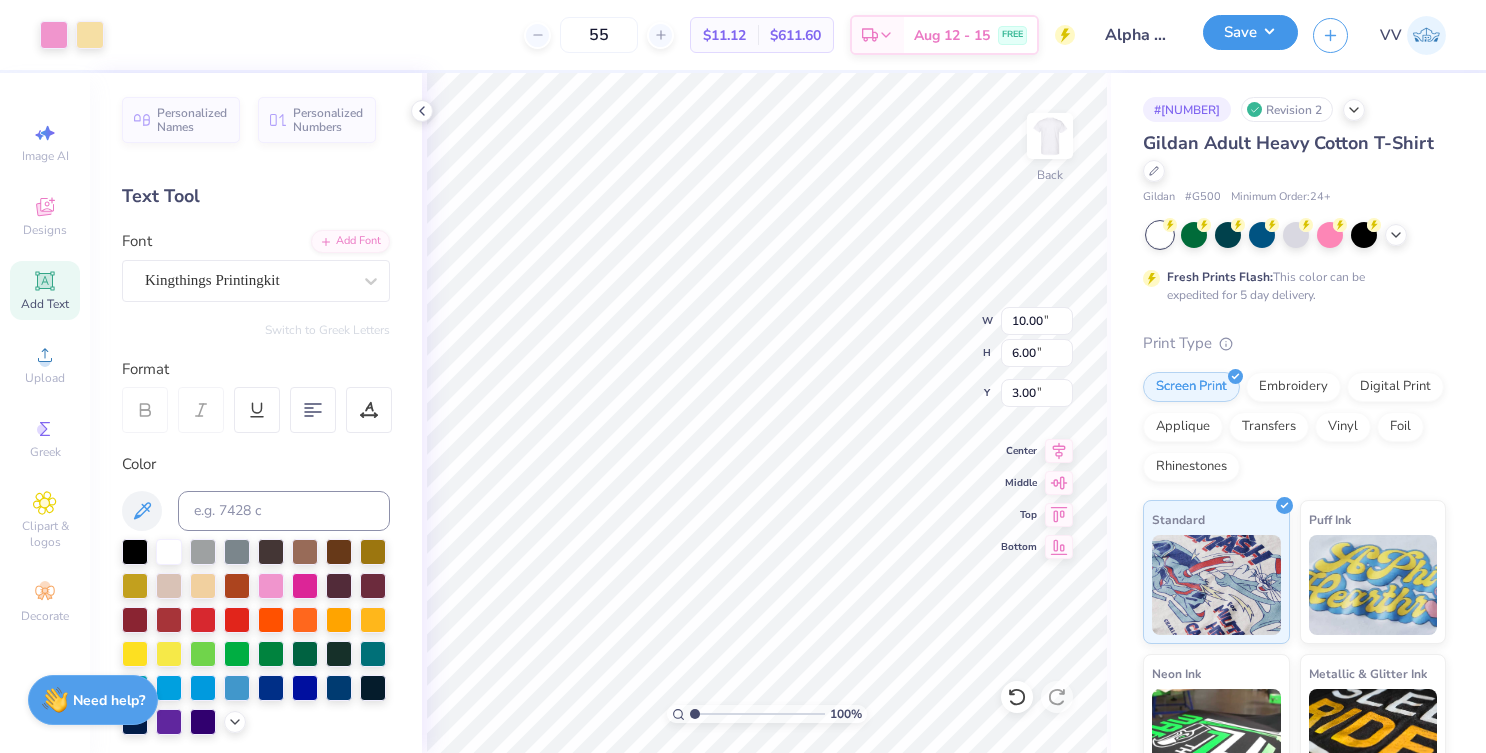 drag, startPoint x: 1246, startPoint y: 27, endPoint x: 1244, endPoint y: 47, distance: 20.09975 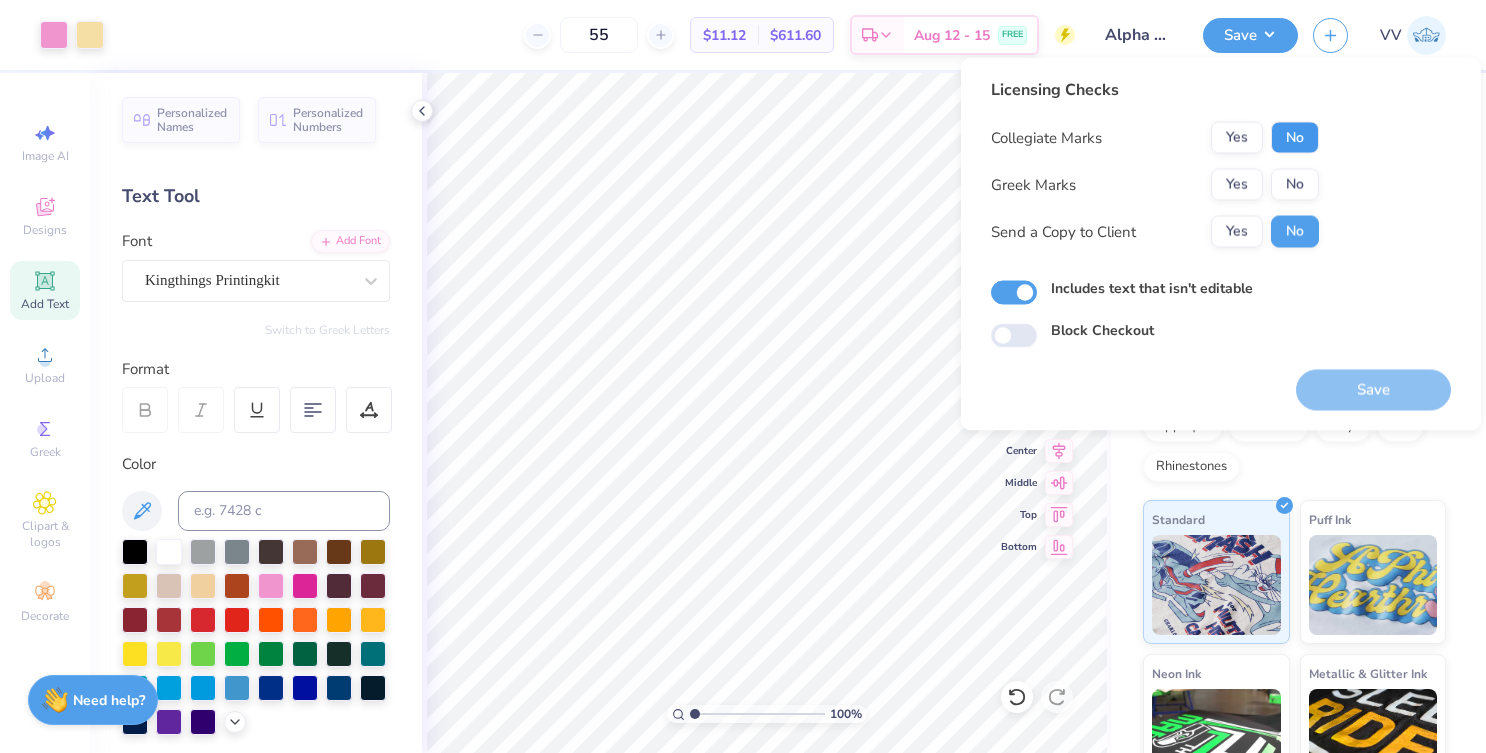 click on "No" at bounding box center (1295, 138) 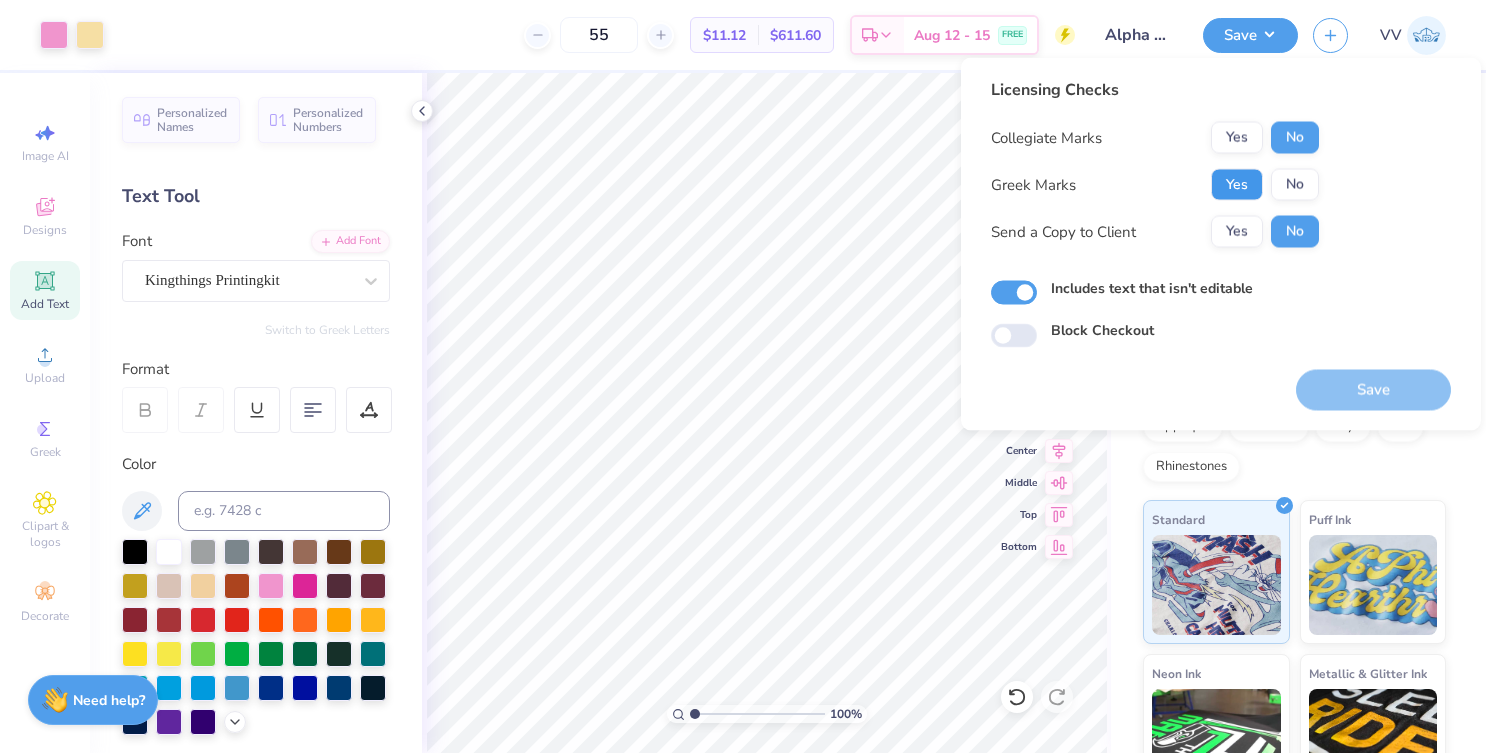 click on "Yes" at bounding box center (1237, 185) 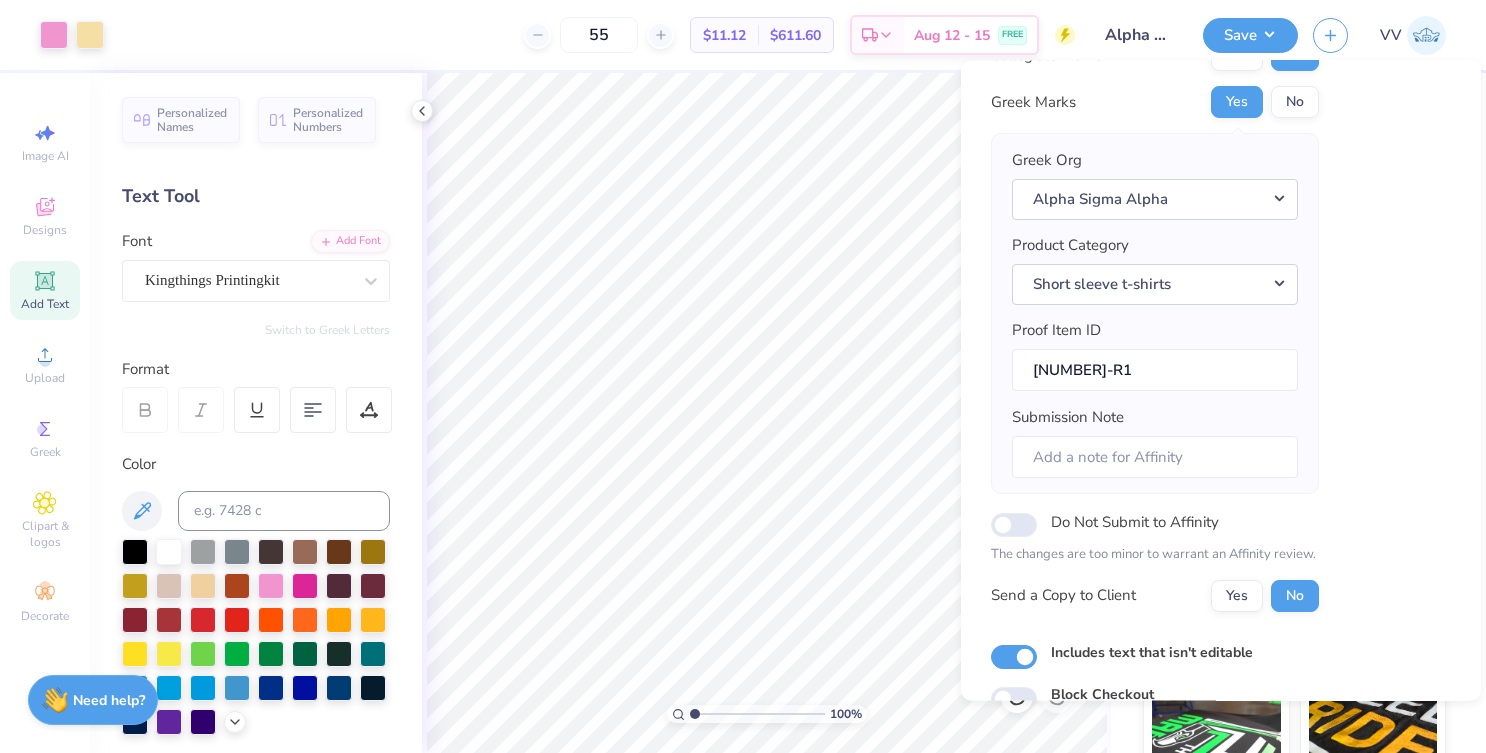 scroll, scrollTop: 179, scrollLeft: 0, axis: vertical 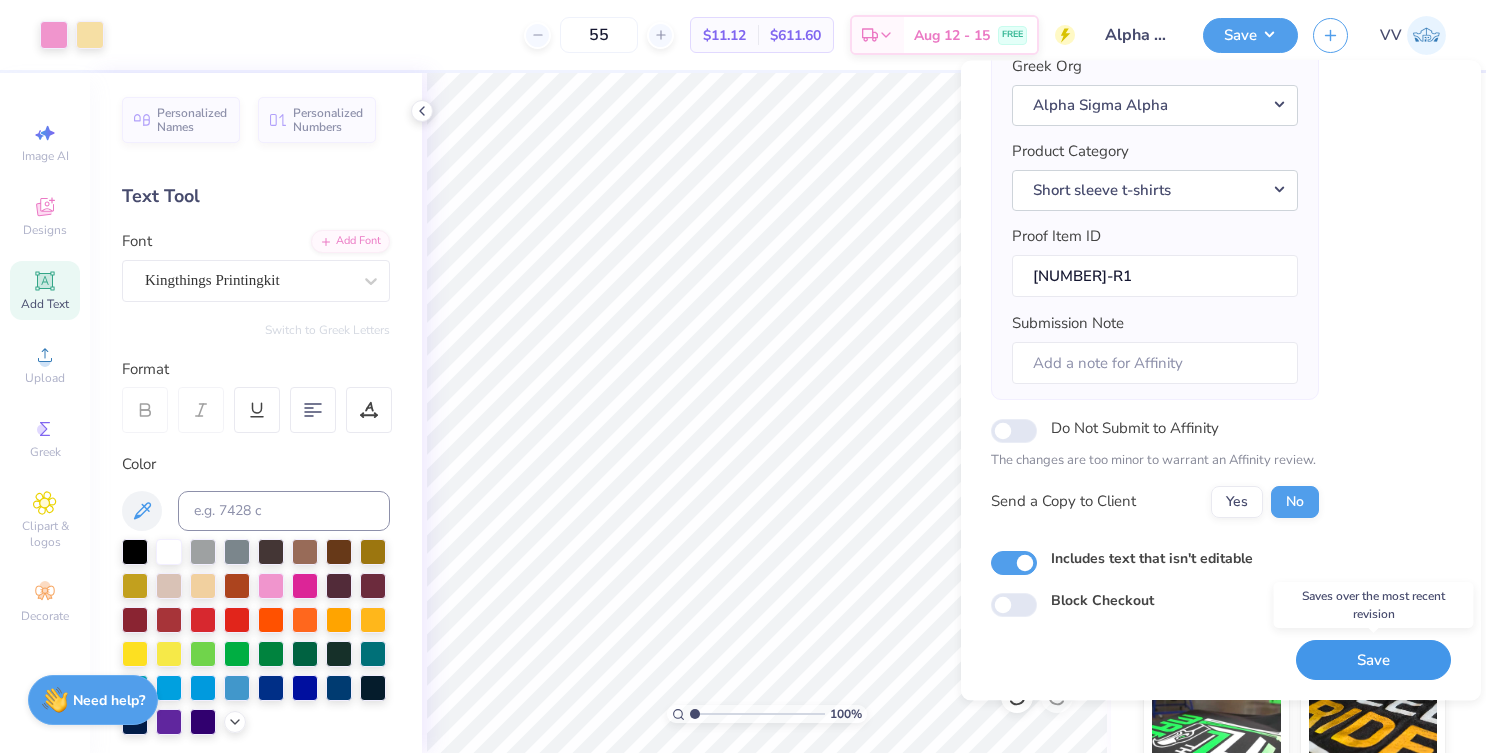 click on "Save" at bounding box center (1373, 660) 